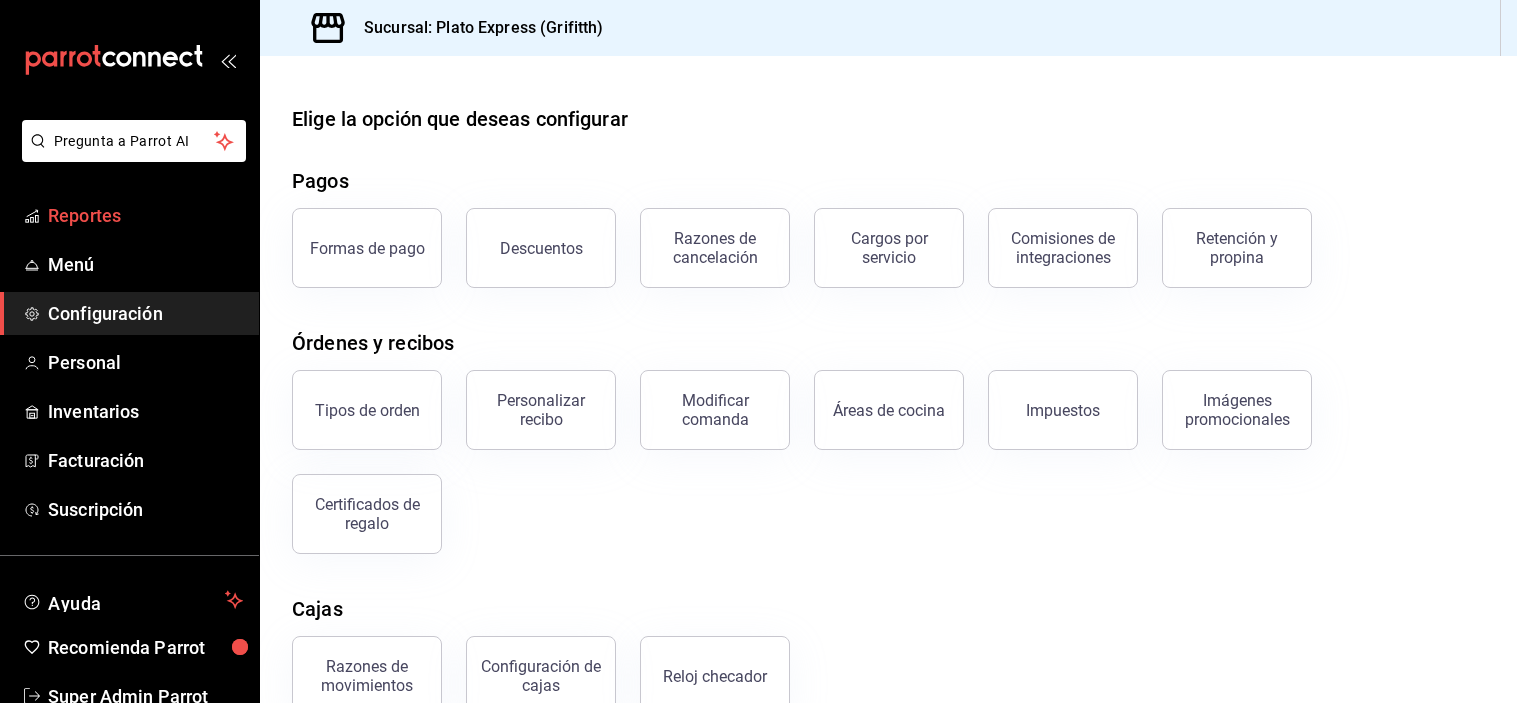 click on "Reportes" at bounding box center [145, 215] 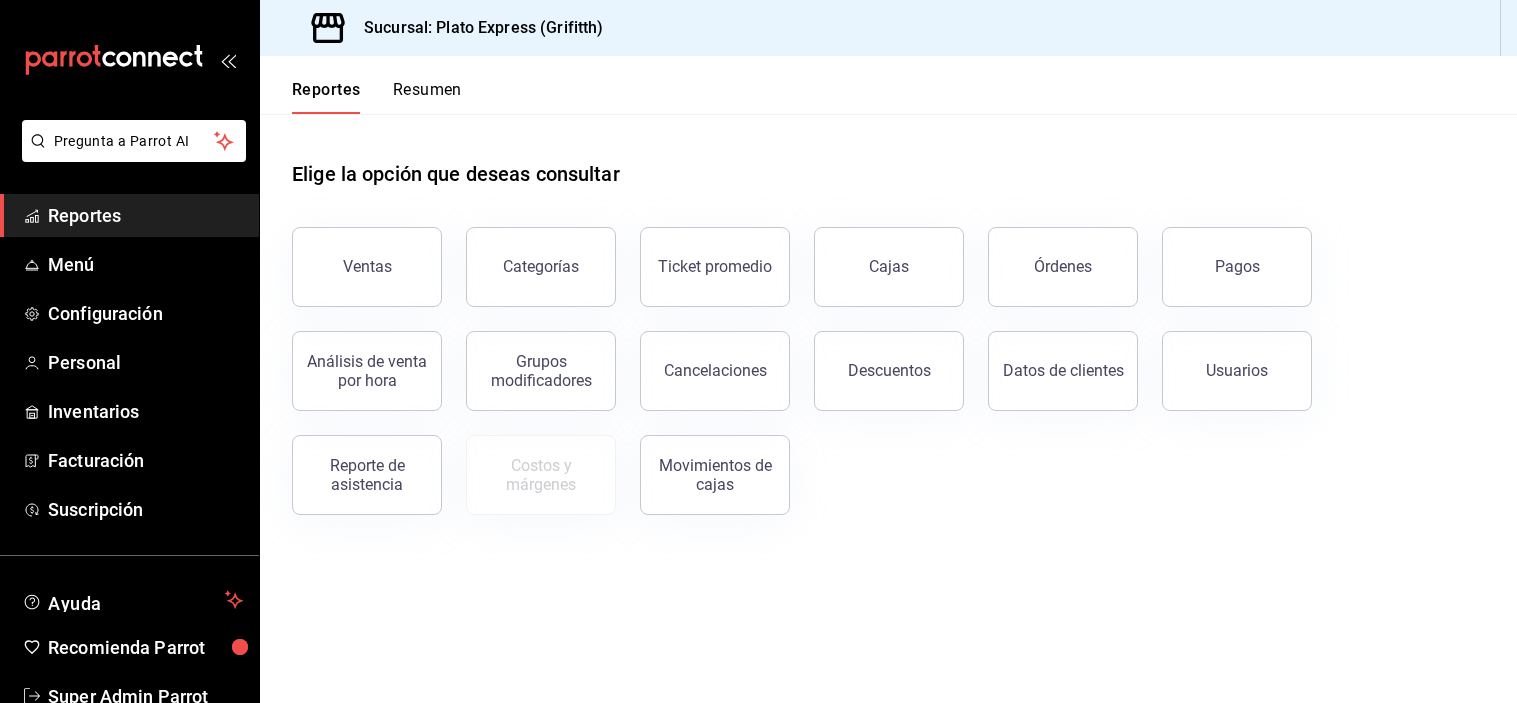 scroll, scrollTop: 0, scrollLeft: 0, axis: both 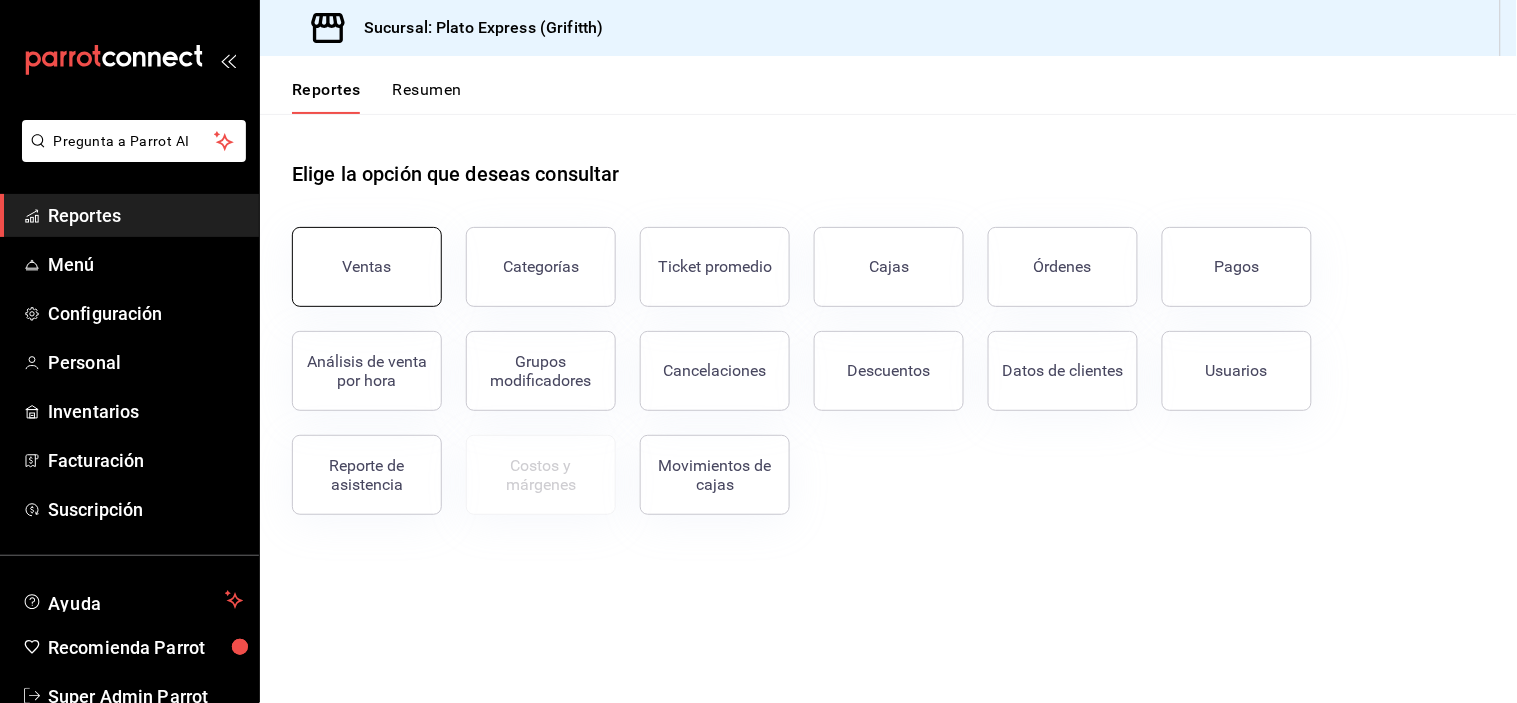 click on "Ventas" at bounding box center [367, 267] 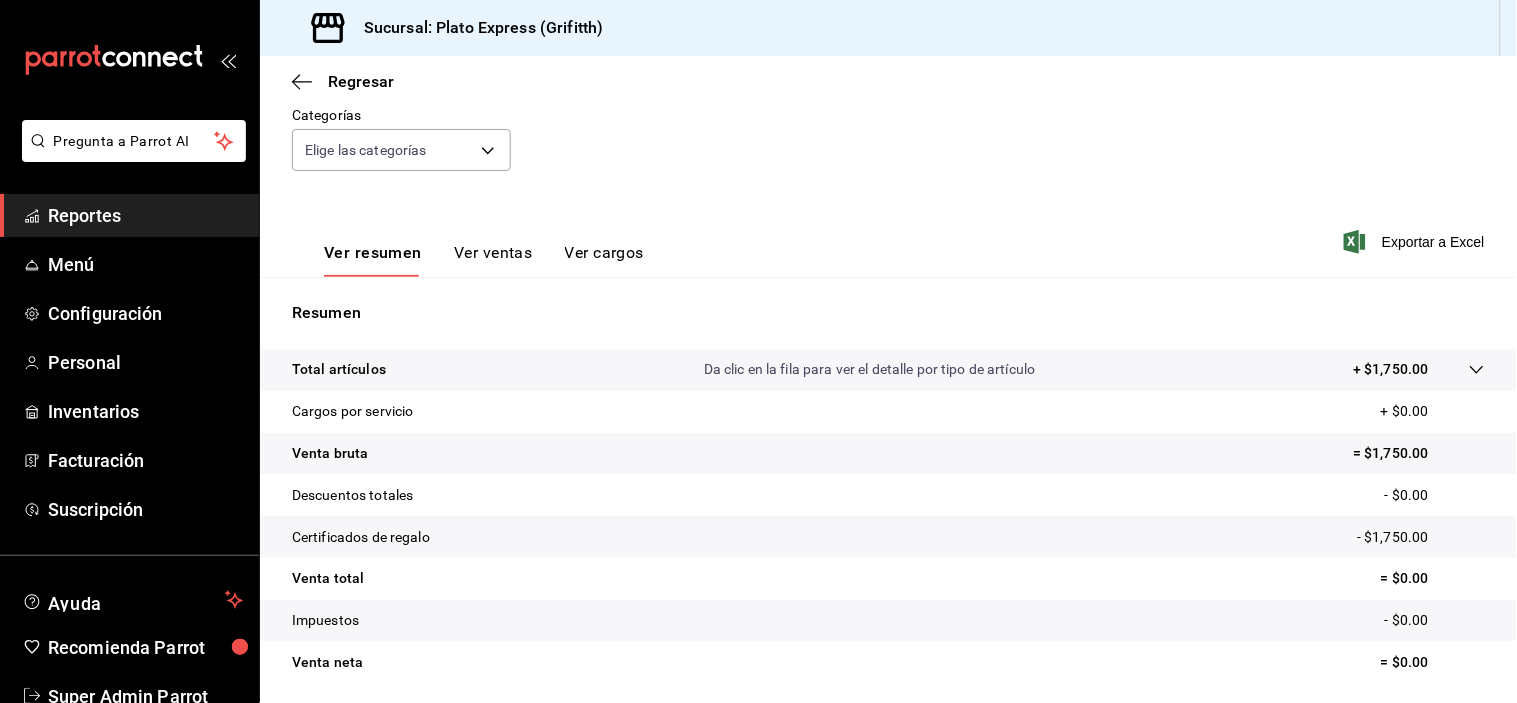 scroll, scrollTop: 203, scrollLeft: 0, axis: vertical 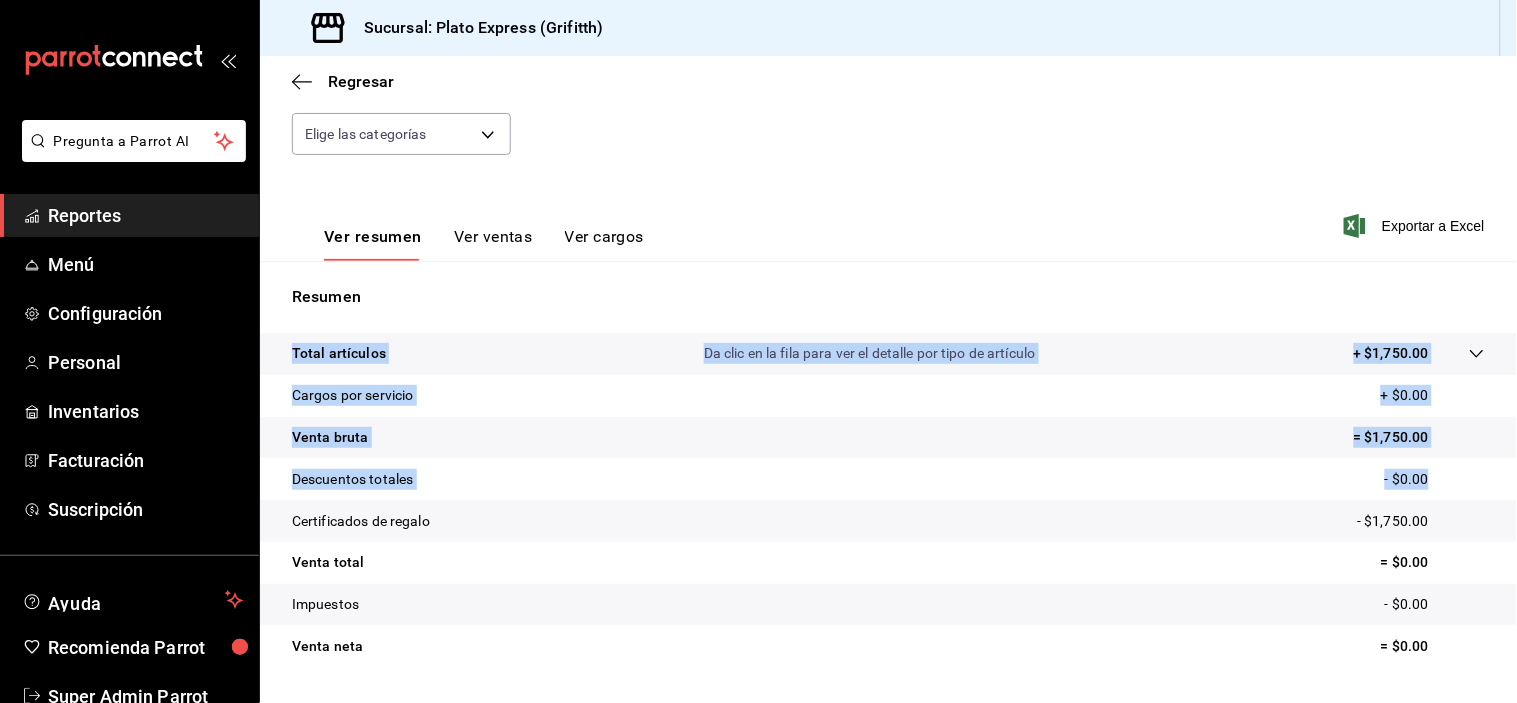 drag, startPoint x: 1500, startPoint y: 492, endPoint x: 1516, endPoint y: 346, distance: 146.8741 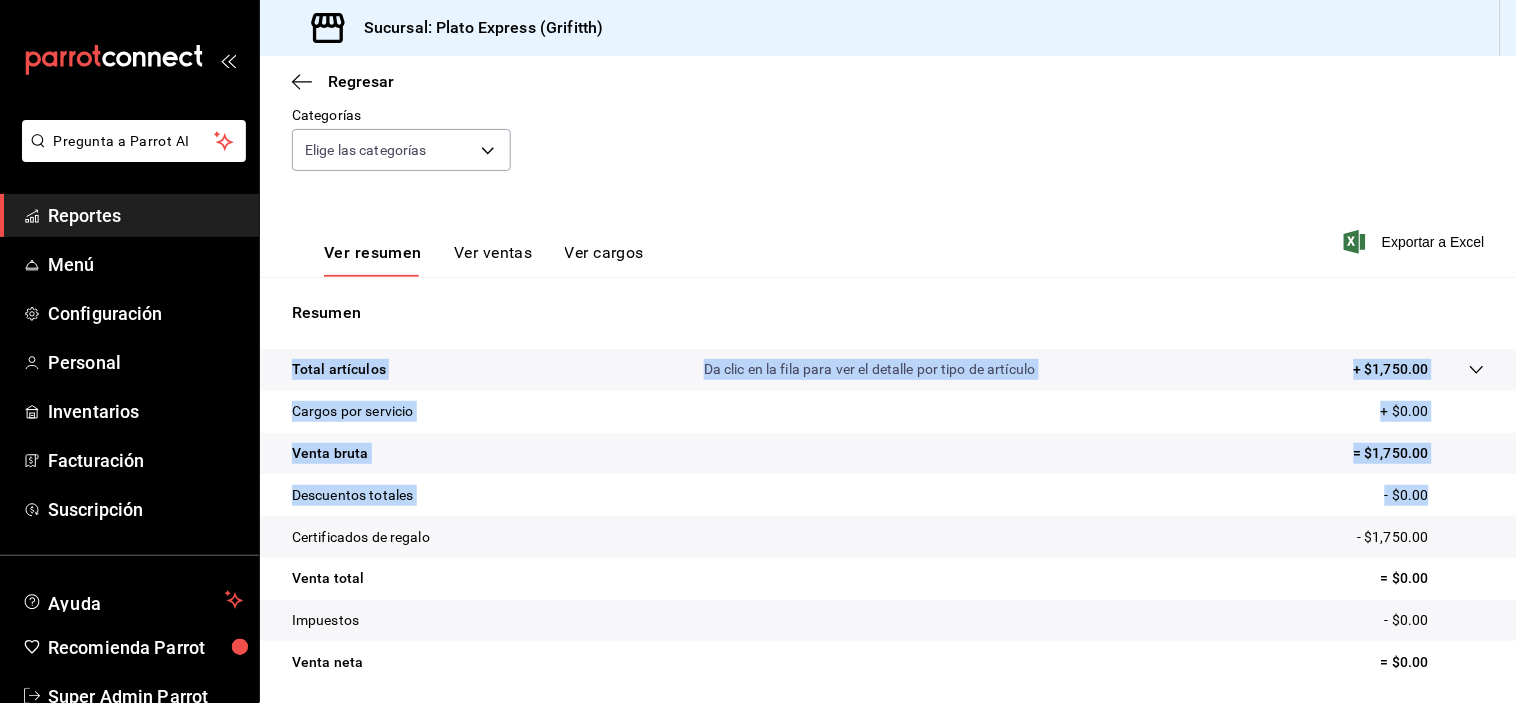 scroll, scrollTop: 0, scrollLeft: 0, axis: both 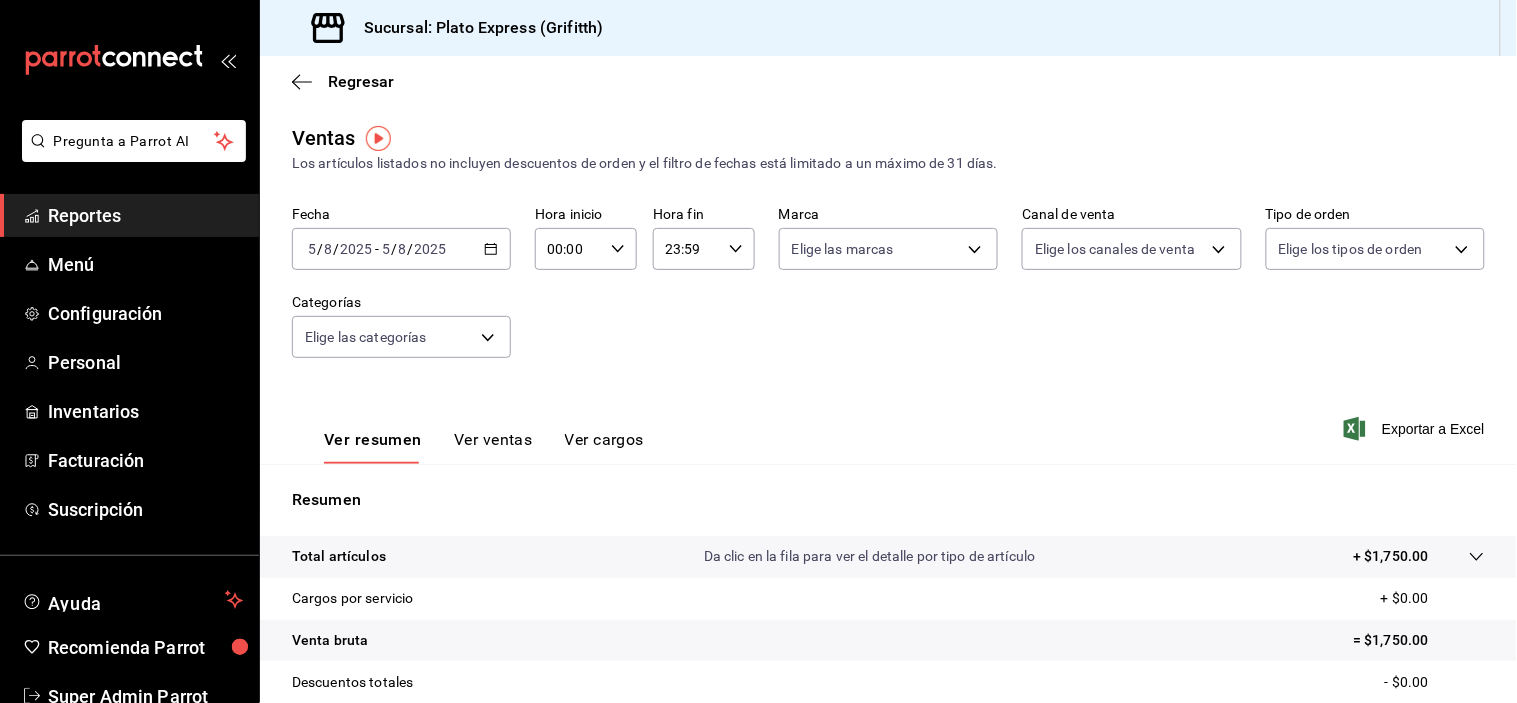 click on "00:00 Hora inicio" at bounding box center (586, 249) 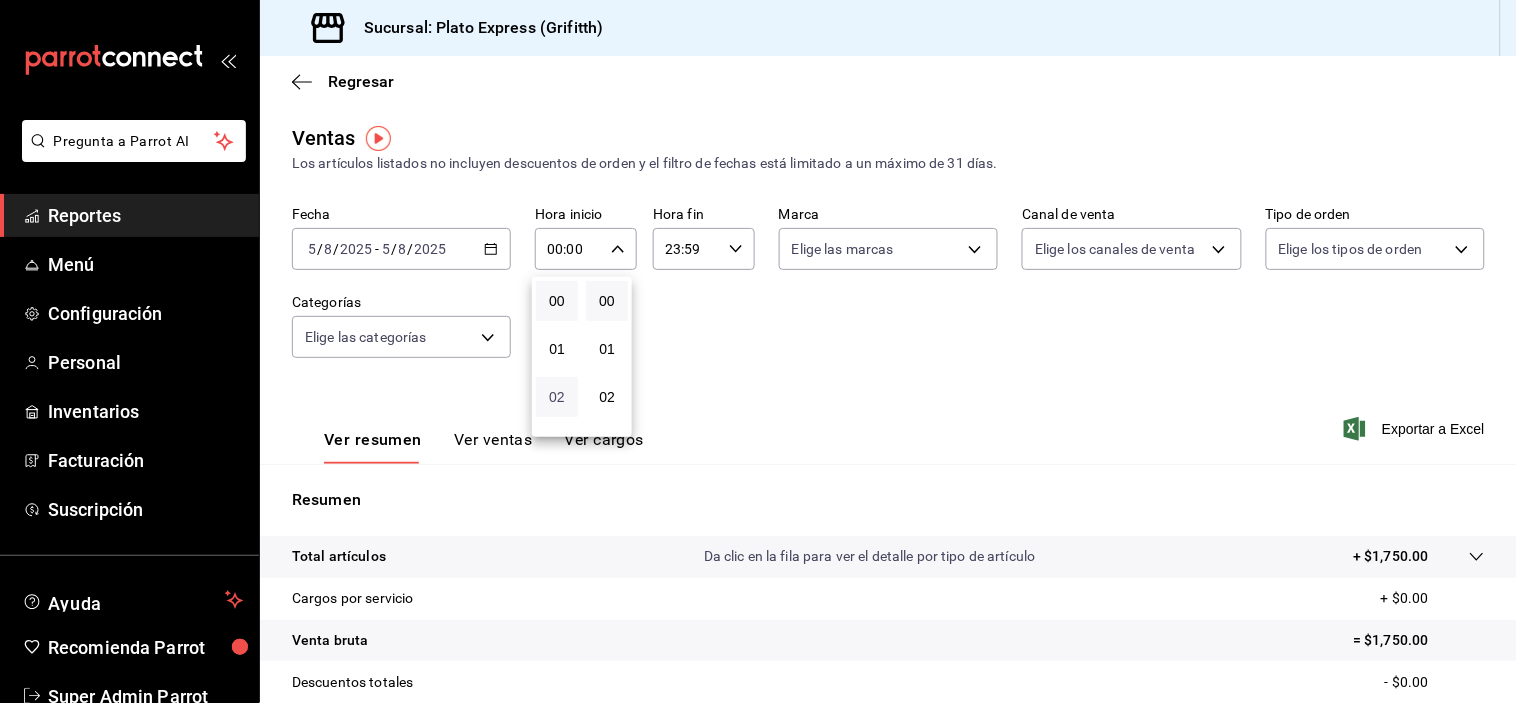 click on "02" at bounding box center [557, 397] 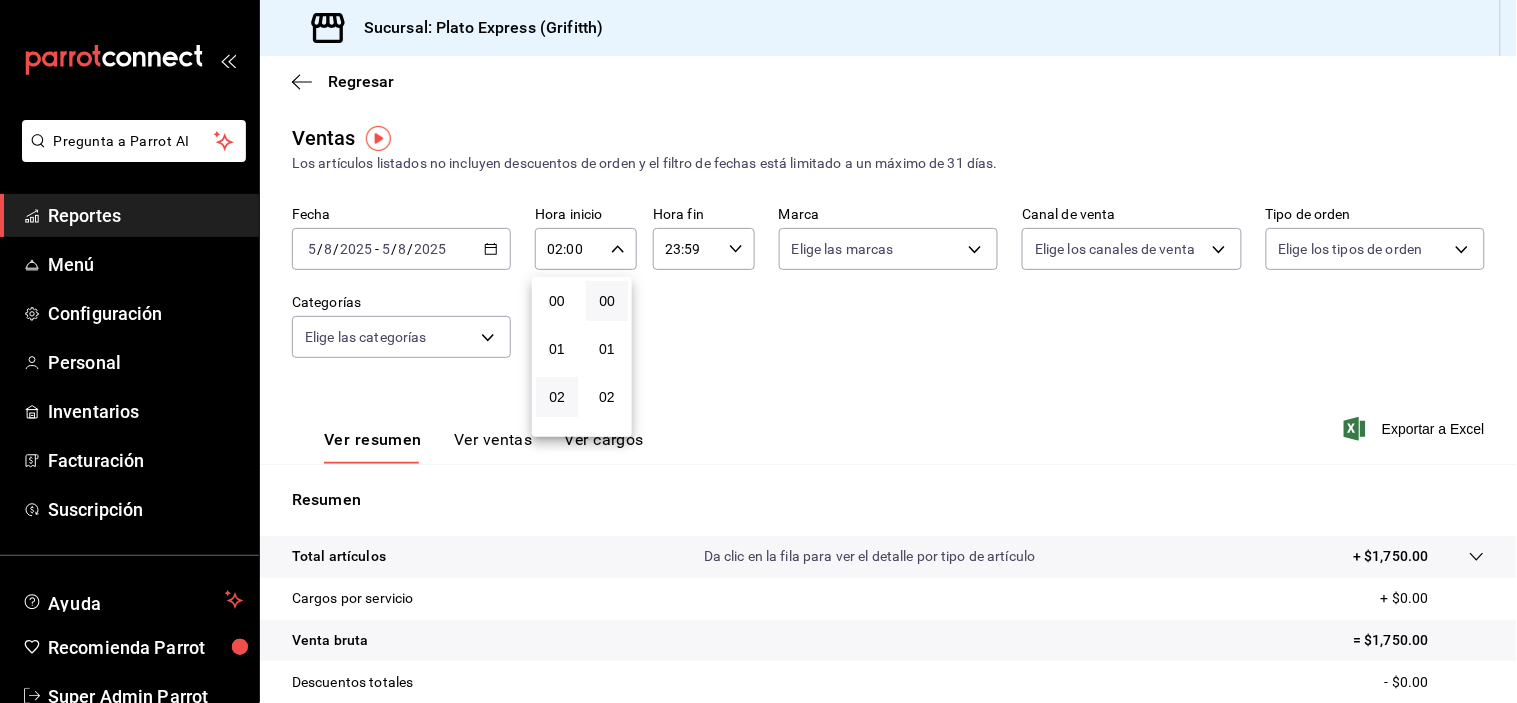 click at bounding box center [758, 351] 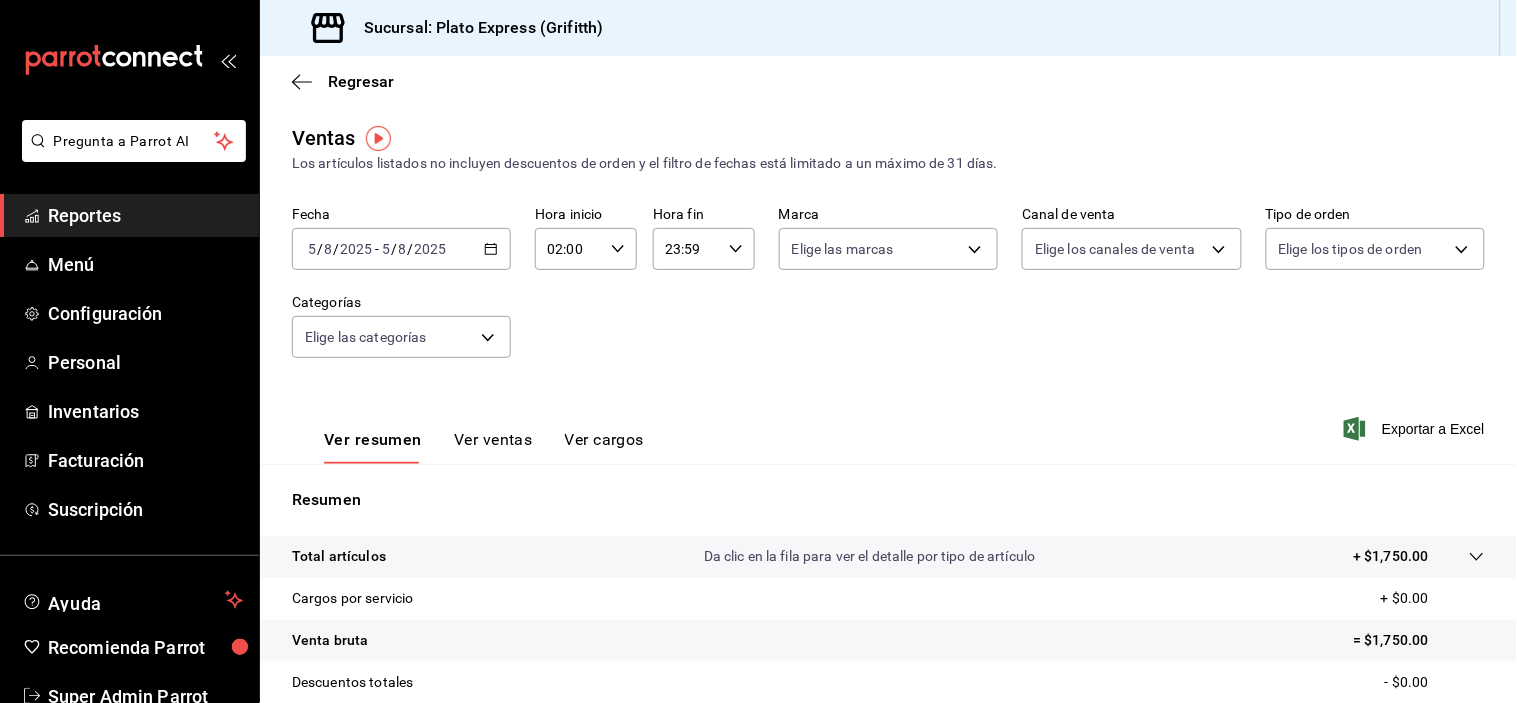 click 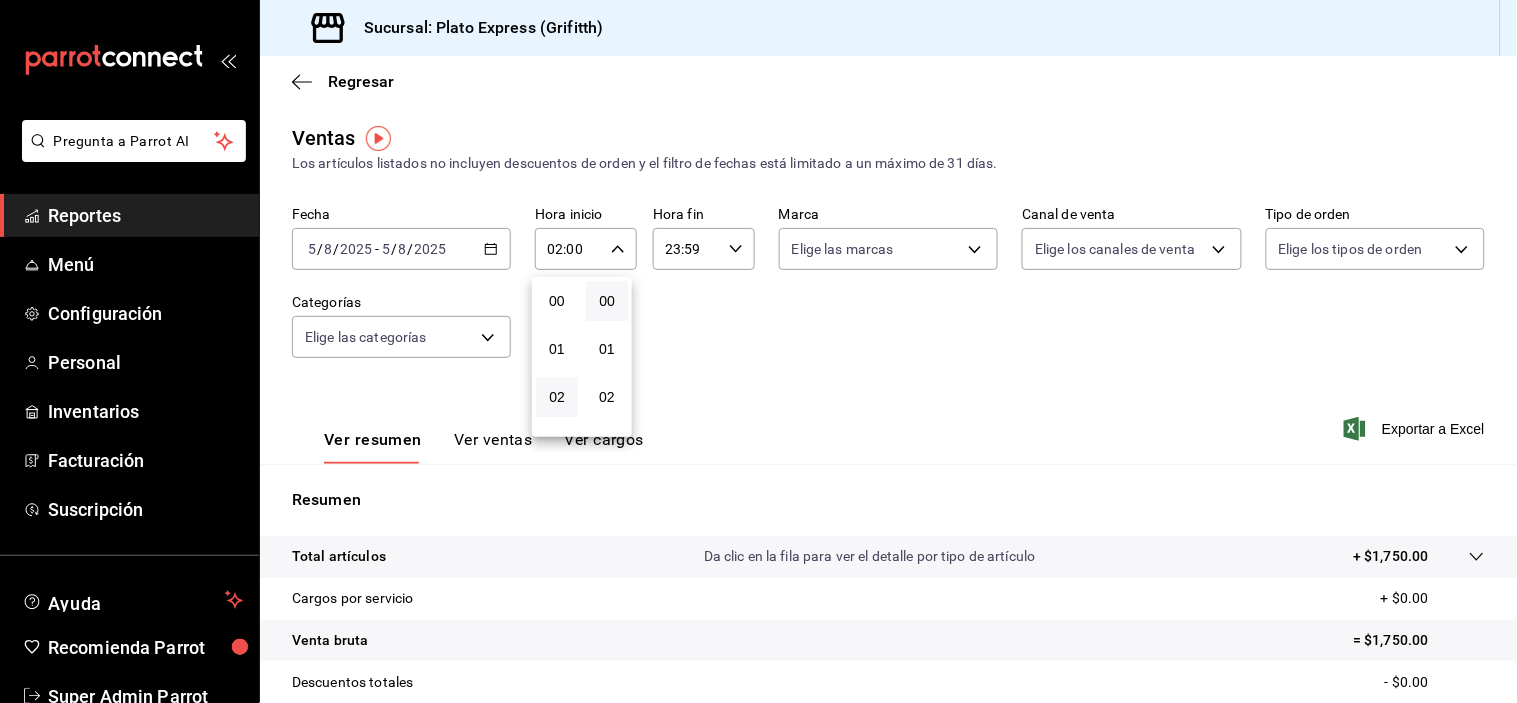 scroll, scrollTop: 100, scrollLeft: 0, axis: vertical 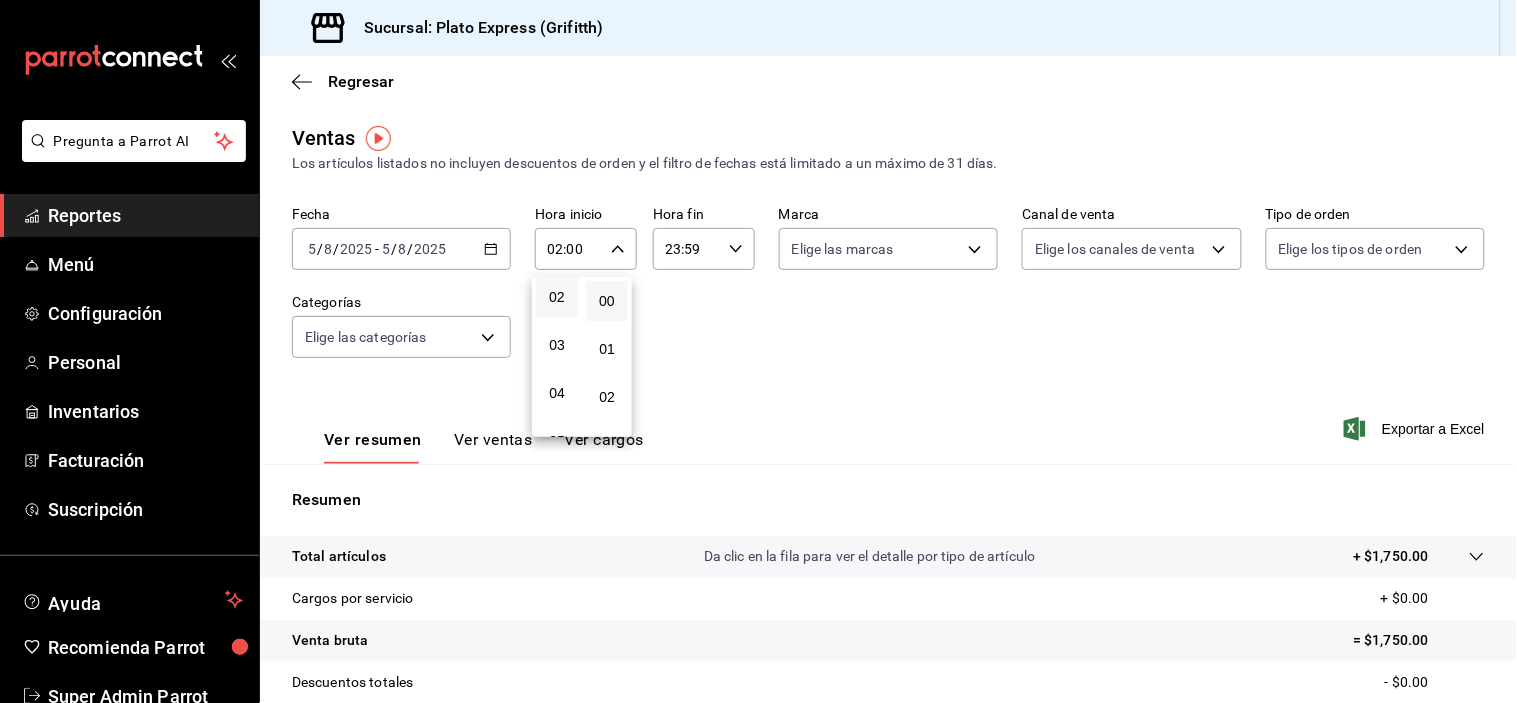 drag, startPoint x: 563, startPoint y: 407, endPoint x: 823, endPoint y: 422, distance: 260.43234 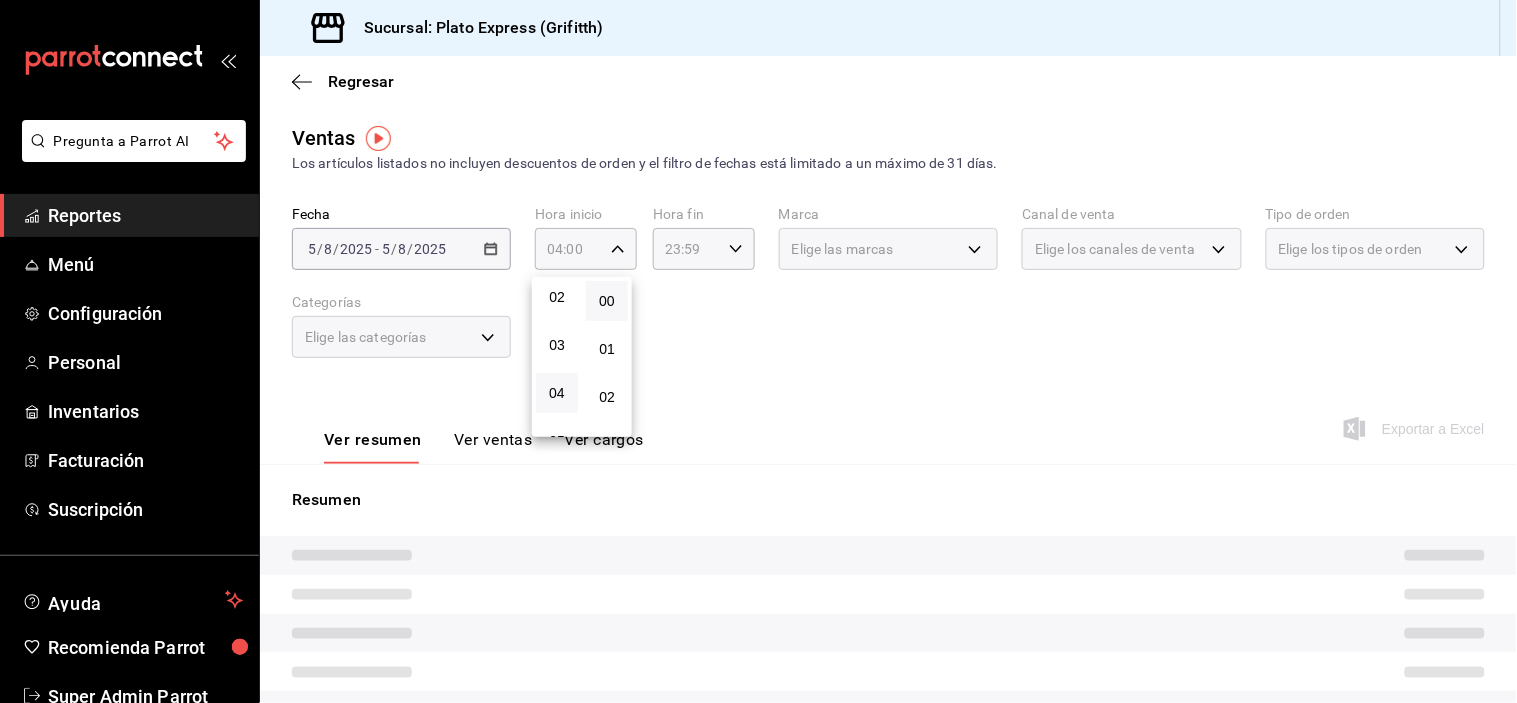 click at bounding box center [758, 351] 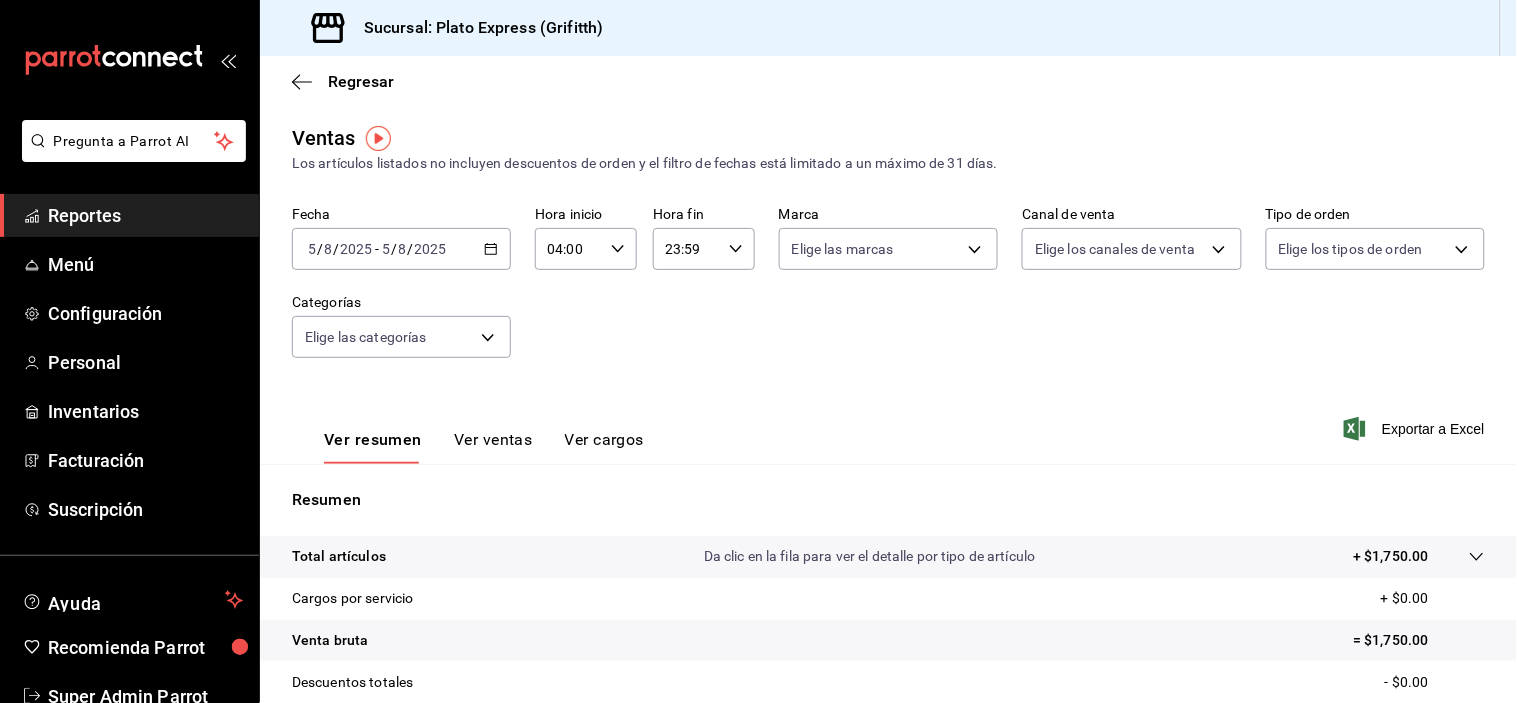 click on "04:00 Hora inicio" at bounding box center [586, 249] 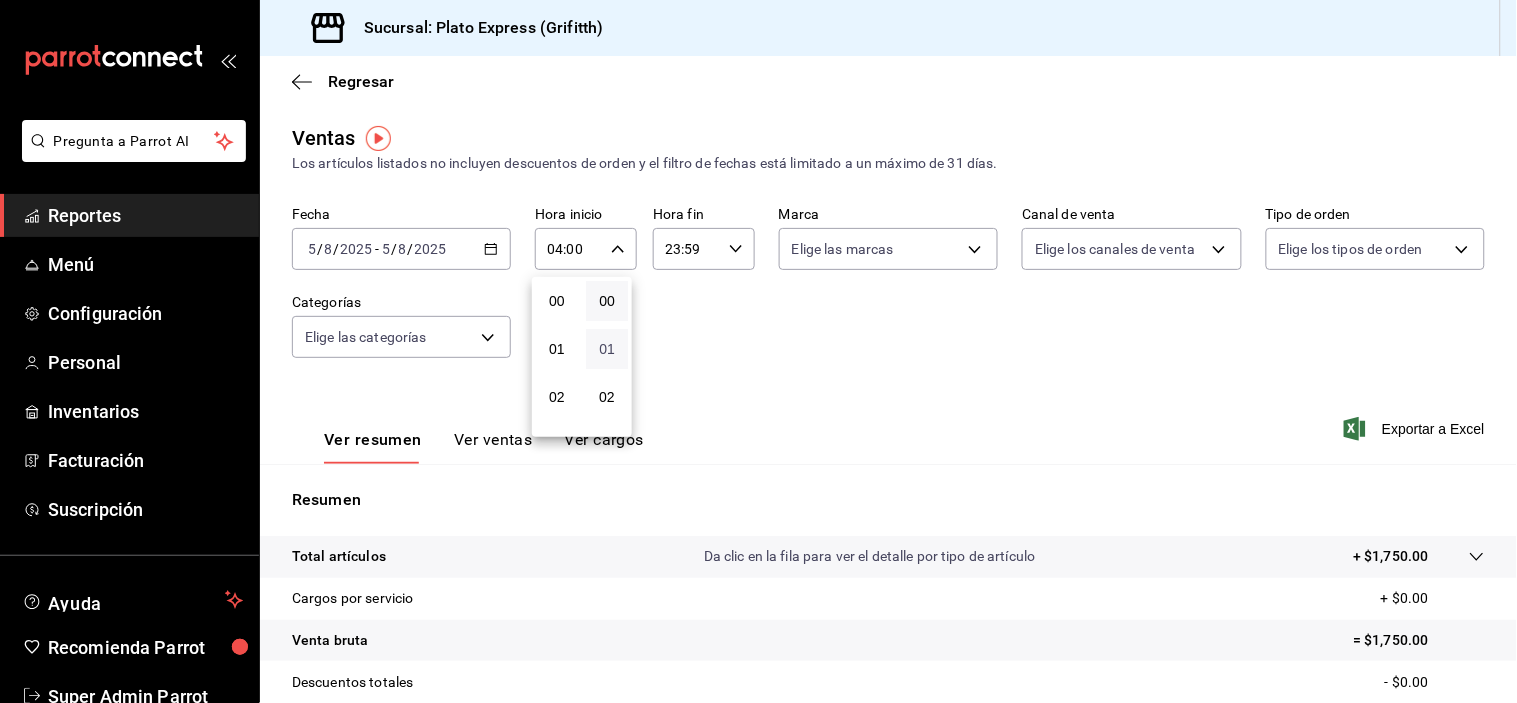 scroll, scrollTop: 198, scrollLeft: 0, axis: vertical 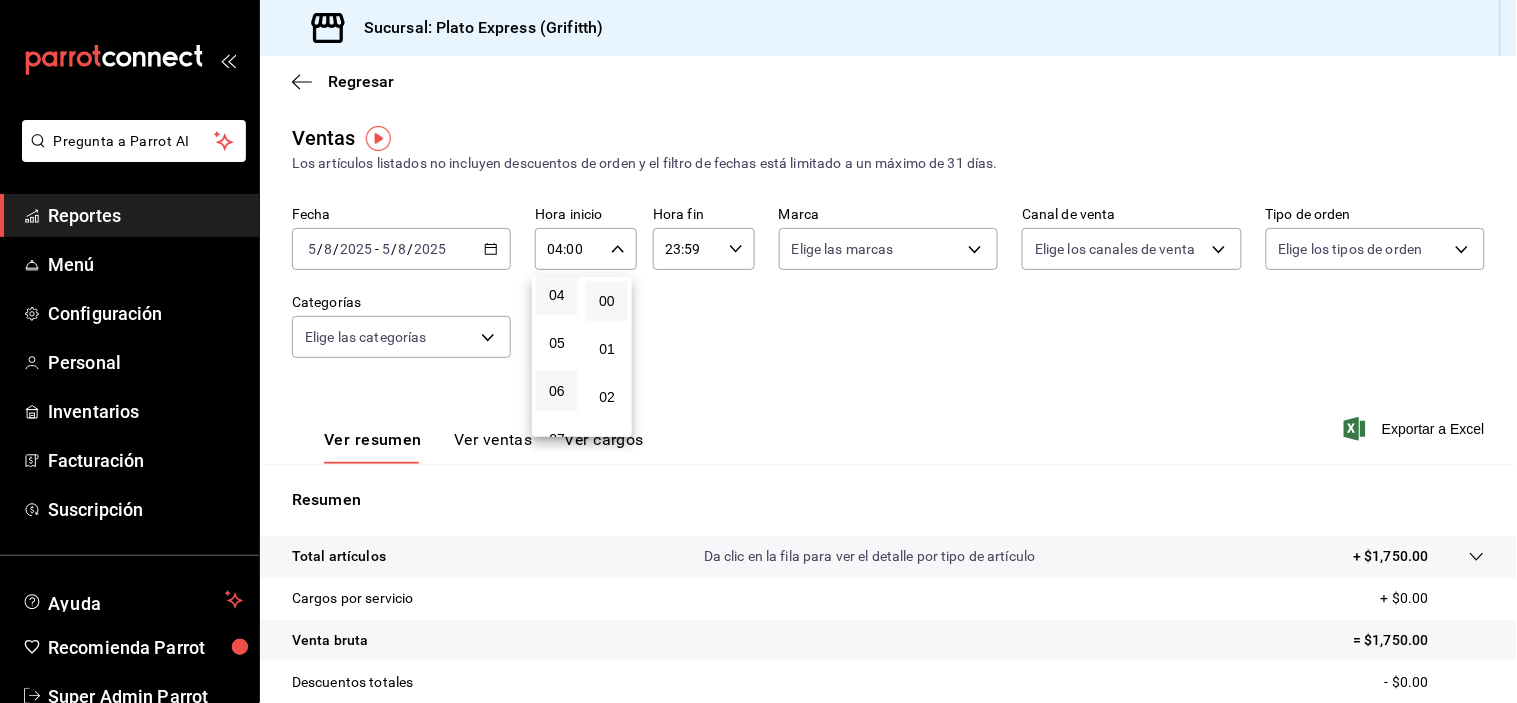 click on "06" at bounding box center [557, 391] 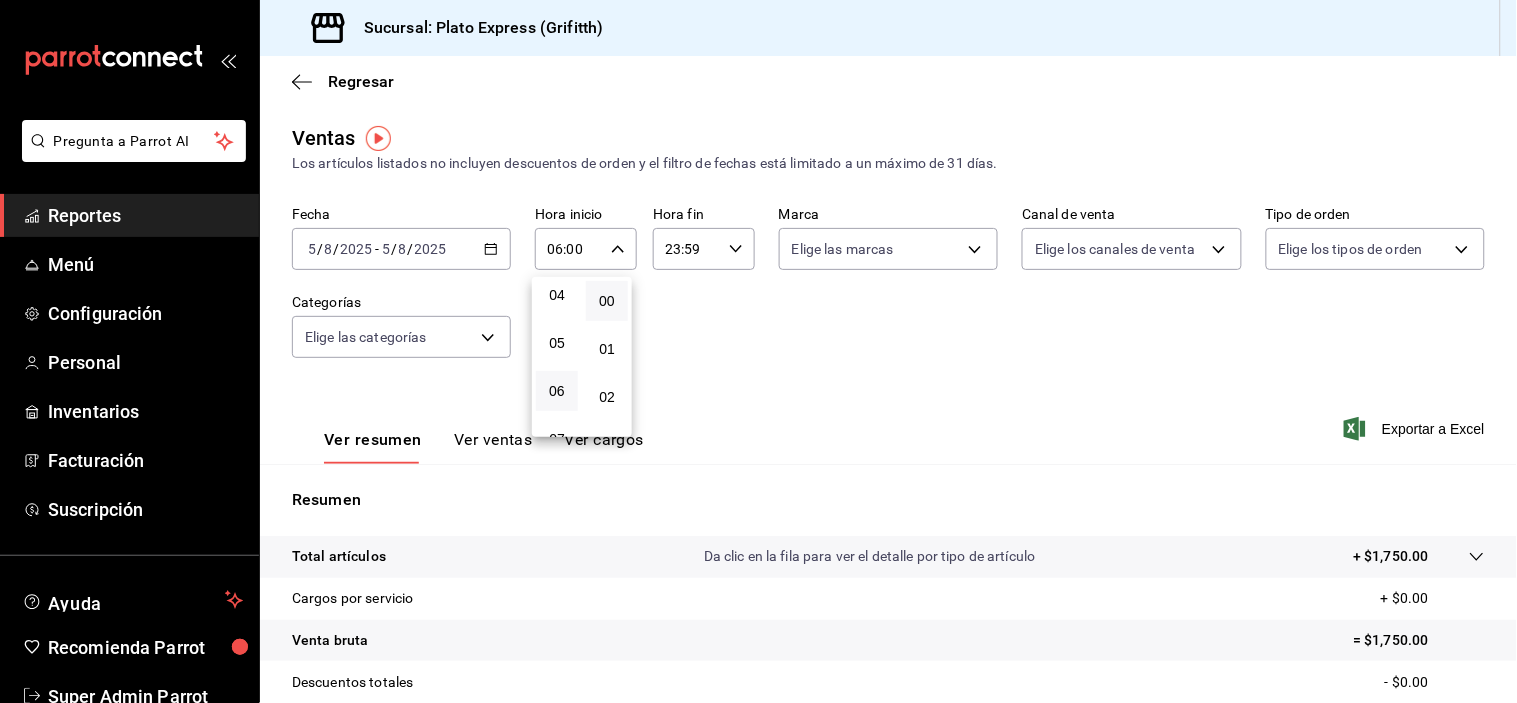 click at bounding box center (758, 351) 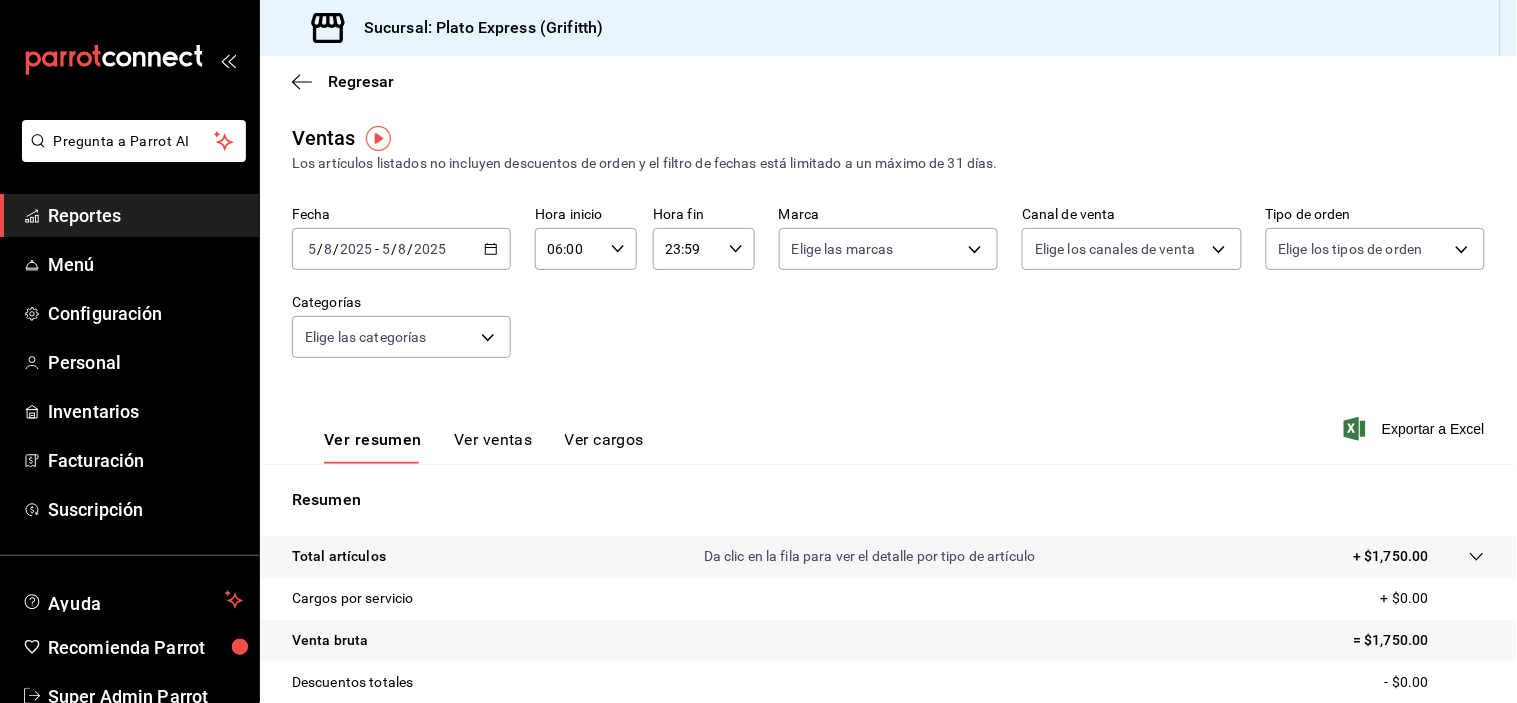 click on "06:00 Hora inicio" at bounding box center [586, 249] 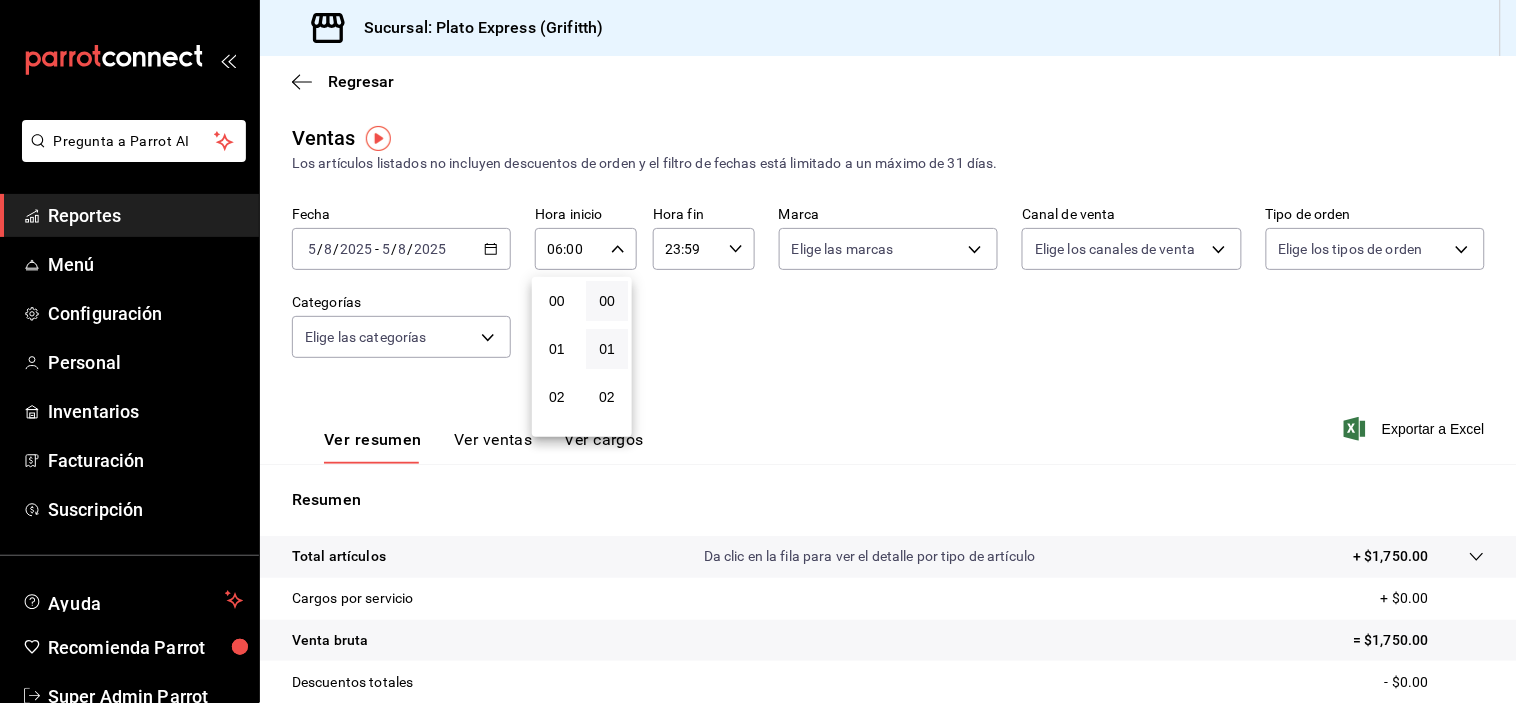 scroll, scrollTop: 298, scrollLeft: 0, axis: vertical 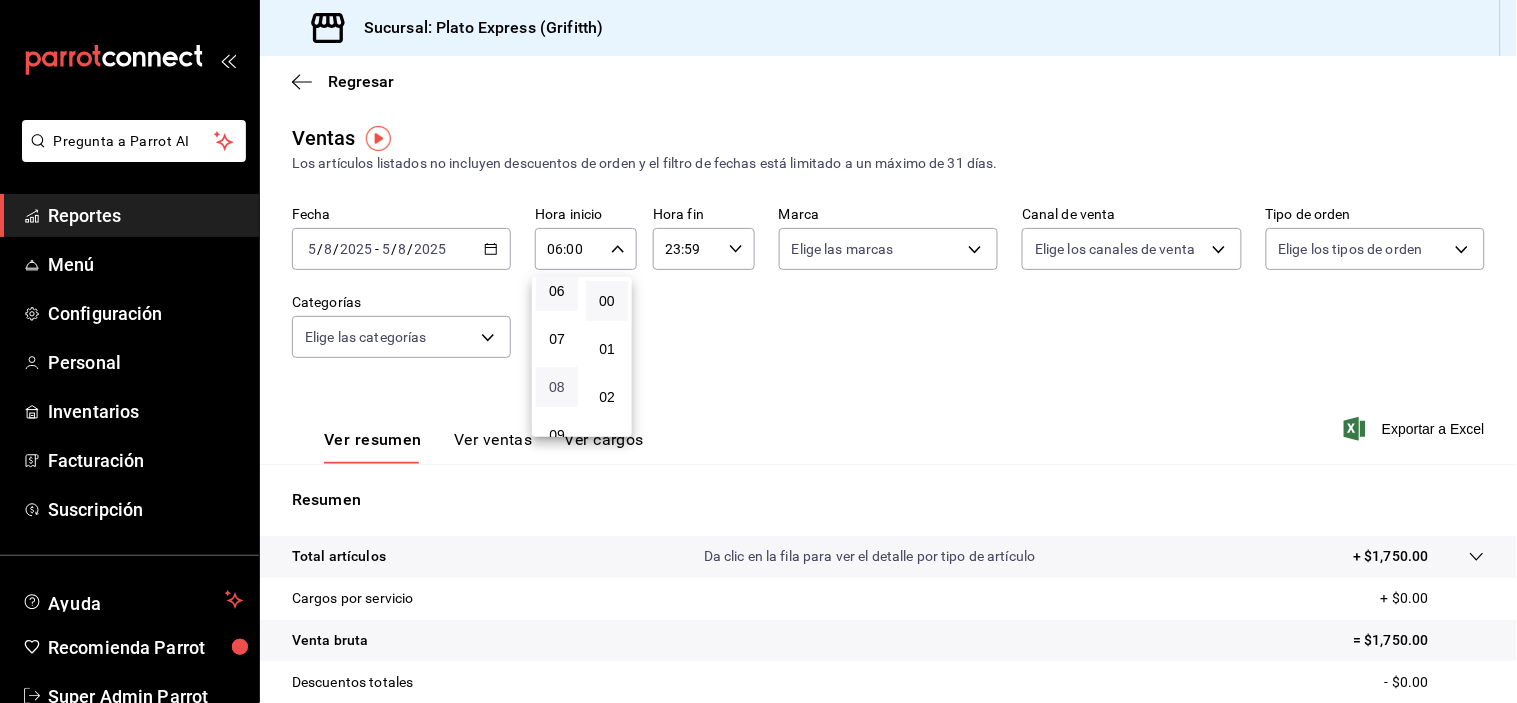 click on "08" at bounding box center (557, 387) 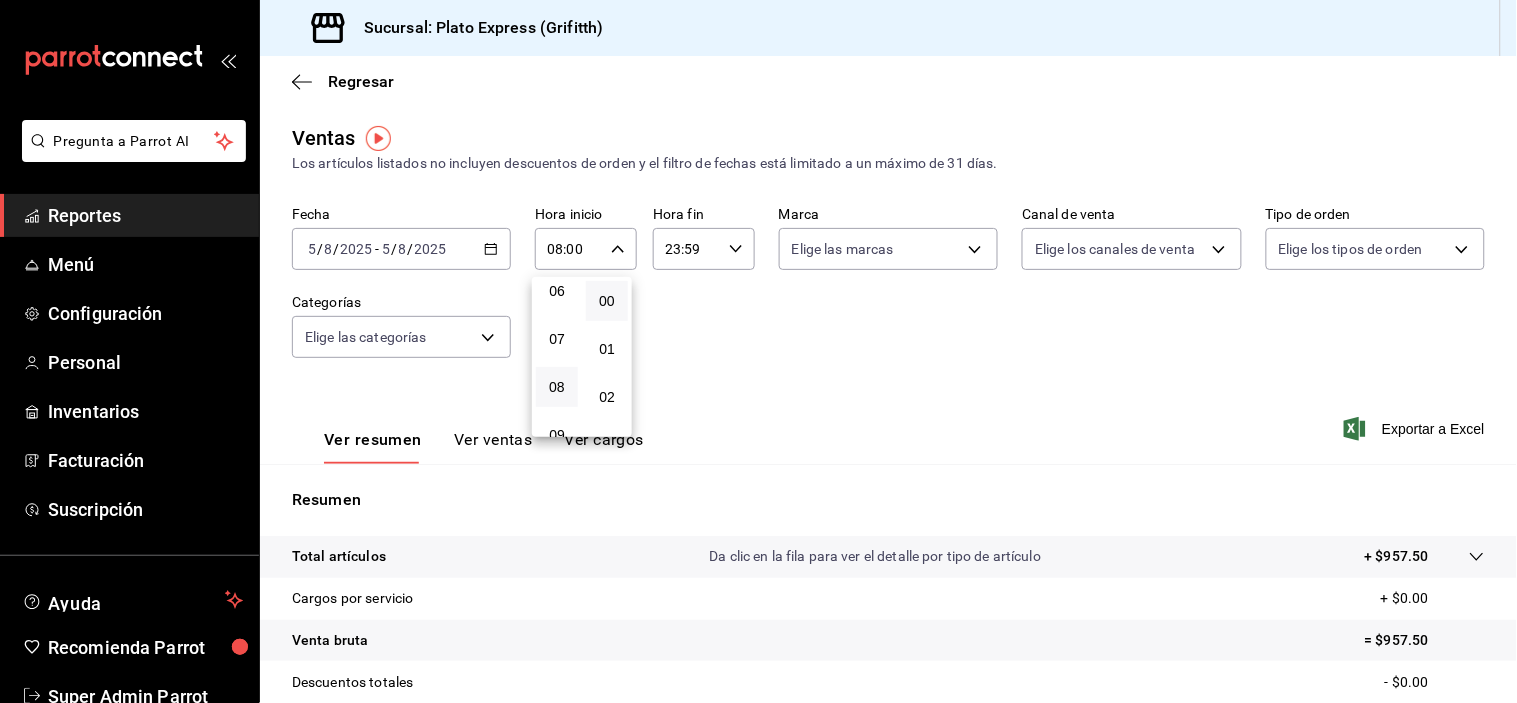 click at bounding box center (758, 351) 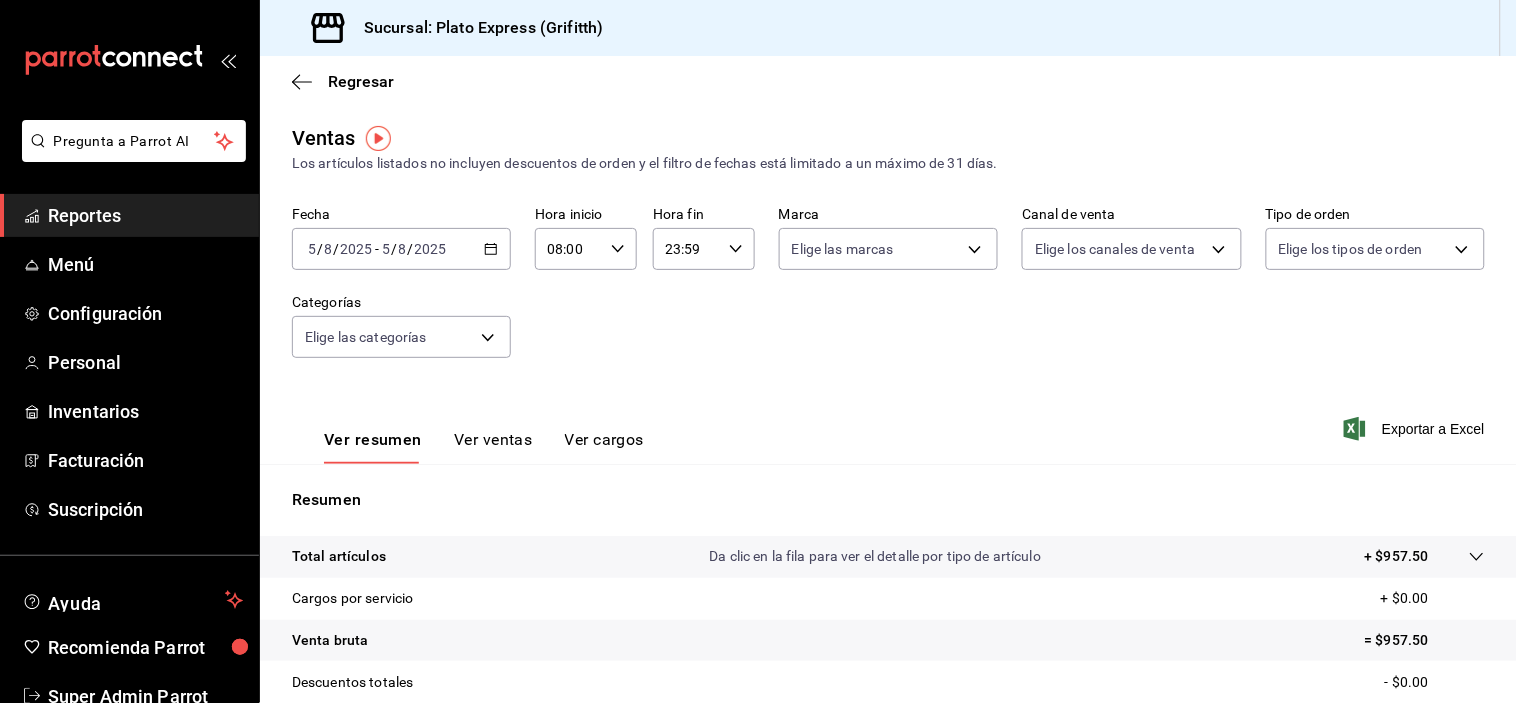 click 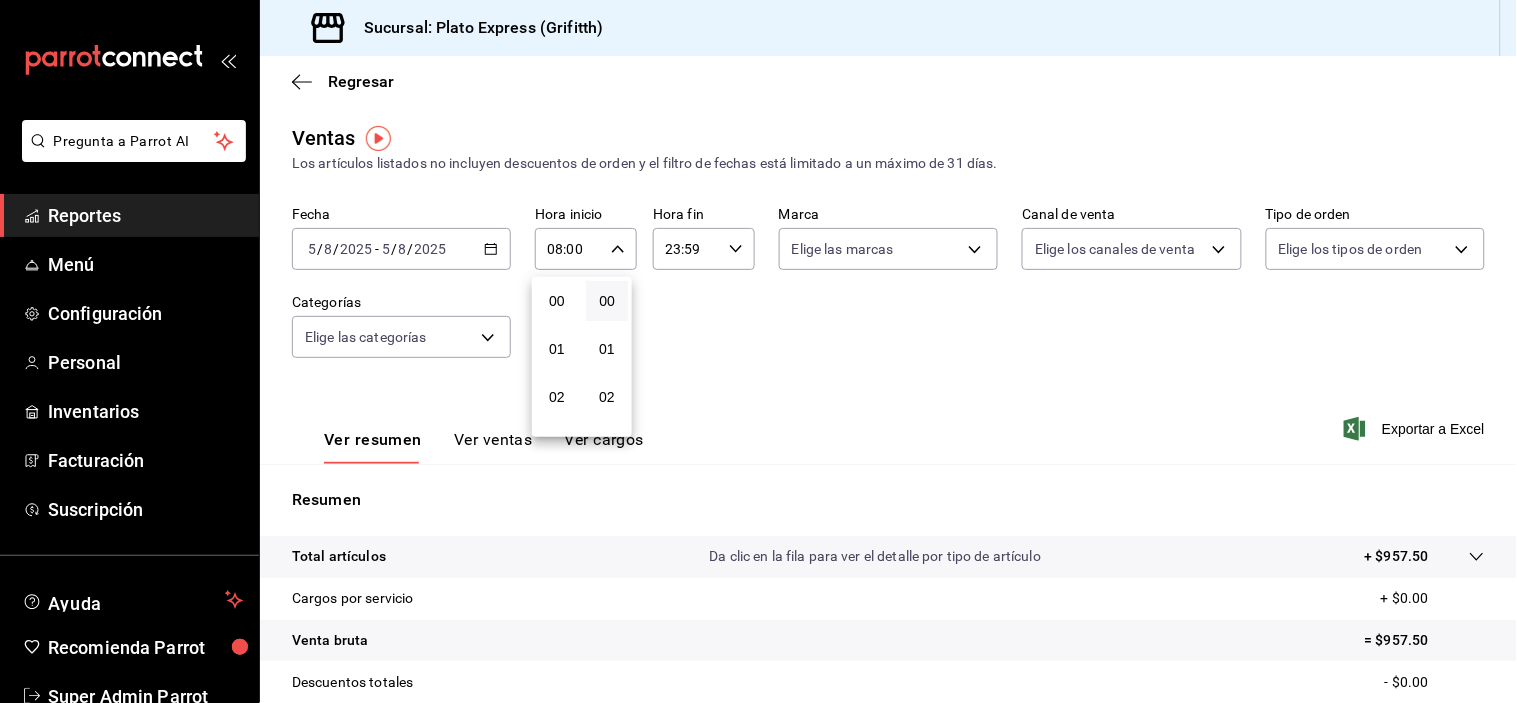 scroll, scrollTop: 397, scrollLeft: 0, axis: vertical 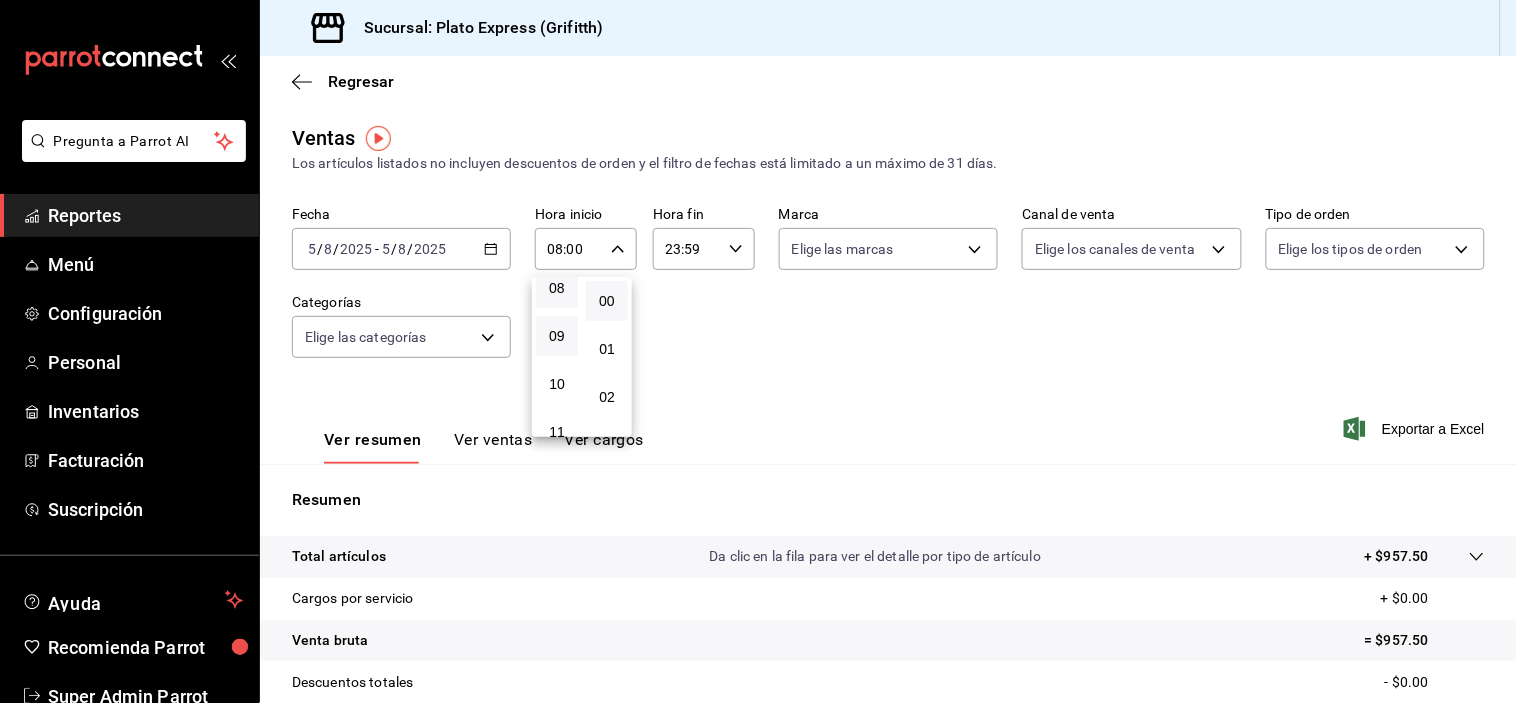 click on "09" at bounding box center [557, 336] 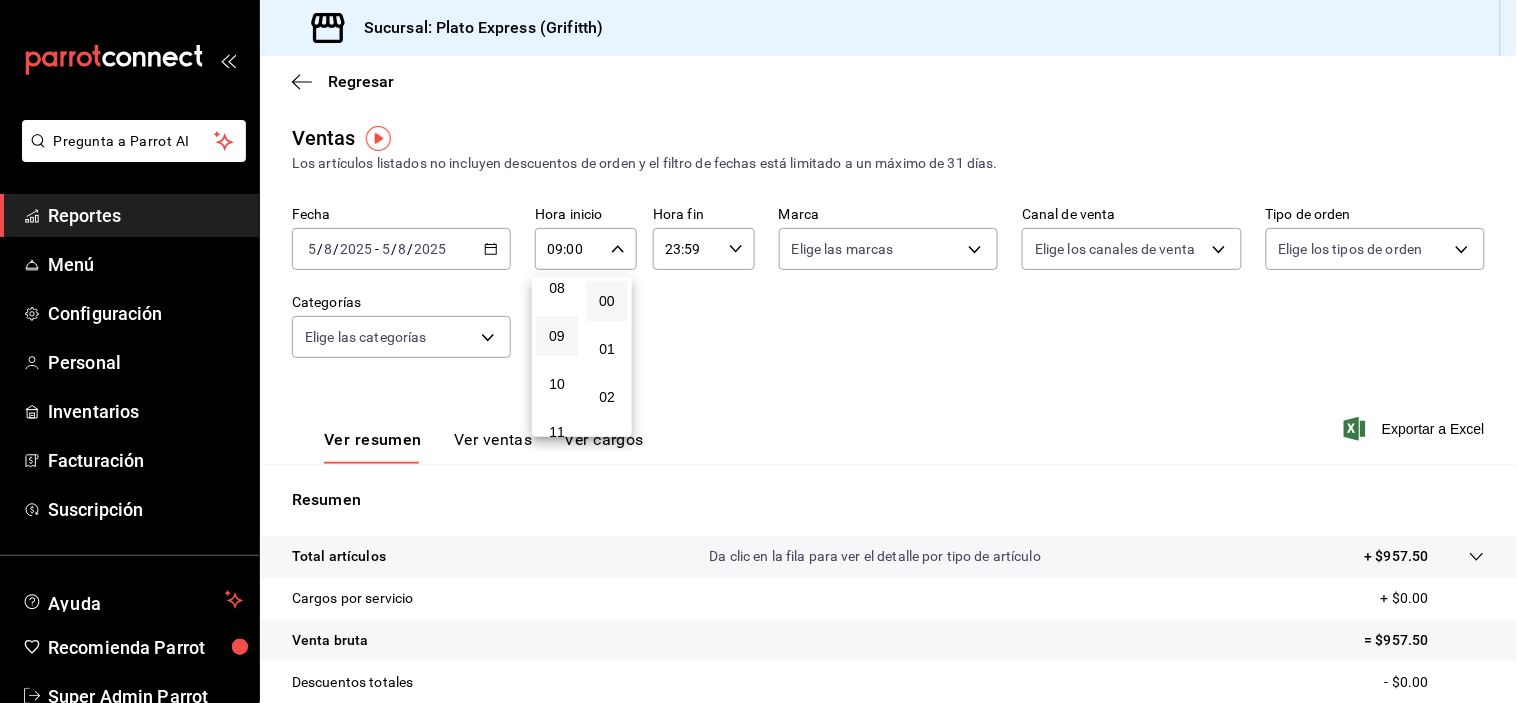 click at bounding box center (758, 351) 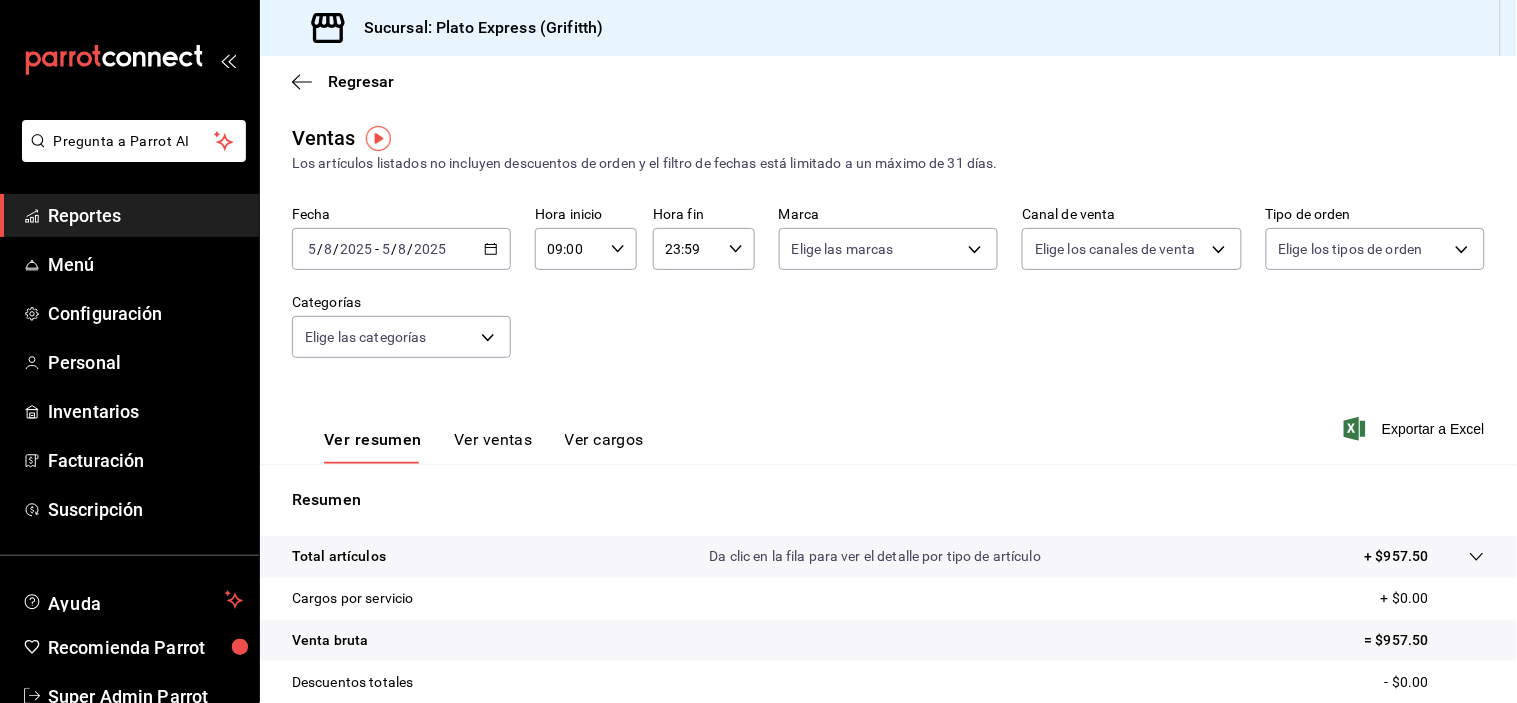 click on "Ver ventas" at bounding box center (493, 447) 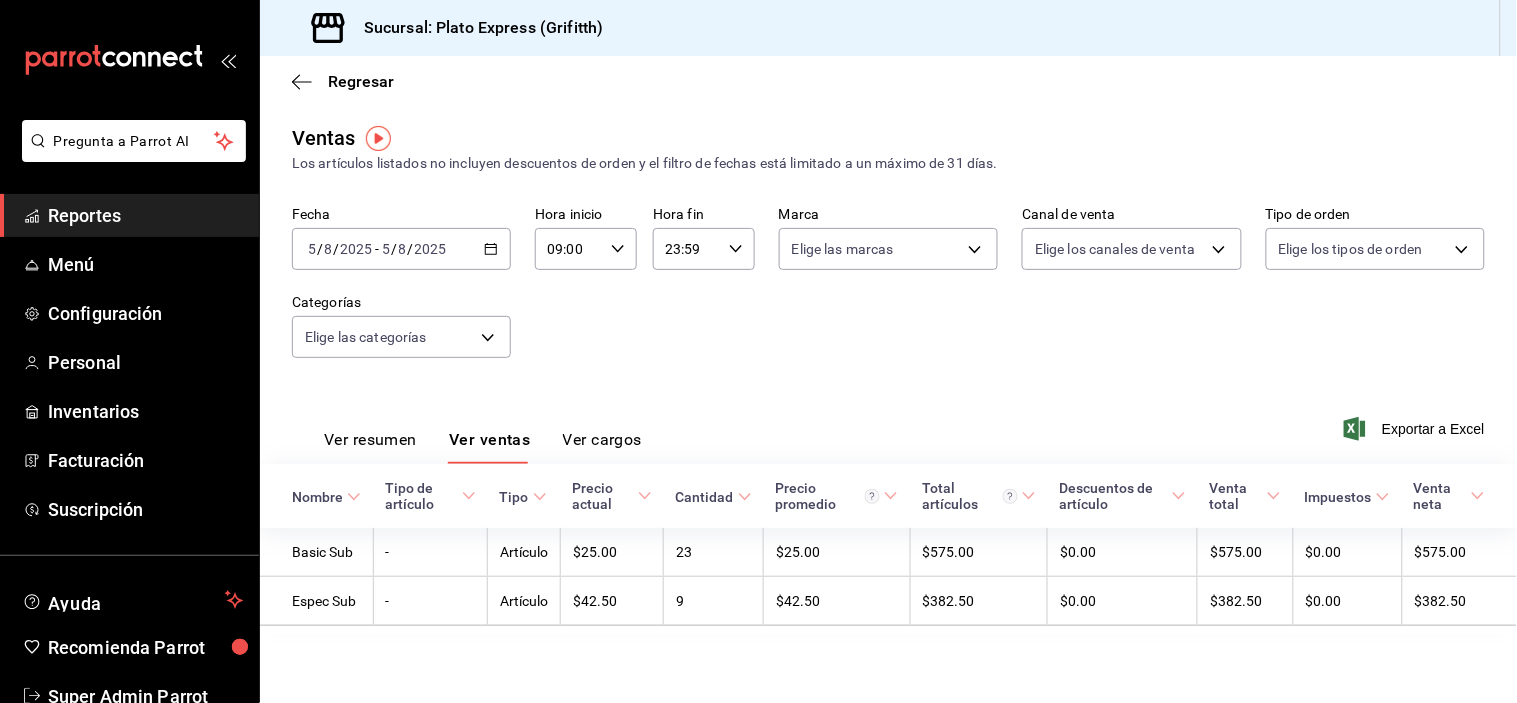 click on "Ver resumen" at bounding box center [370, 447] 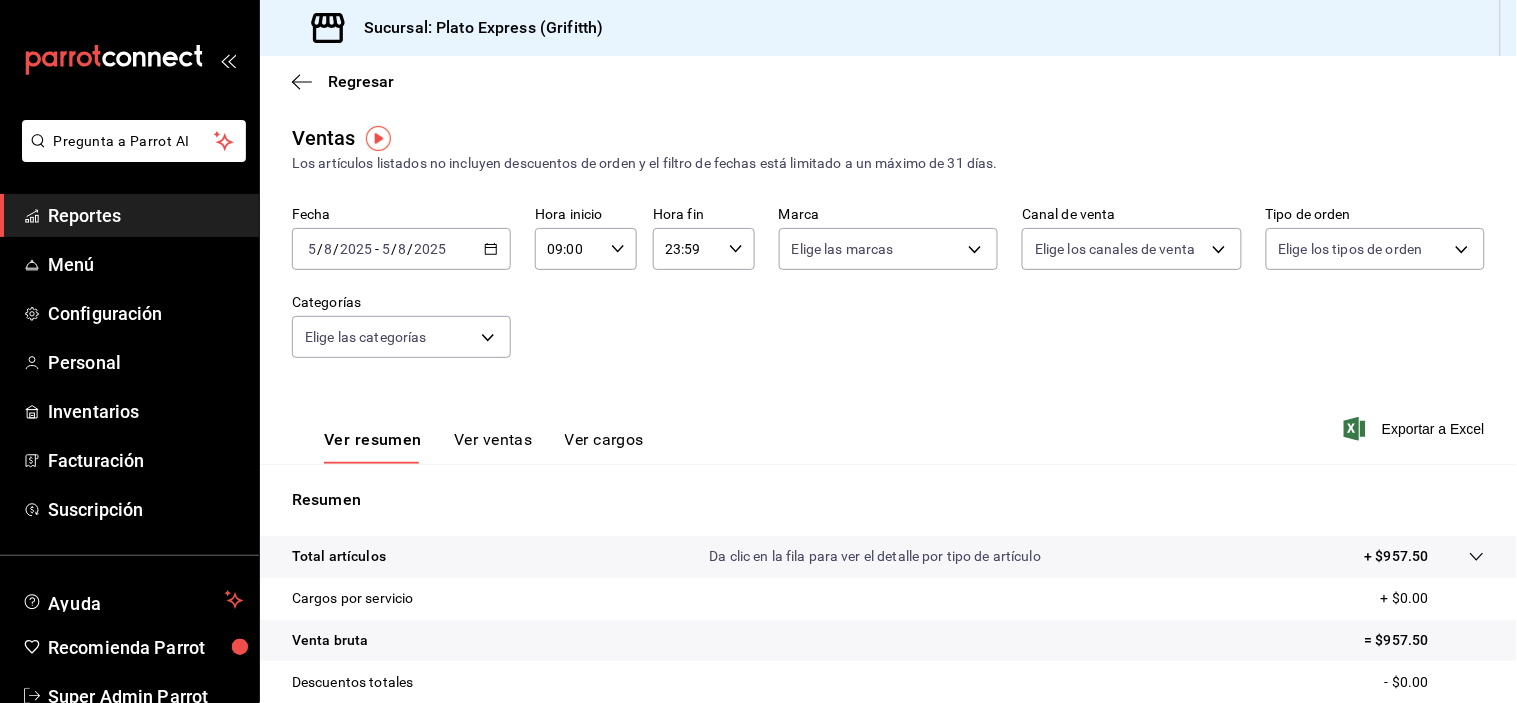 click on "09:00 Hora inicio" at bounding box center [586, 249] 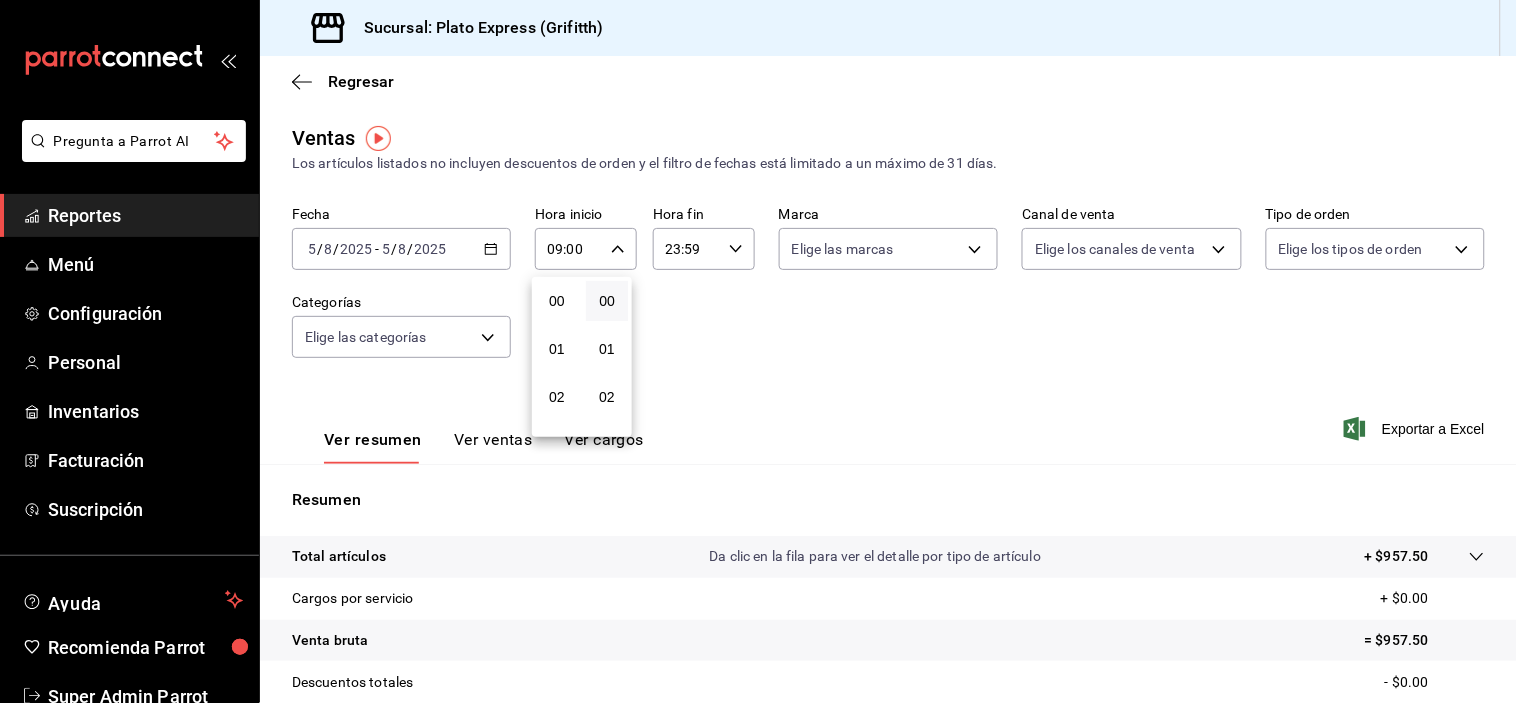 scroll, scrollTop: 447, scrollLeft: 0, axis: vertical 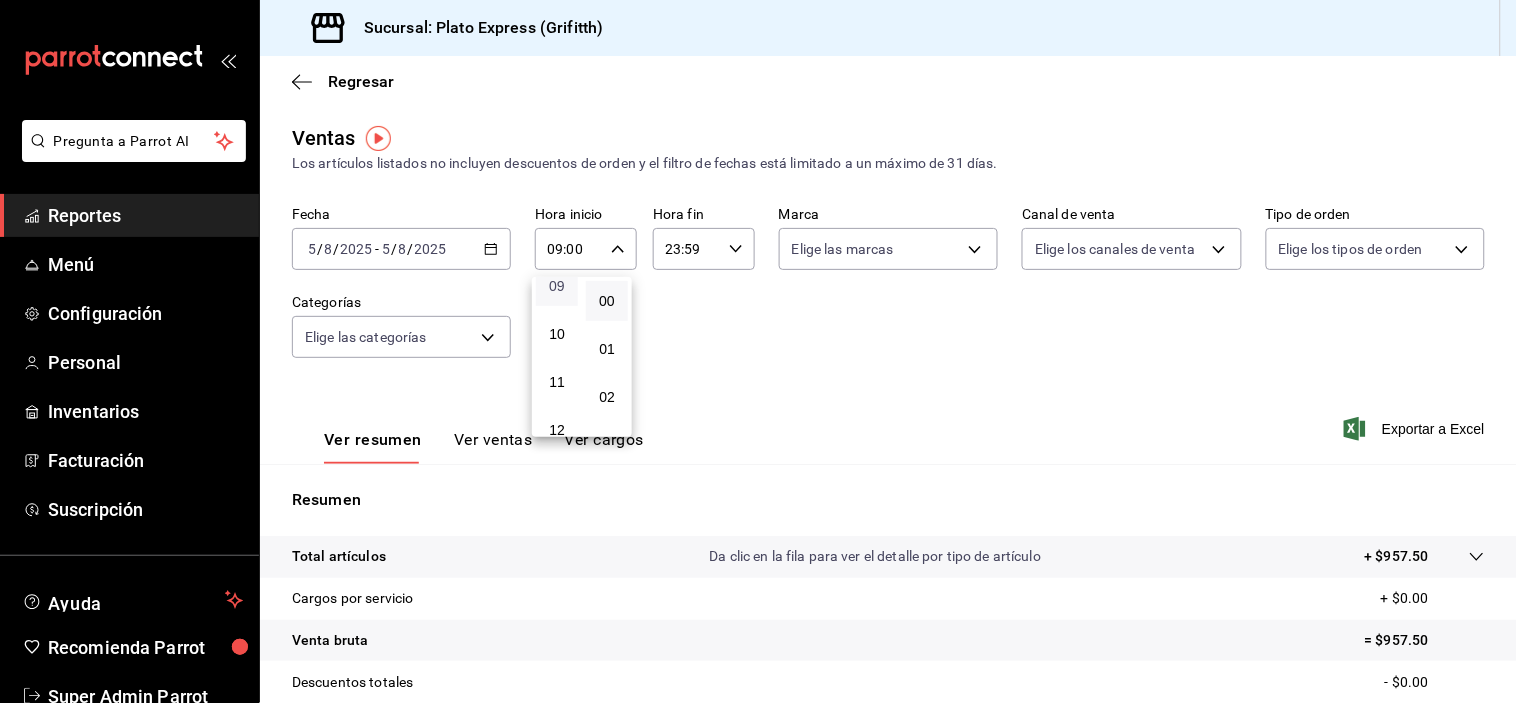 click on "09" at bounding box center [557, 286] 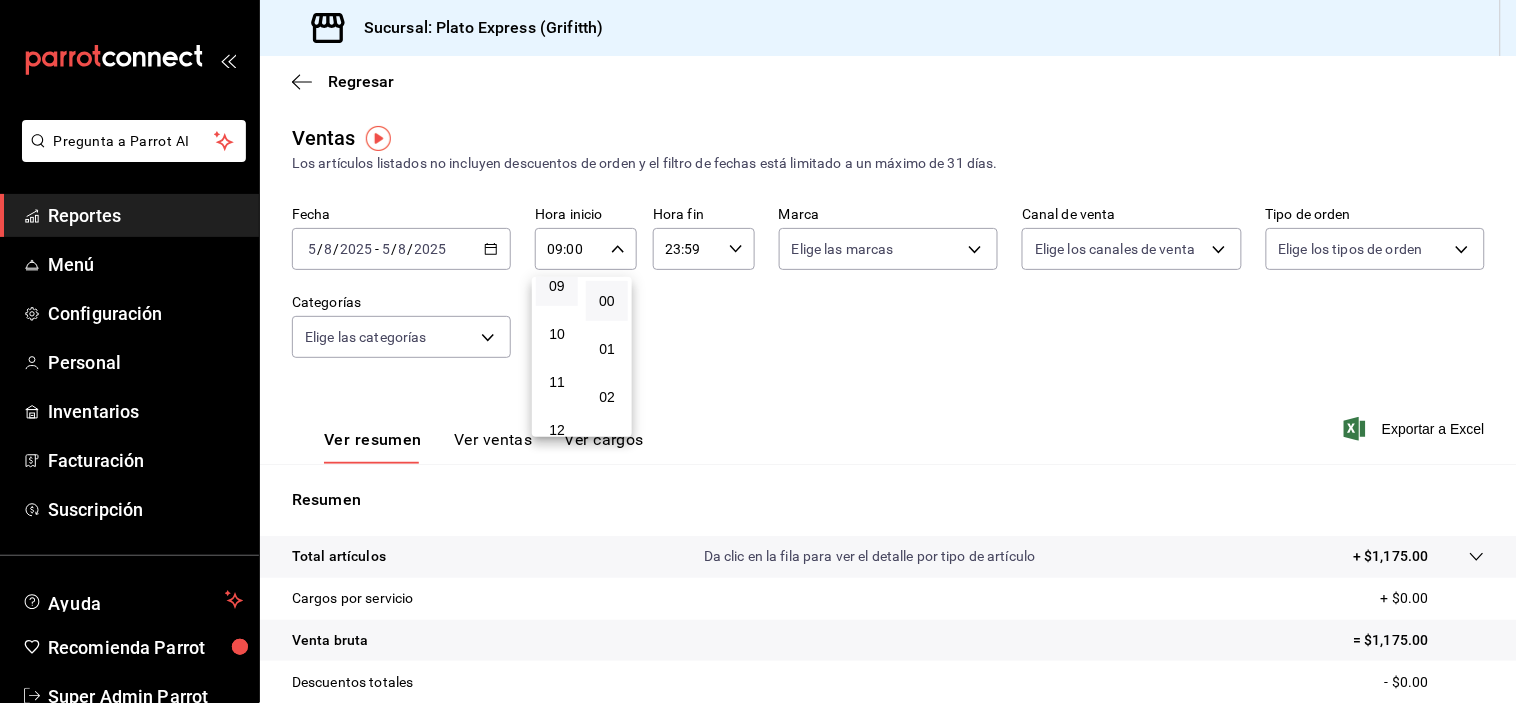 click at bounding box center [758, 351] 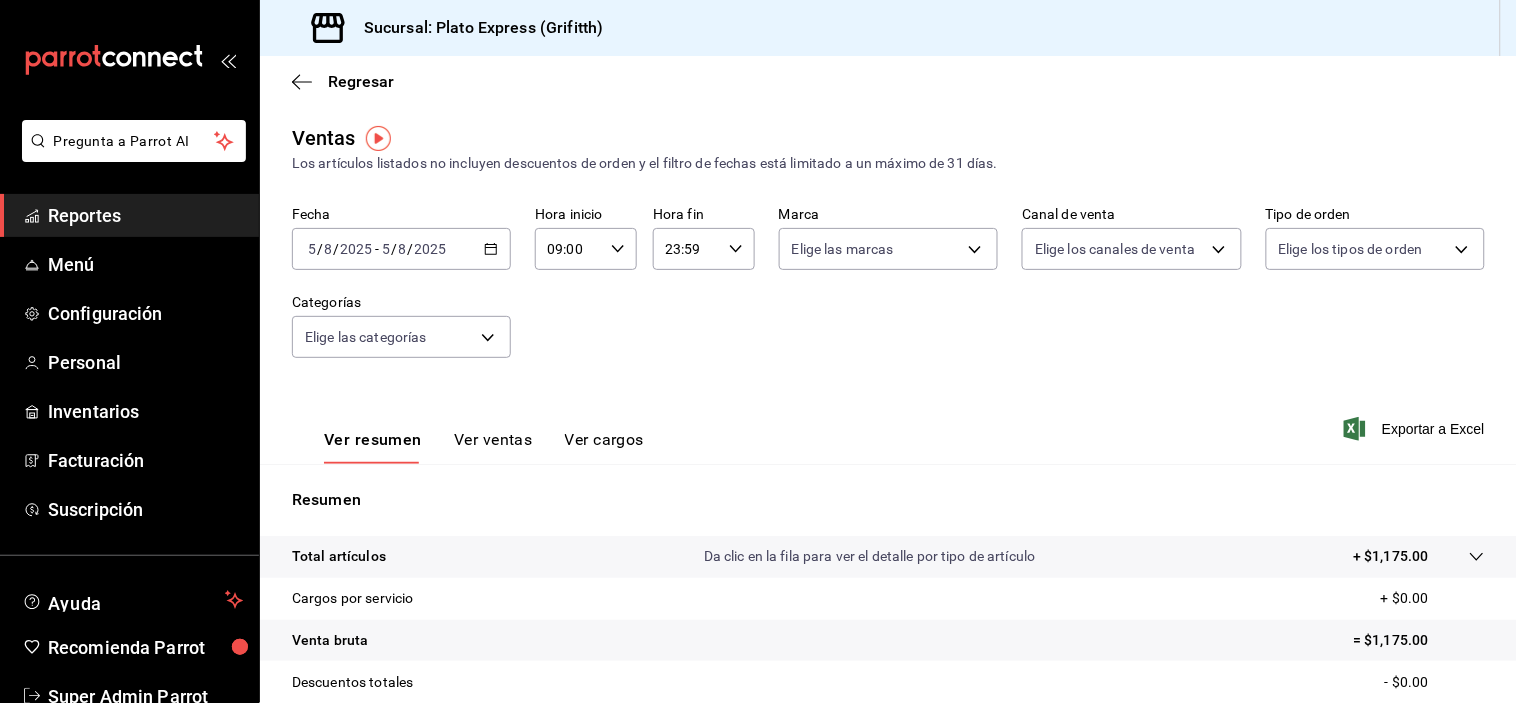 click 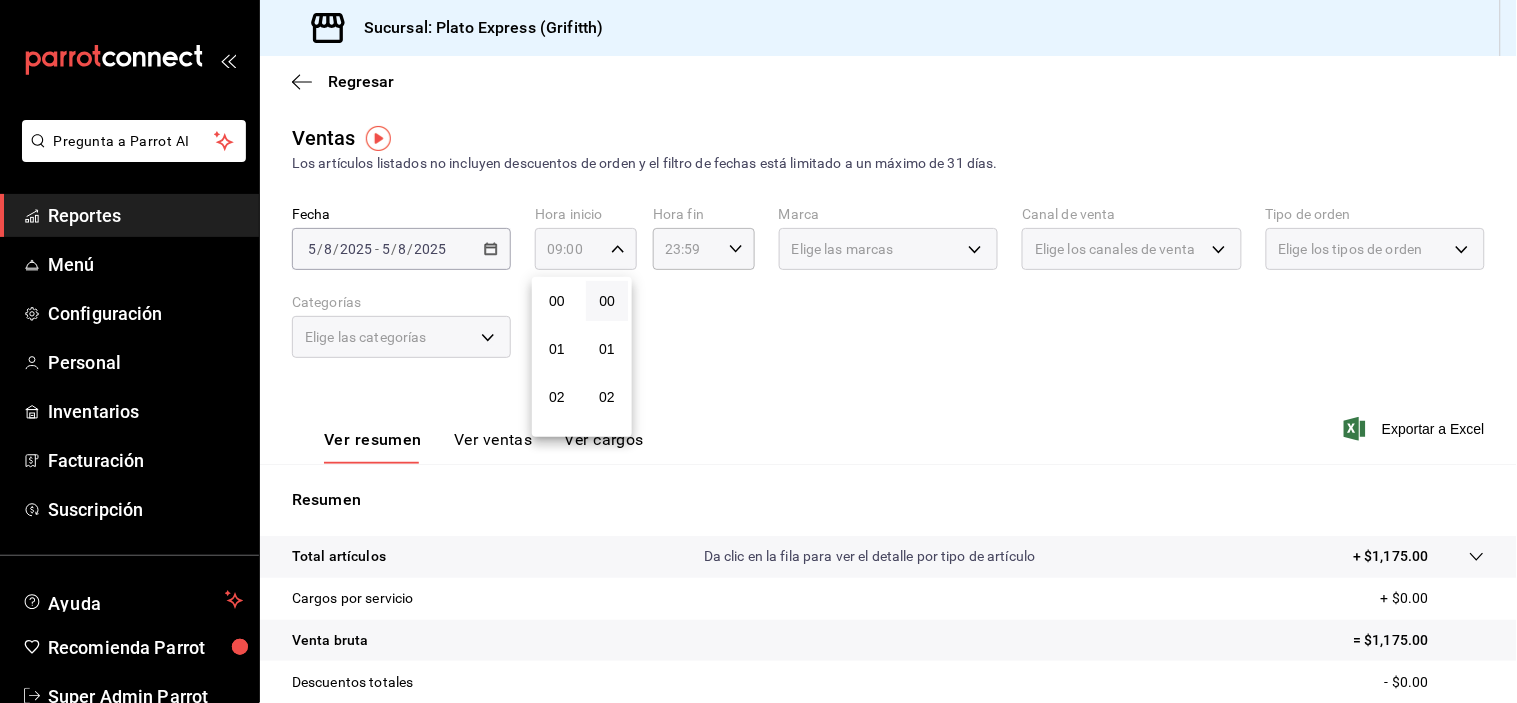 scroll, scrollTop: 447, scrollLeft: 0, axis: vertical 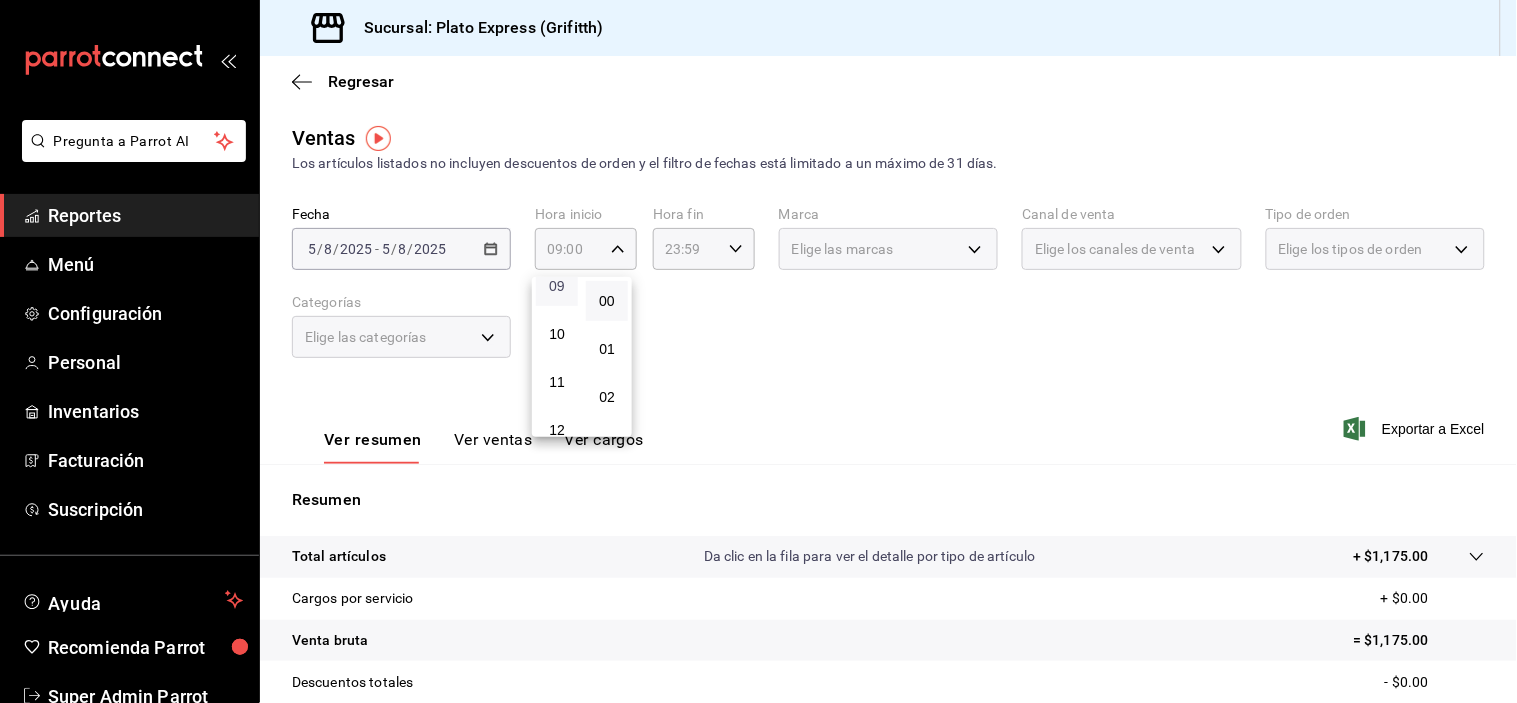 click on "09" at bounding box center (557, 286) 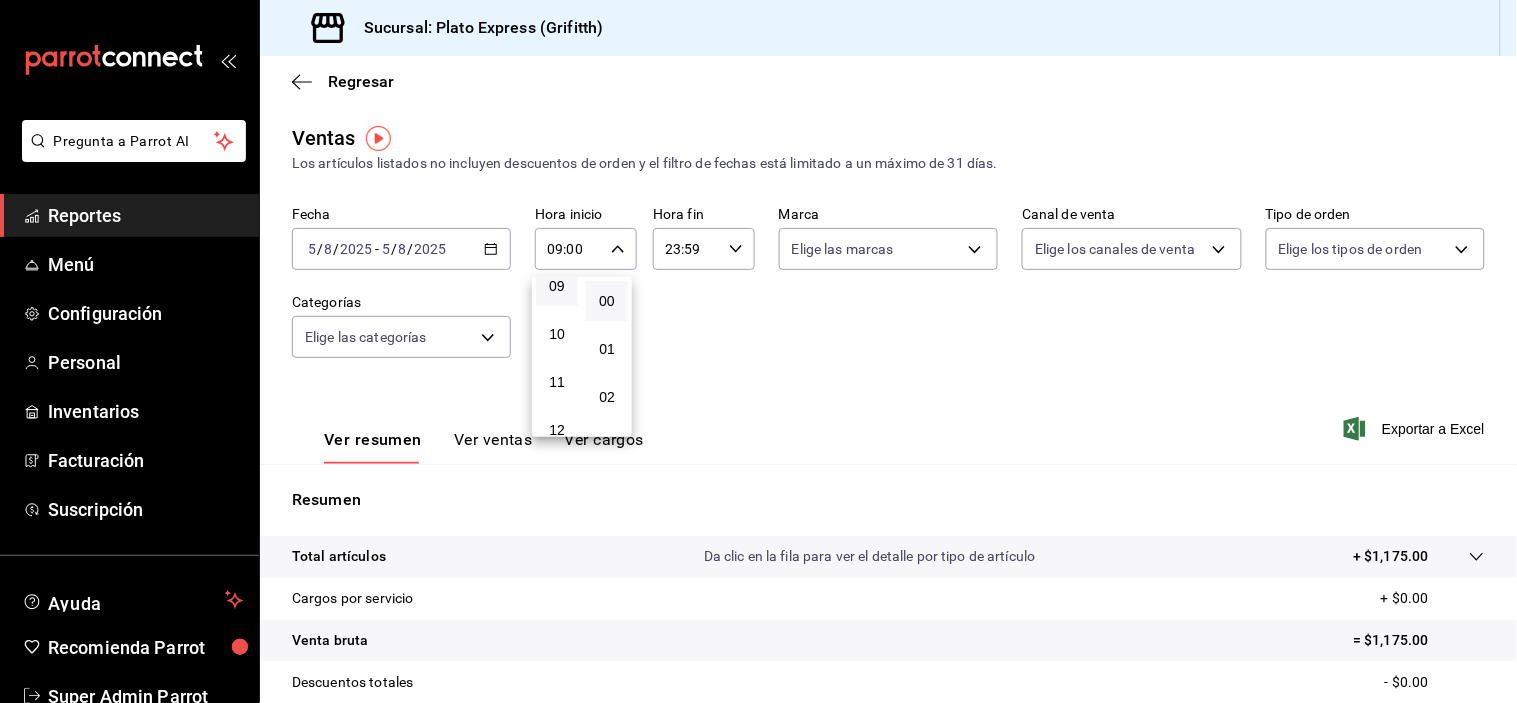 click at bounding box center (758, 351) 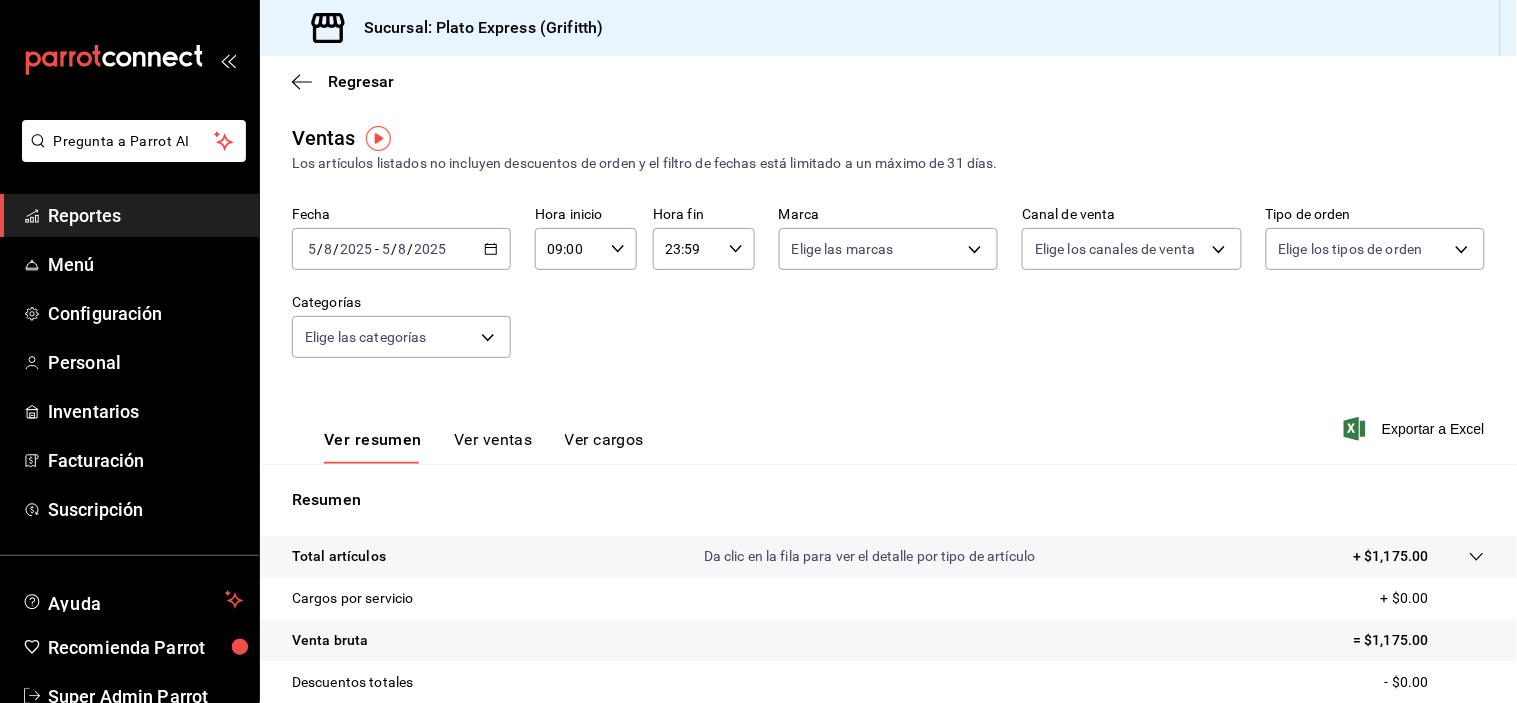 click on "Ver ventas" at bounding box center (493, 447) 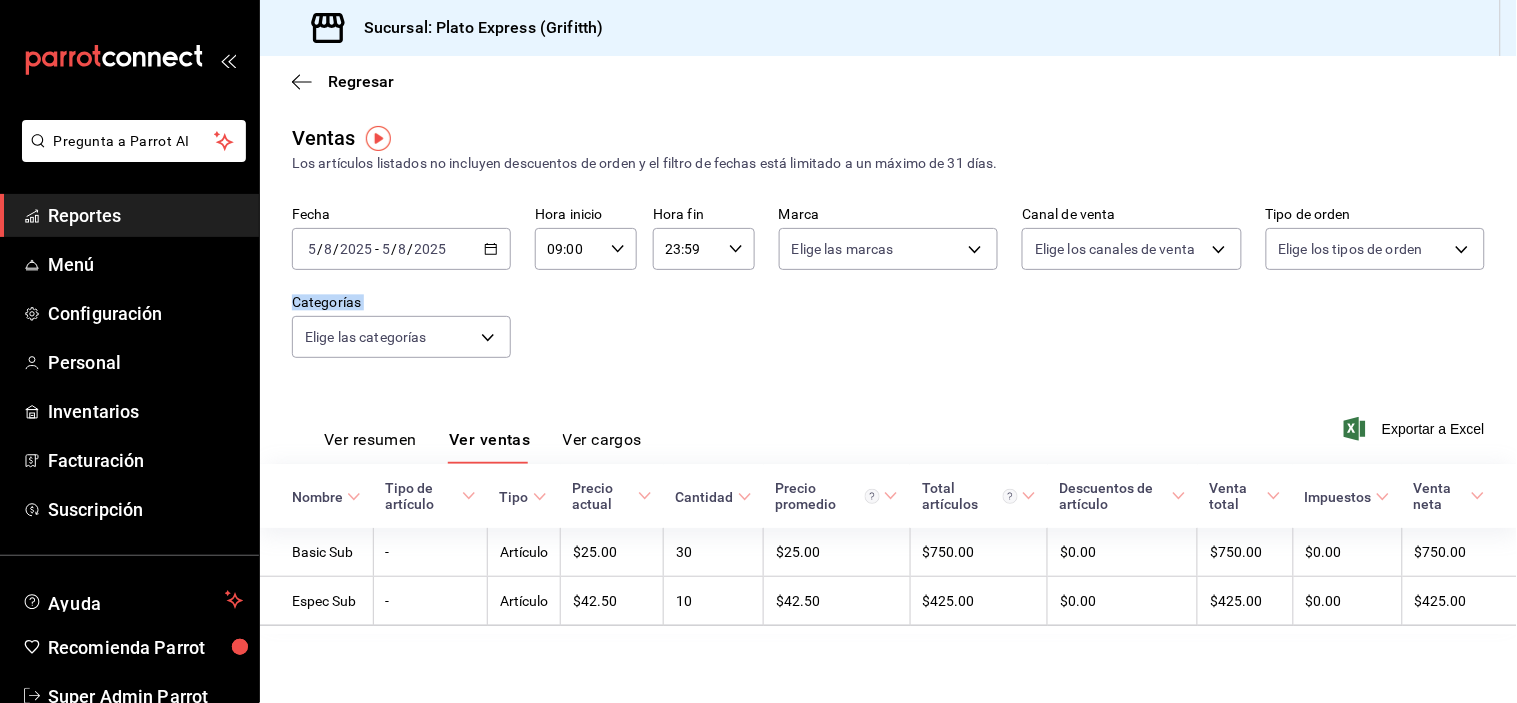 drag, startPoint x: 1516, startPoint y: 305, endPoint x: 1516, endPoint y: 384, distance: 79 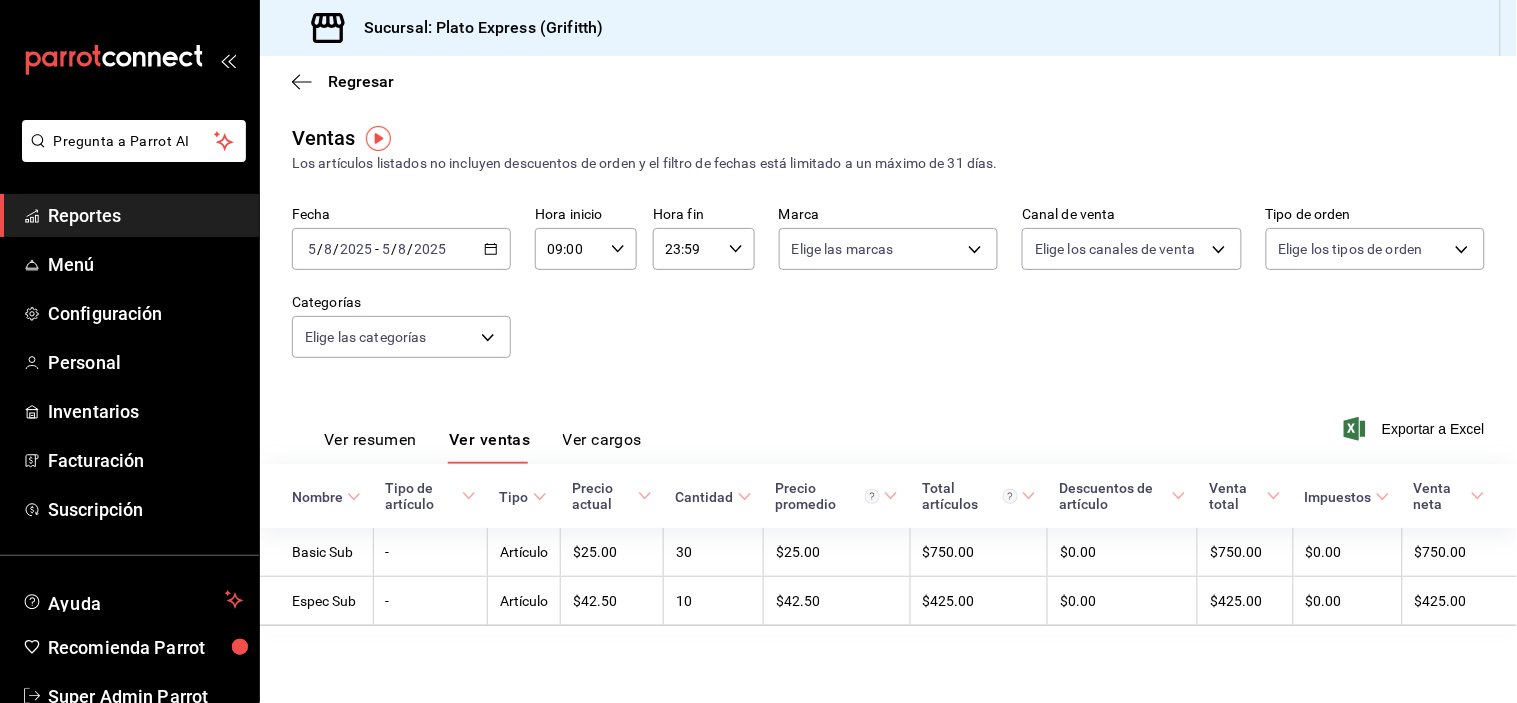 click on "Ver resumen" at bounding box center [370, 447] 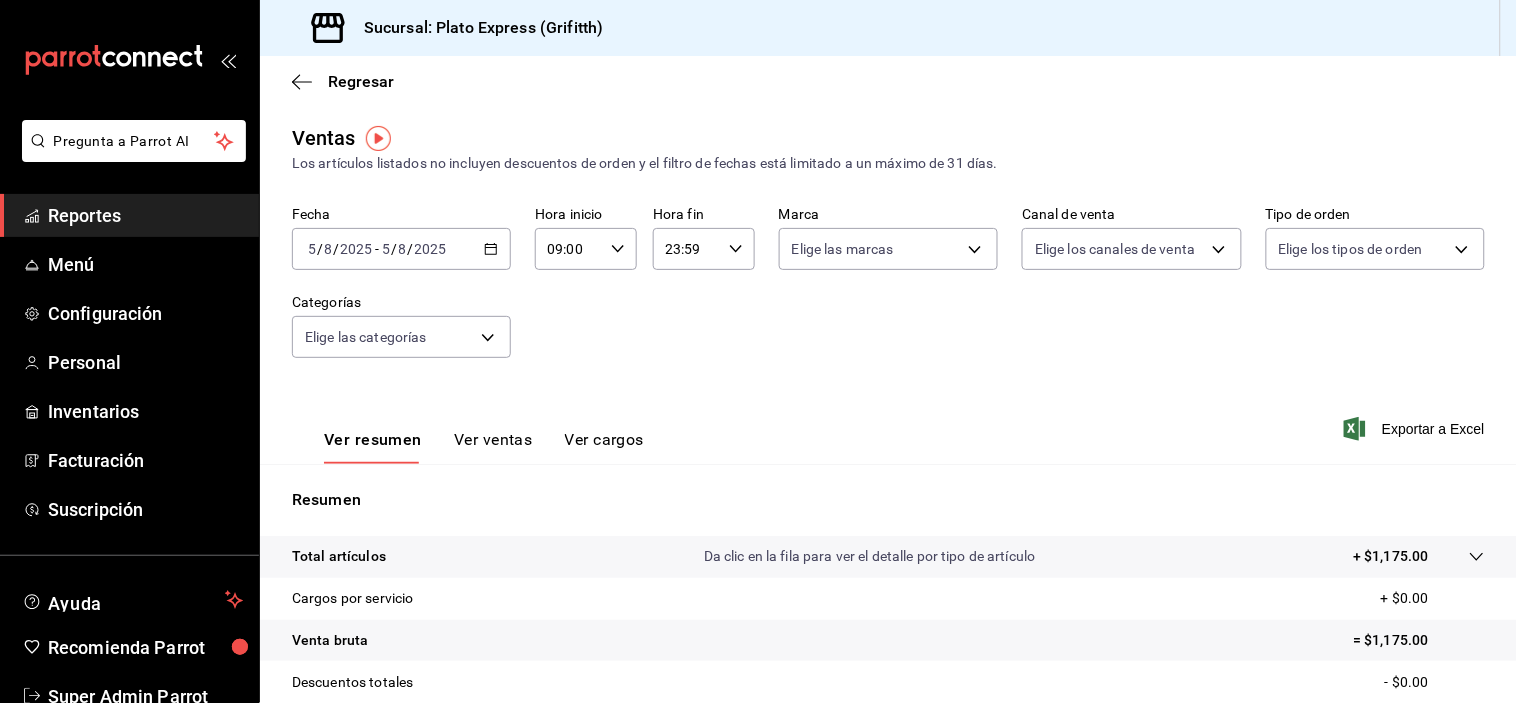click on "09:00 Hora inicio" at bounding box center (586, 249) 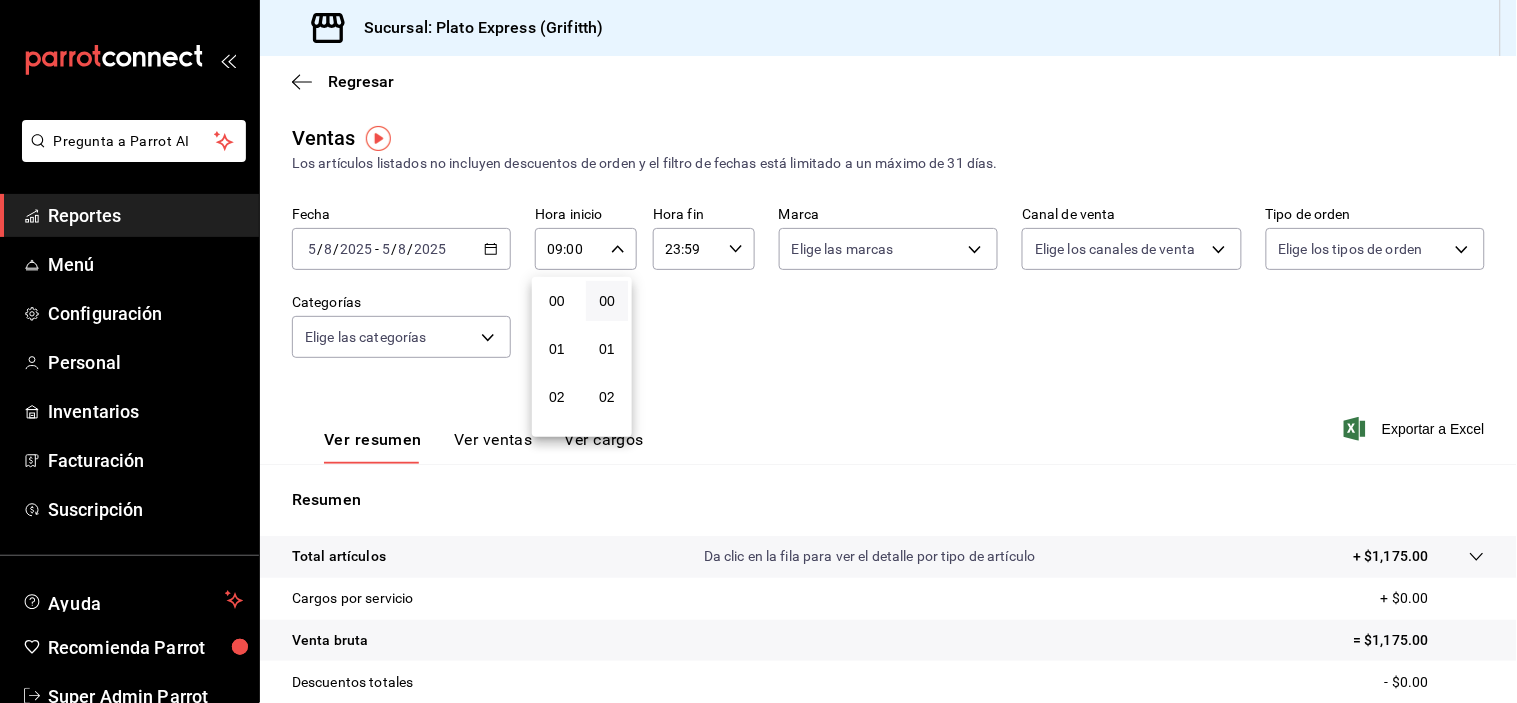scroll, scrollTop: 447, scrollLeft: 0, axis: vertical 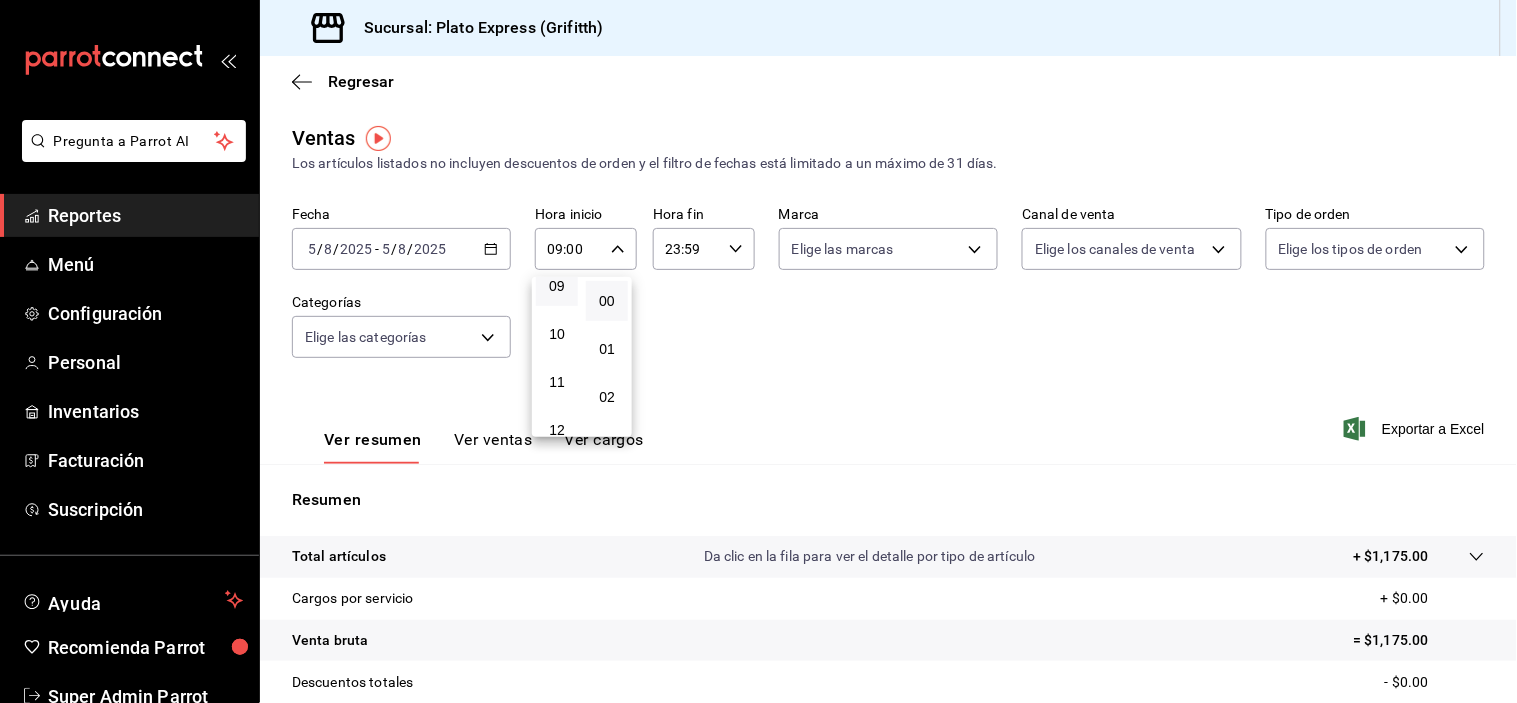 click on "09" at bounding box center [557, 286] 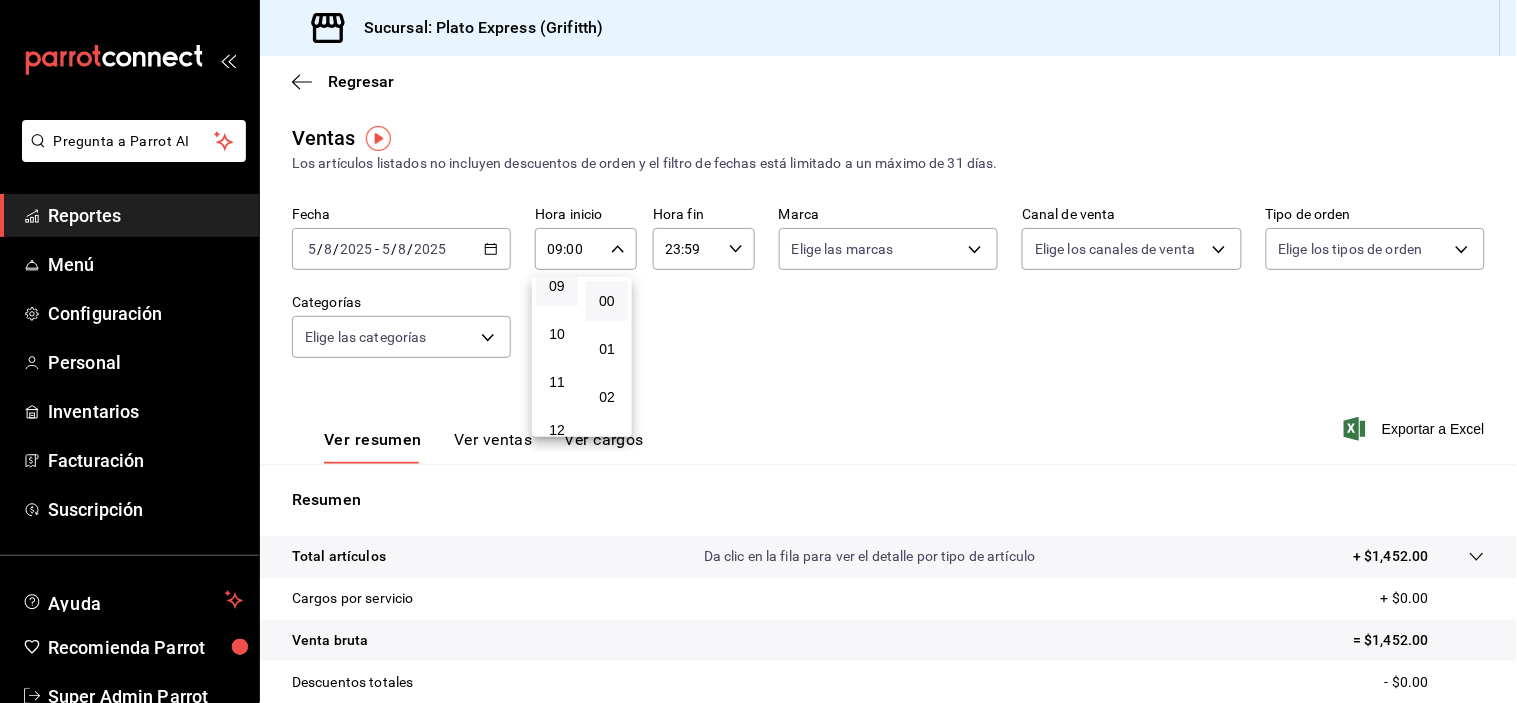 click at bounding box center [758, 351] 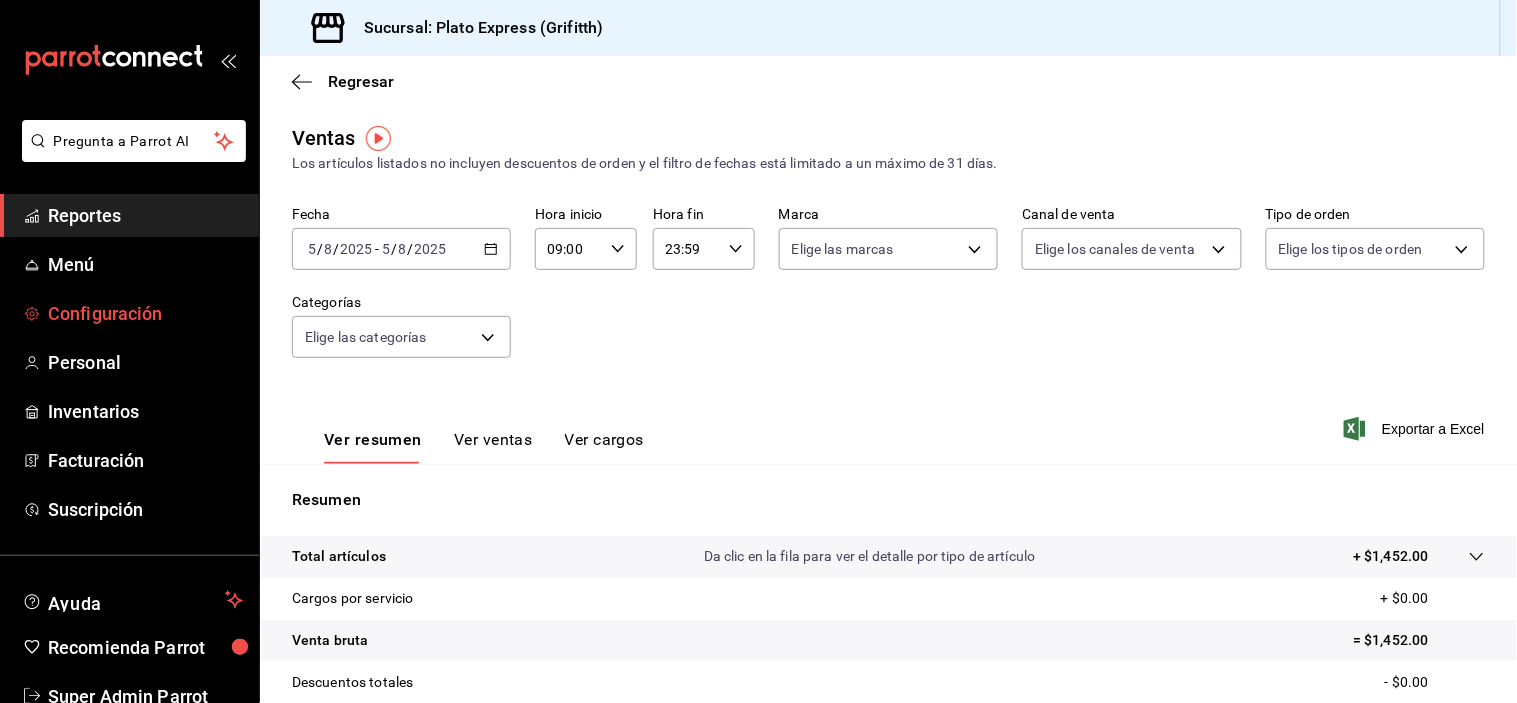 click on "Configuración" at bounding box center [145, 313] 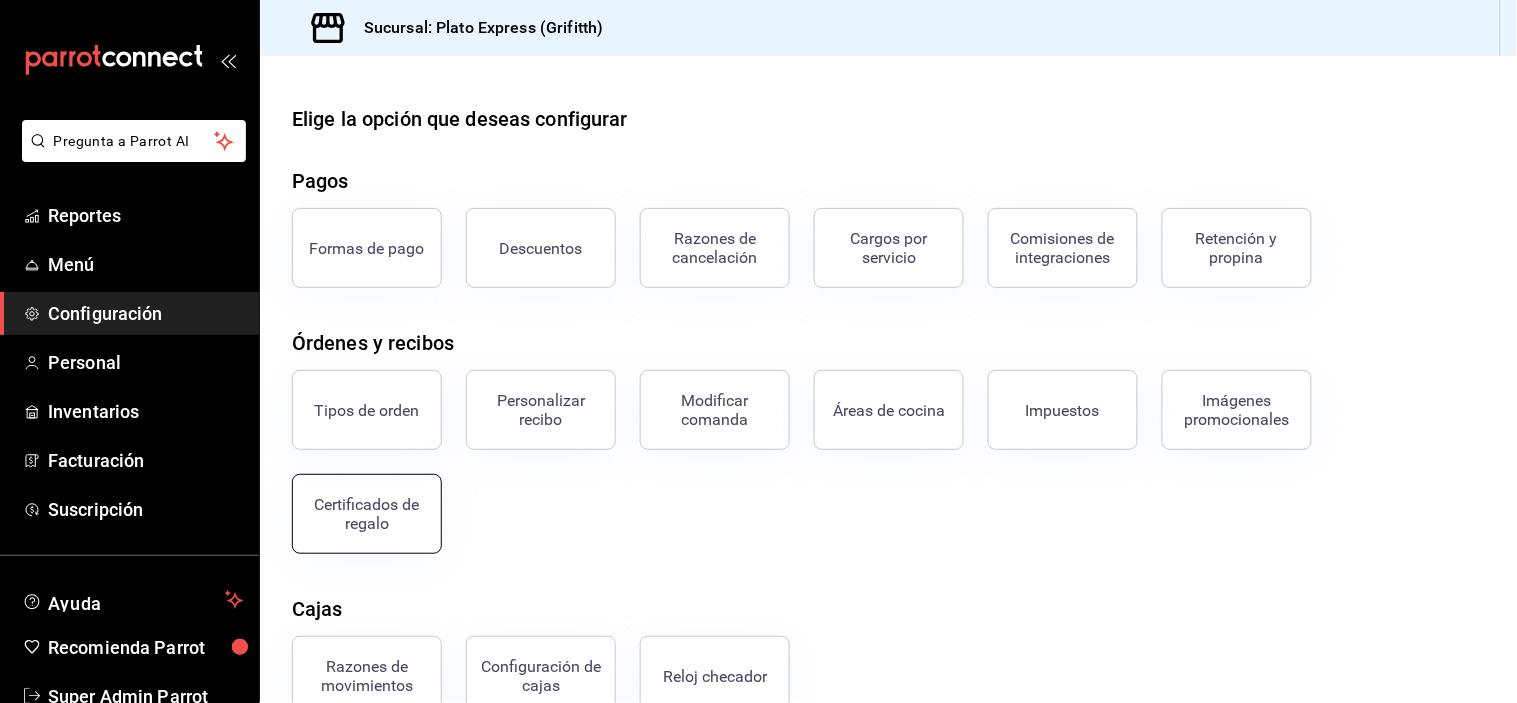 click on "Certificados de regalo" at bounding box center (367, 514) 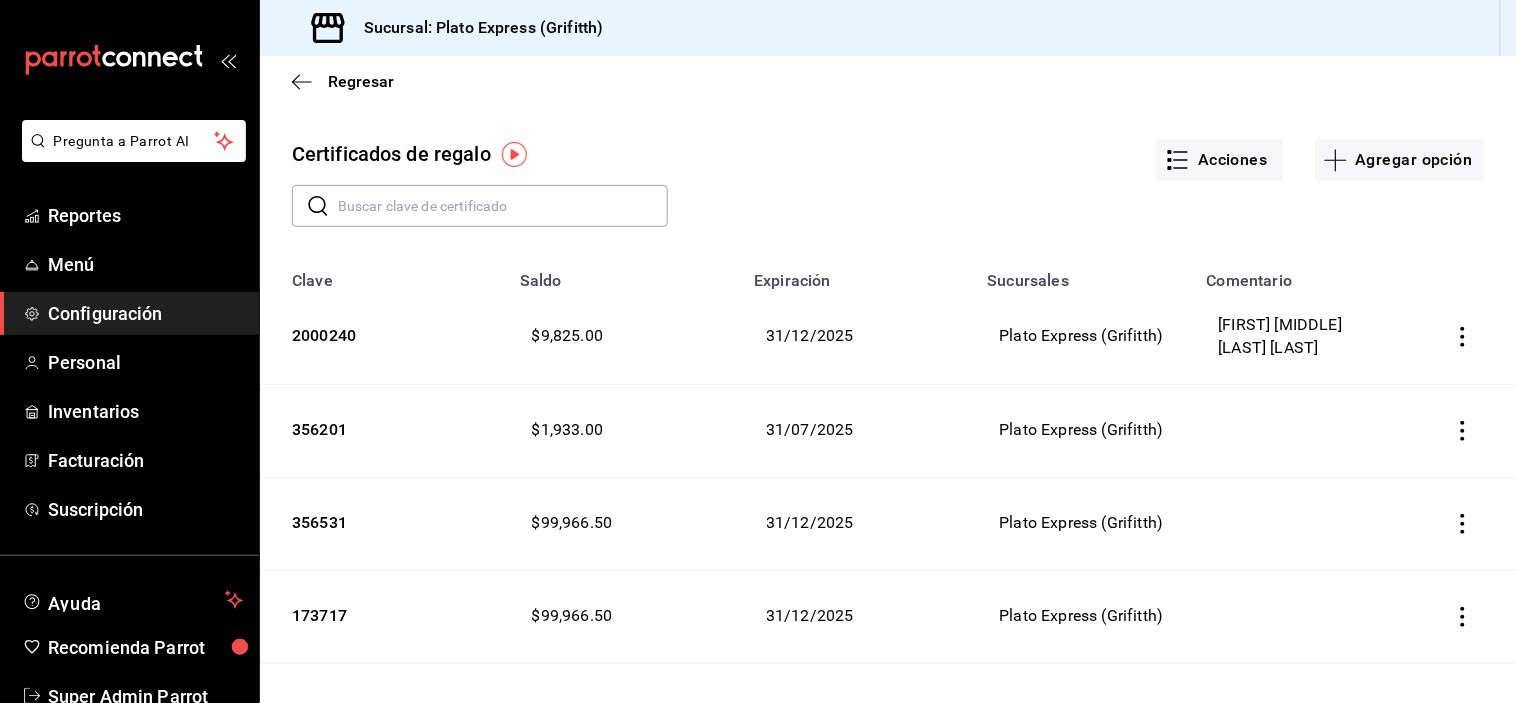 click on "​ ​" at bounding box center [872, 190] 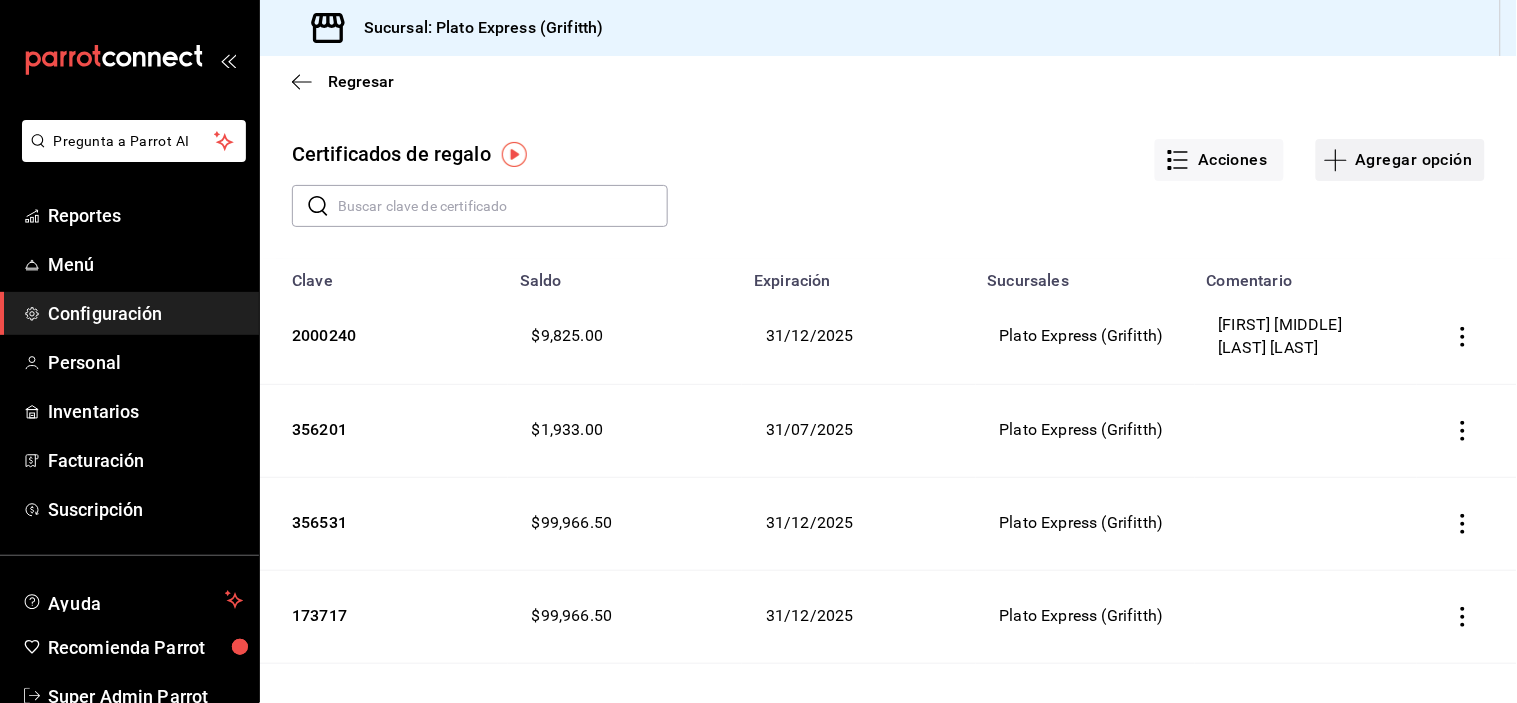 click on "Agregar opción" at bounding box center (1400, 160) 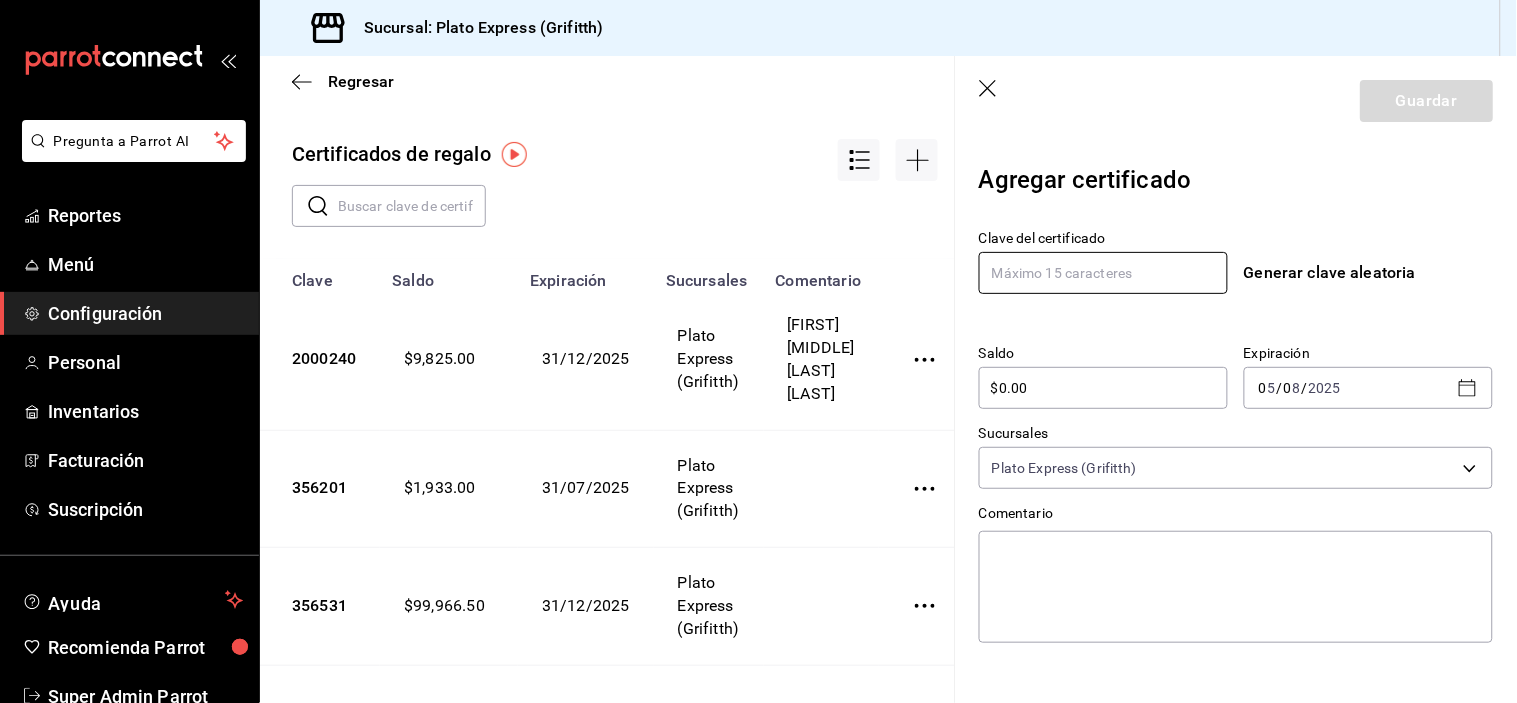 click at bounding box center [1103, 273] 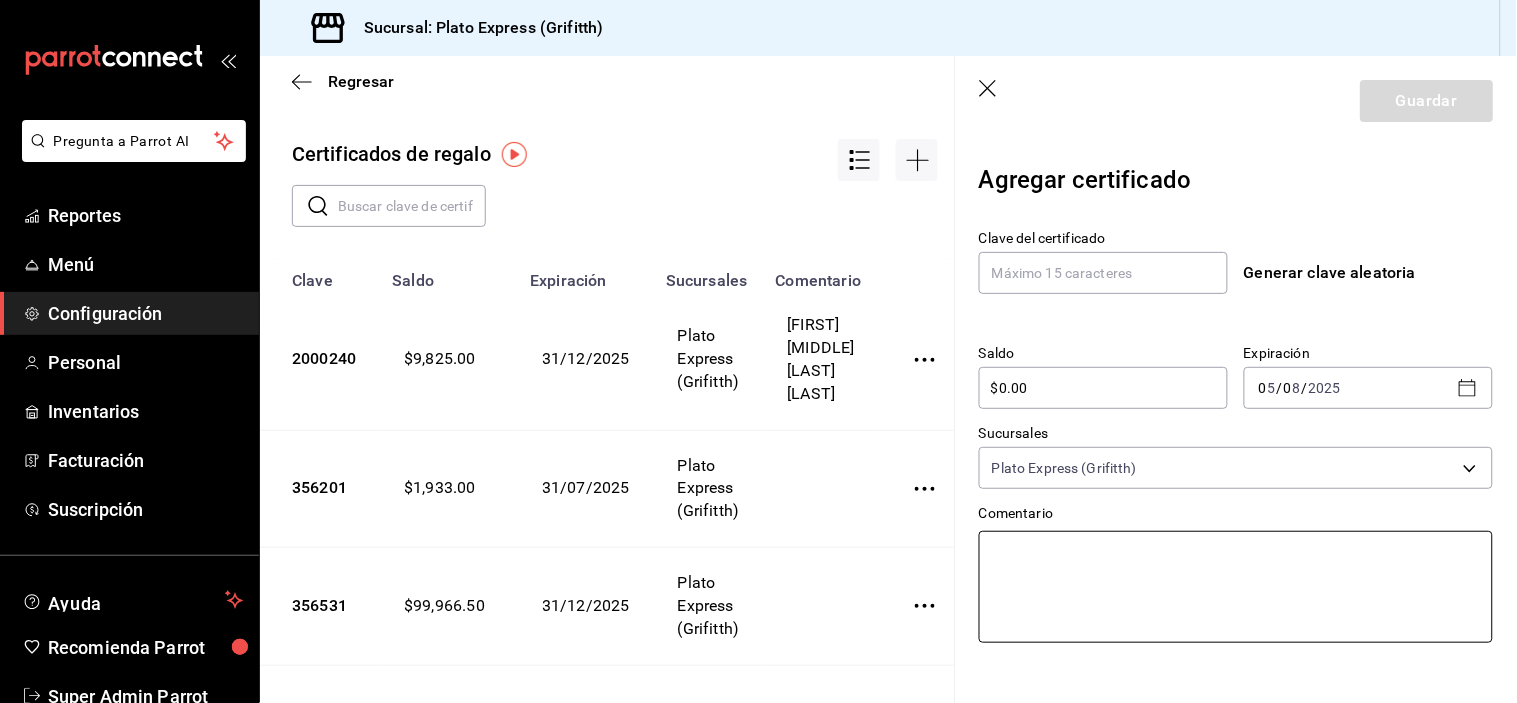 click at bounding box center (1236, 587) 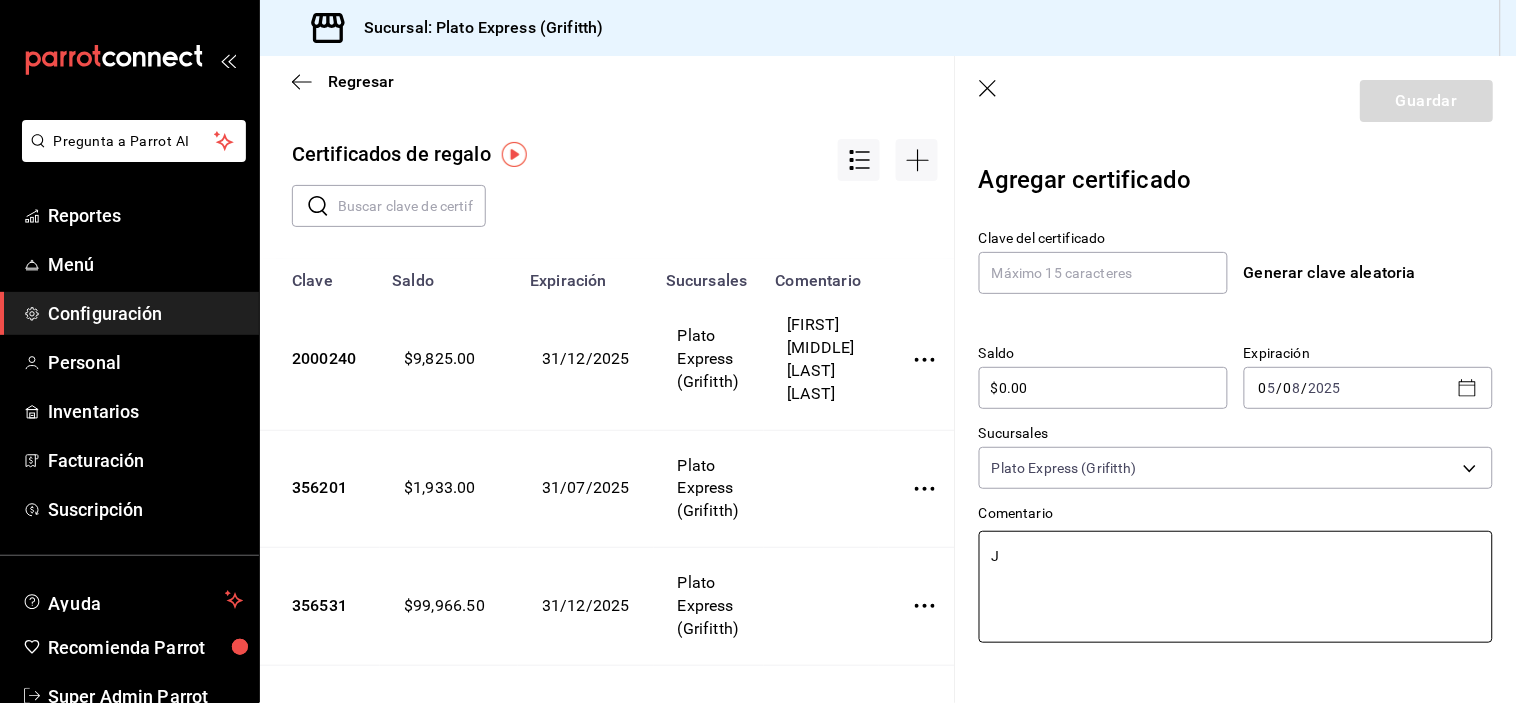 type on "JE" 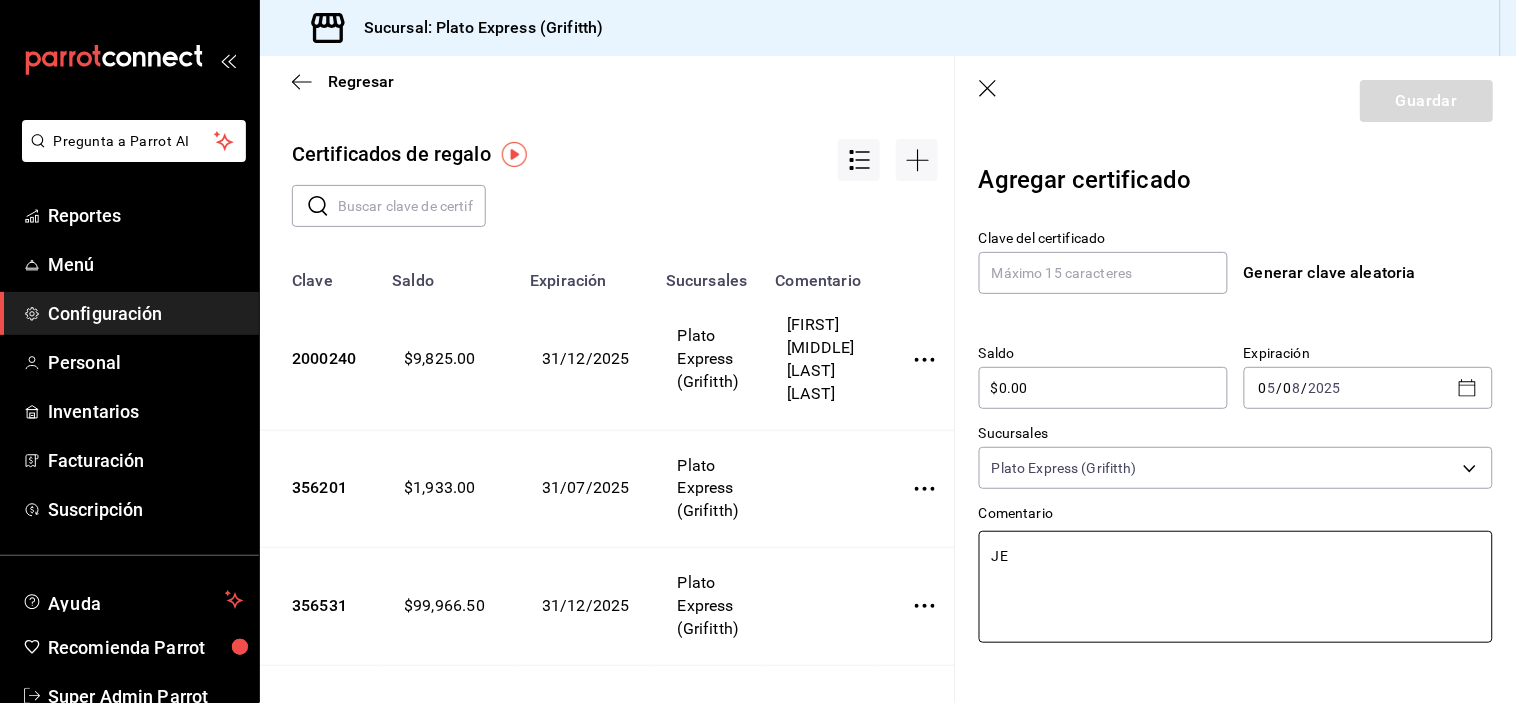 type on "JES" 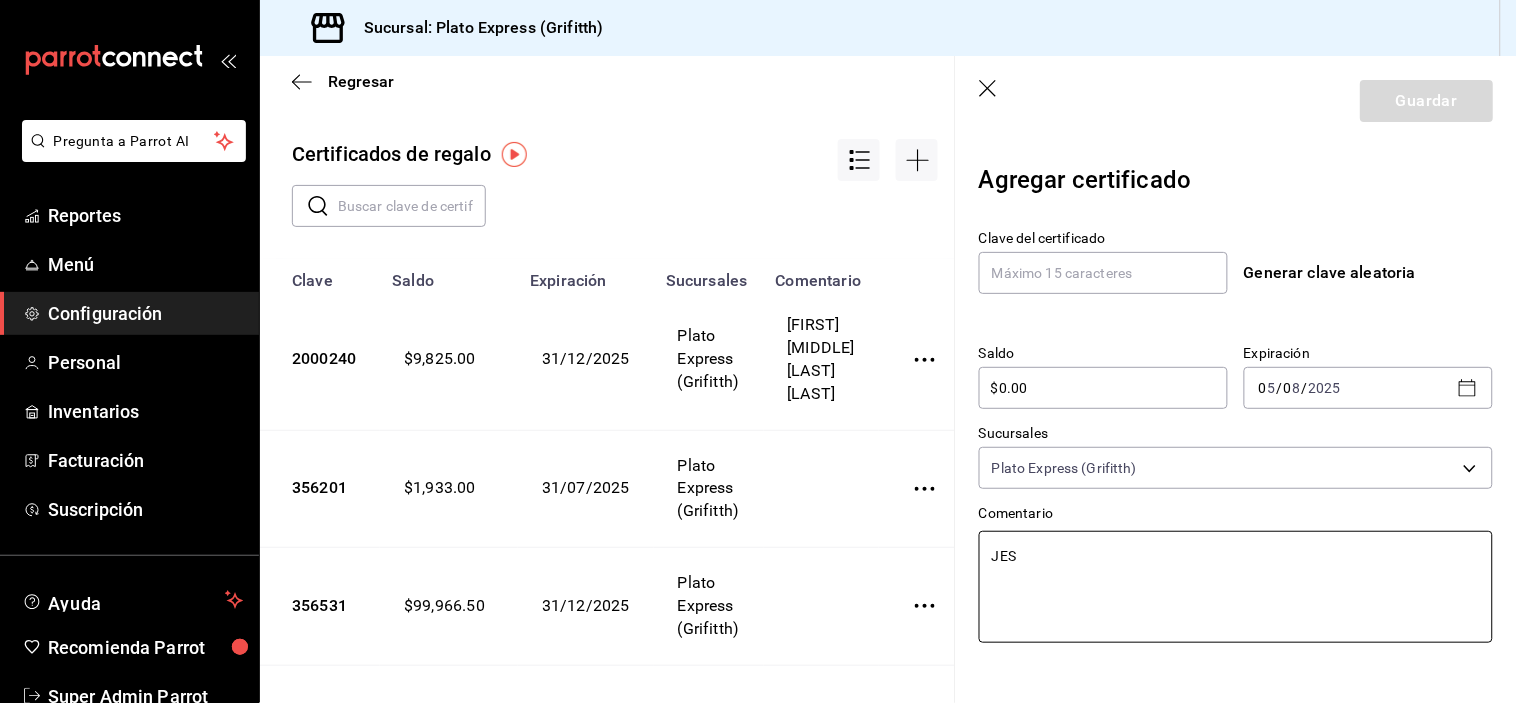 type on "x" 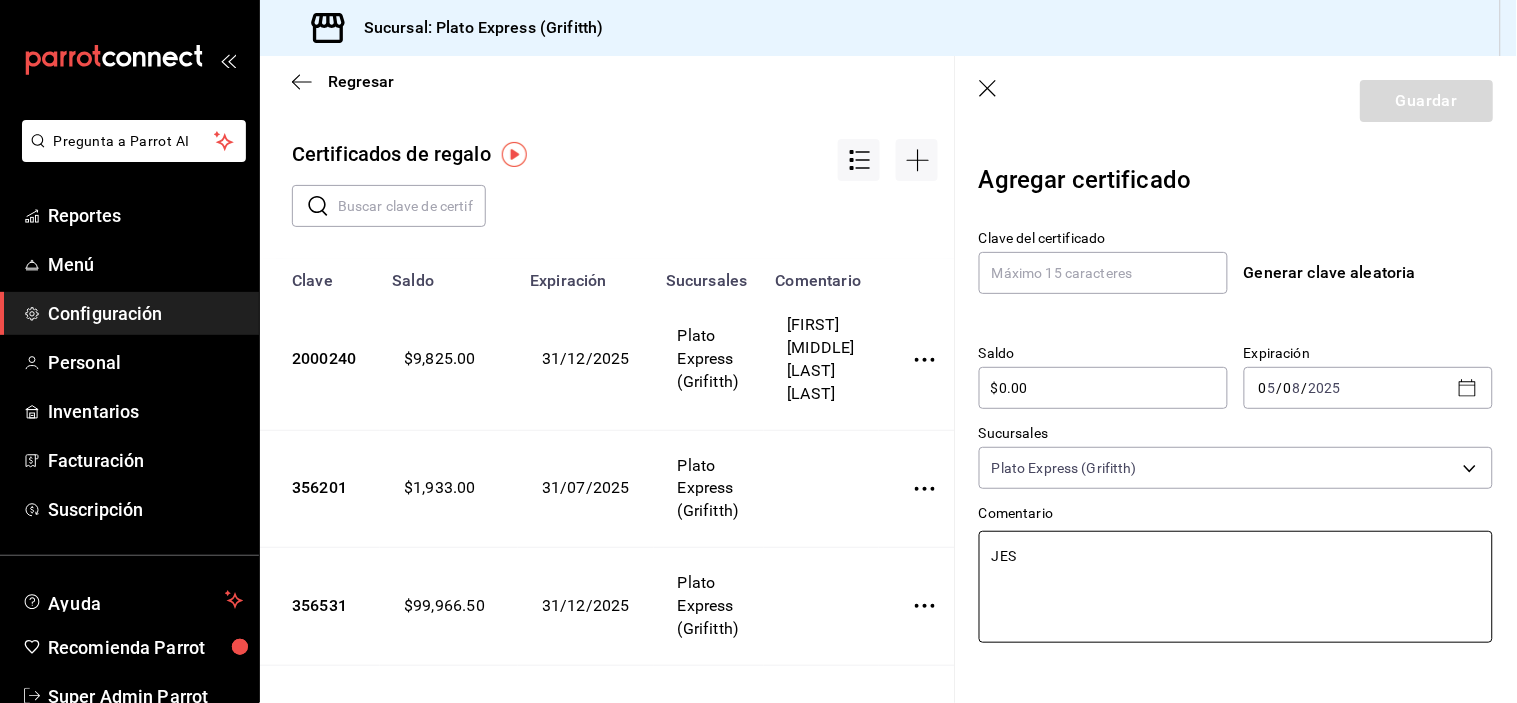 type on "JE" 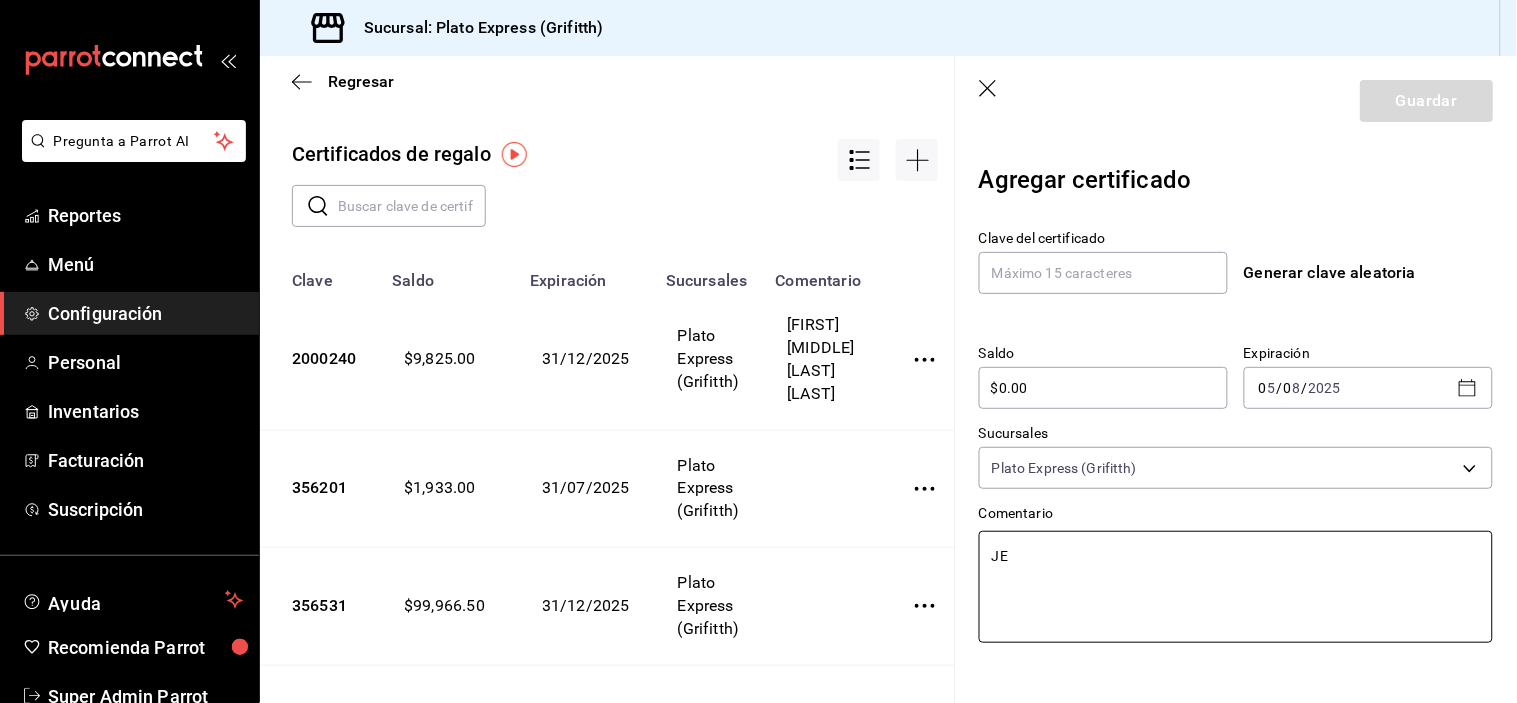 type on "J" 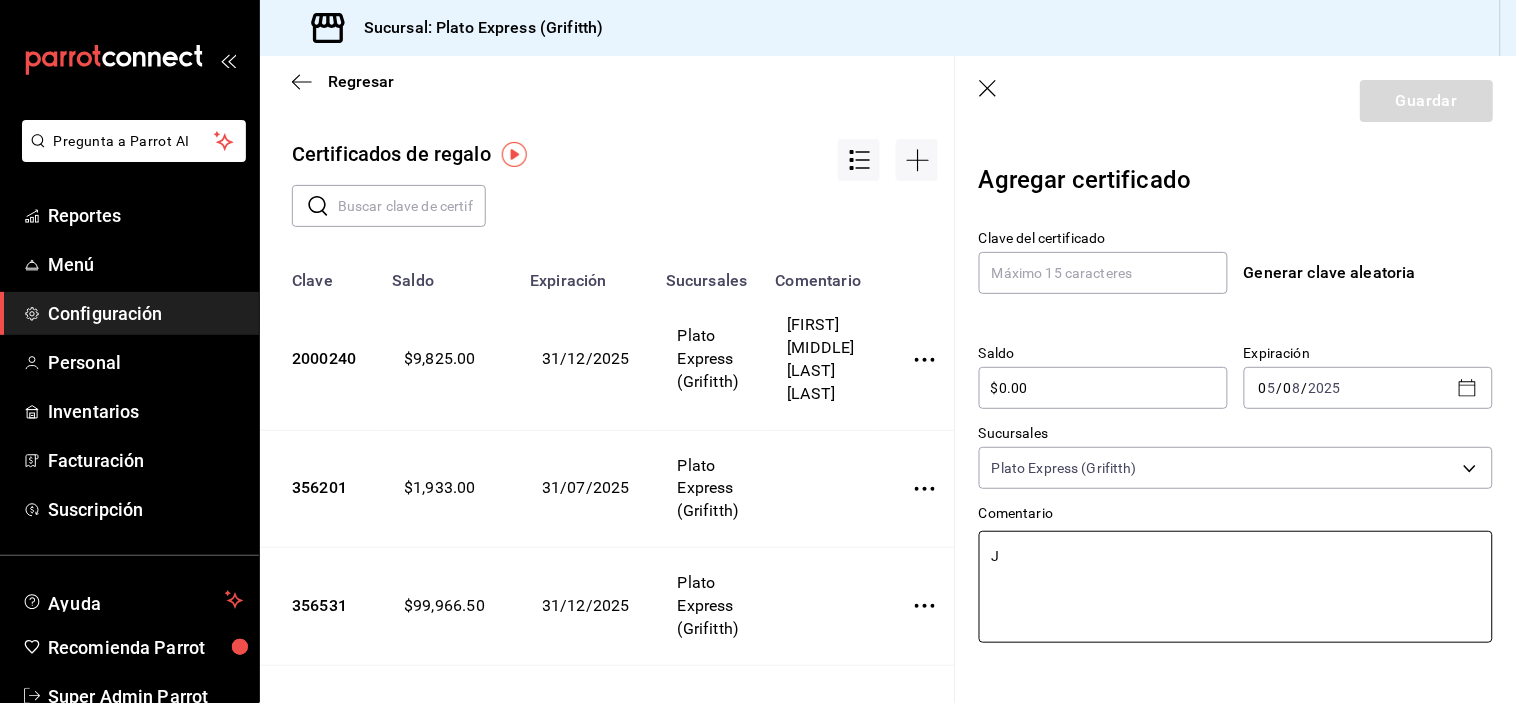 type on "x" 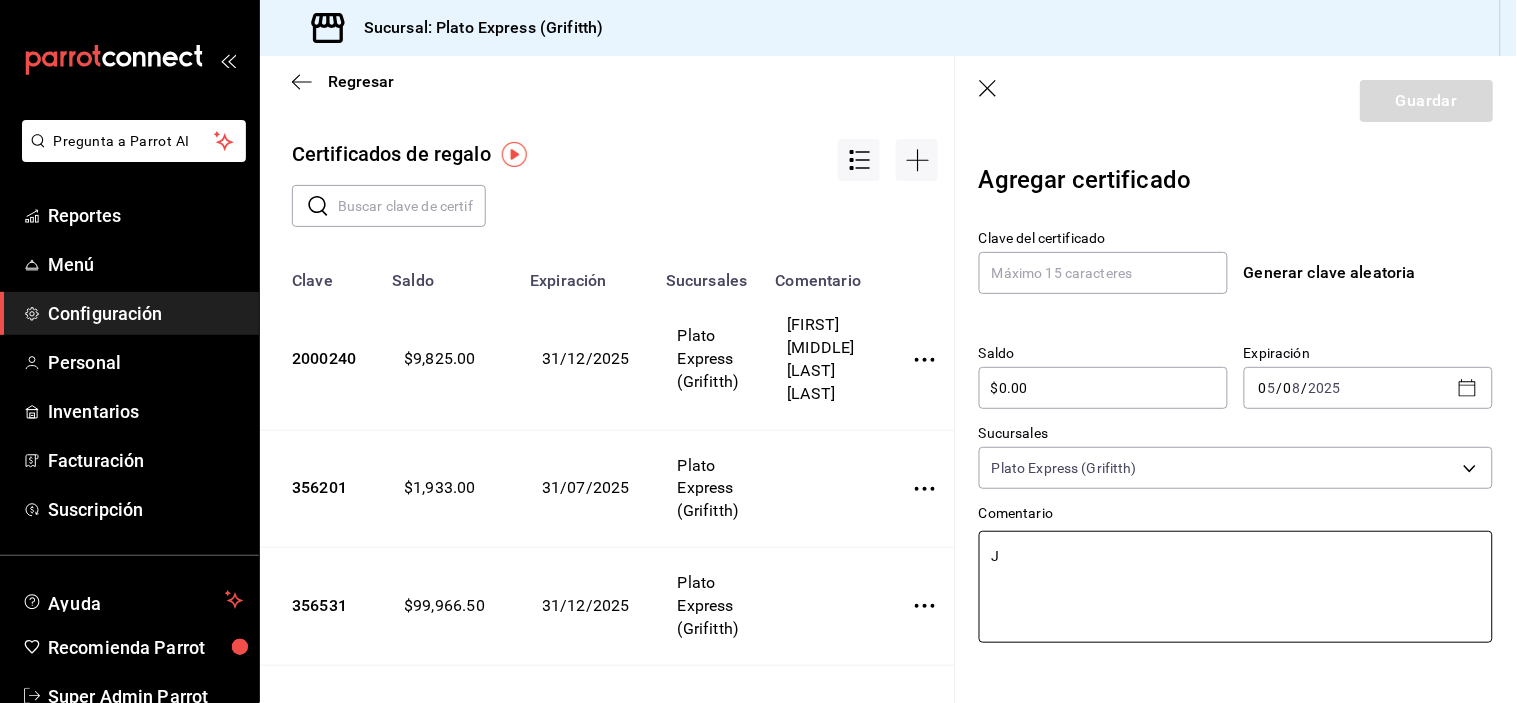 type on "Je" 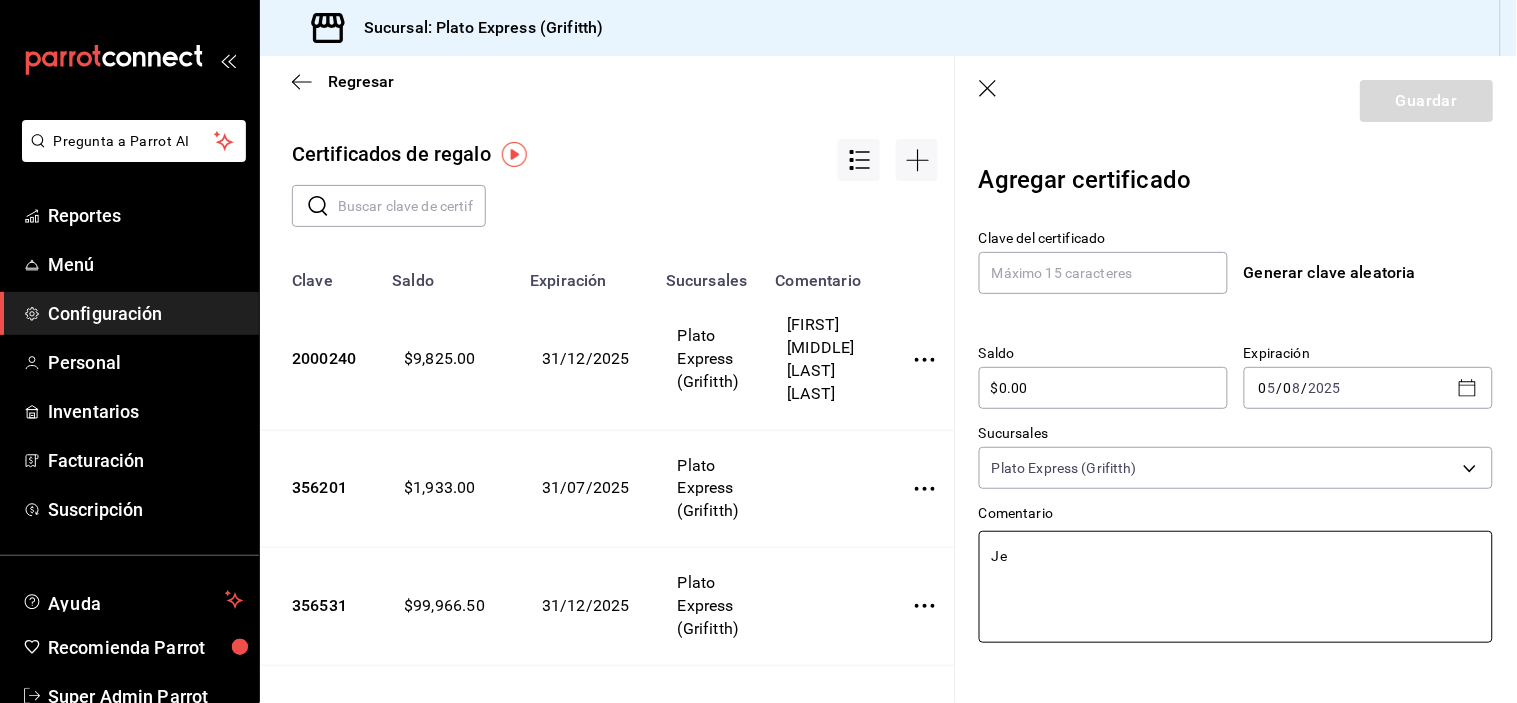 type on "[FIRST]" 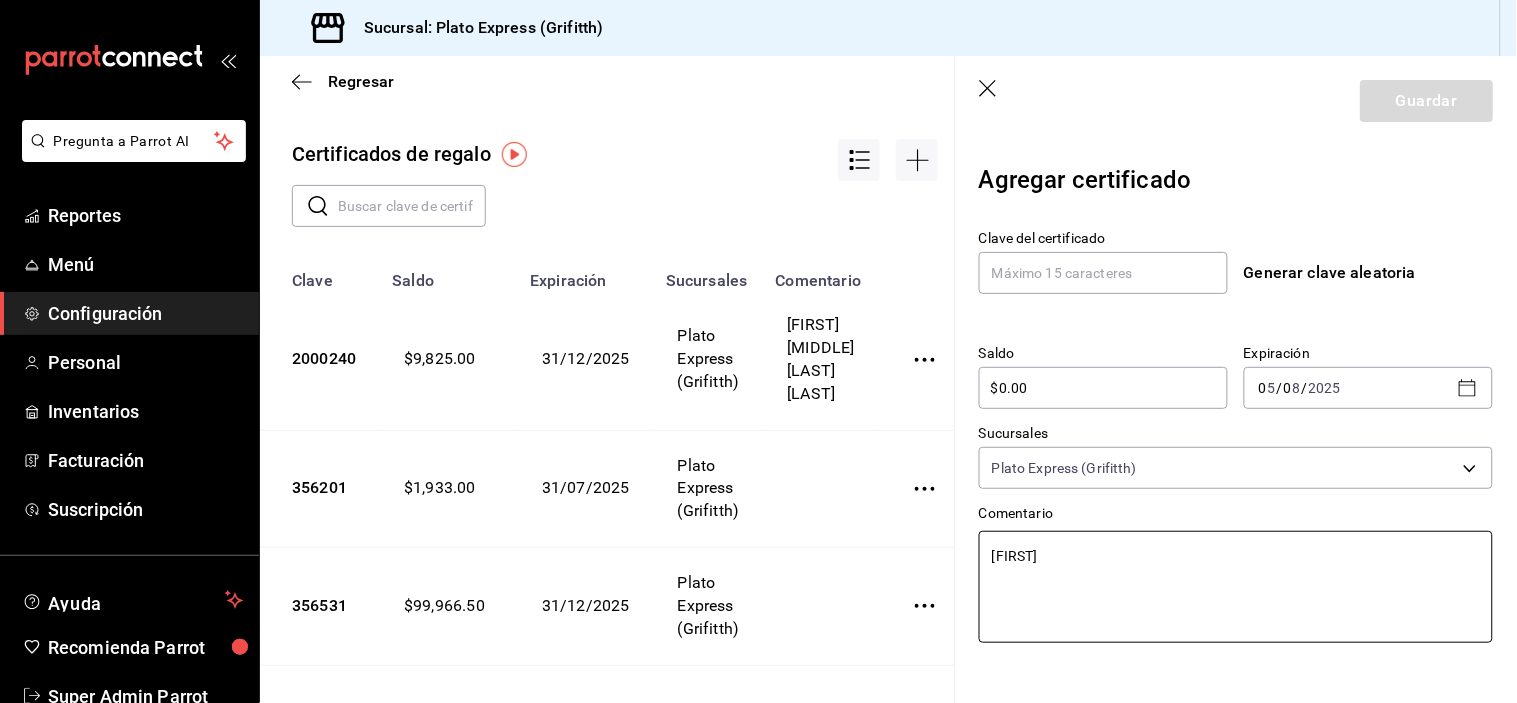type on "x" 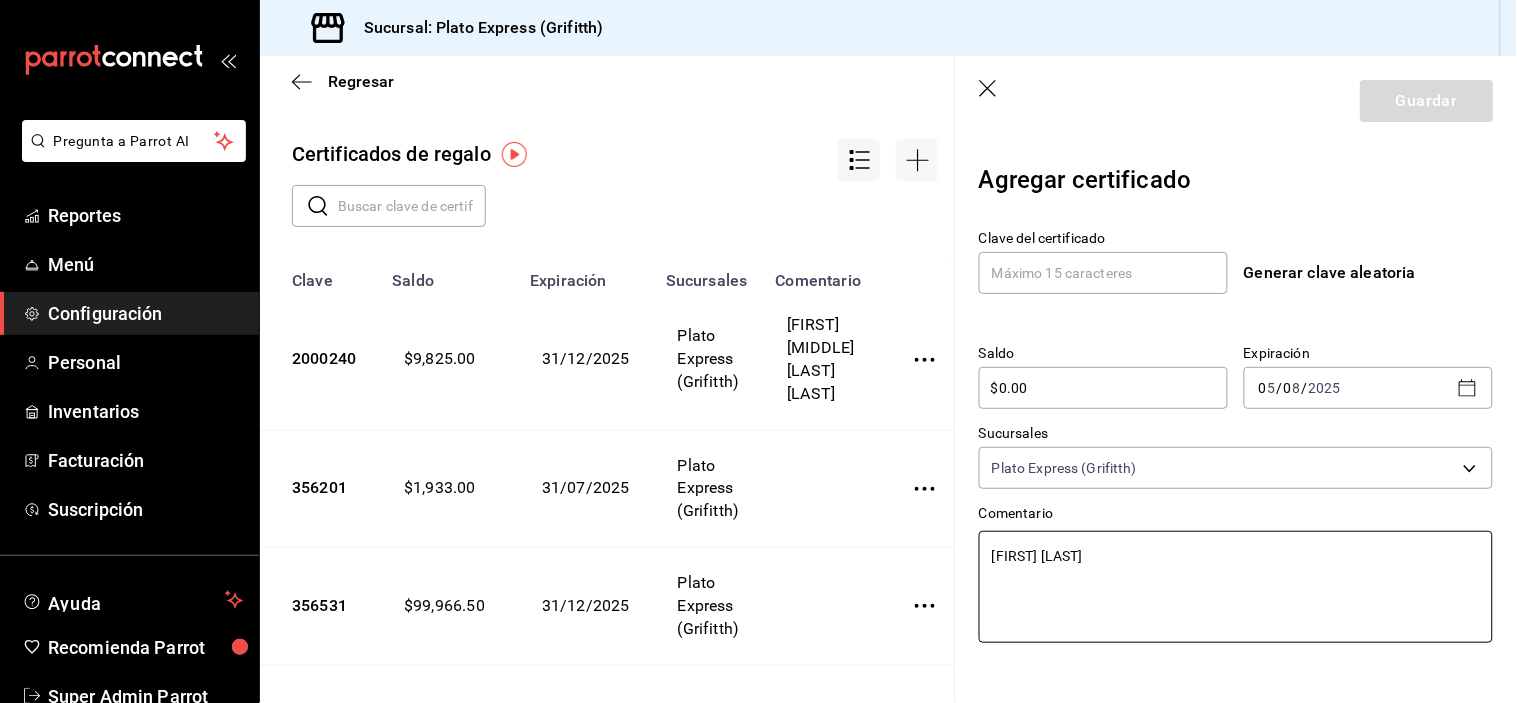 type on "x" 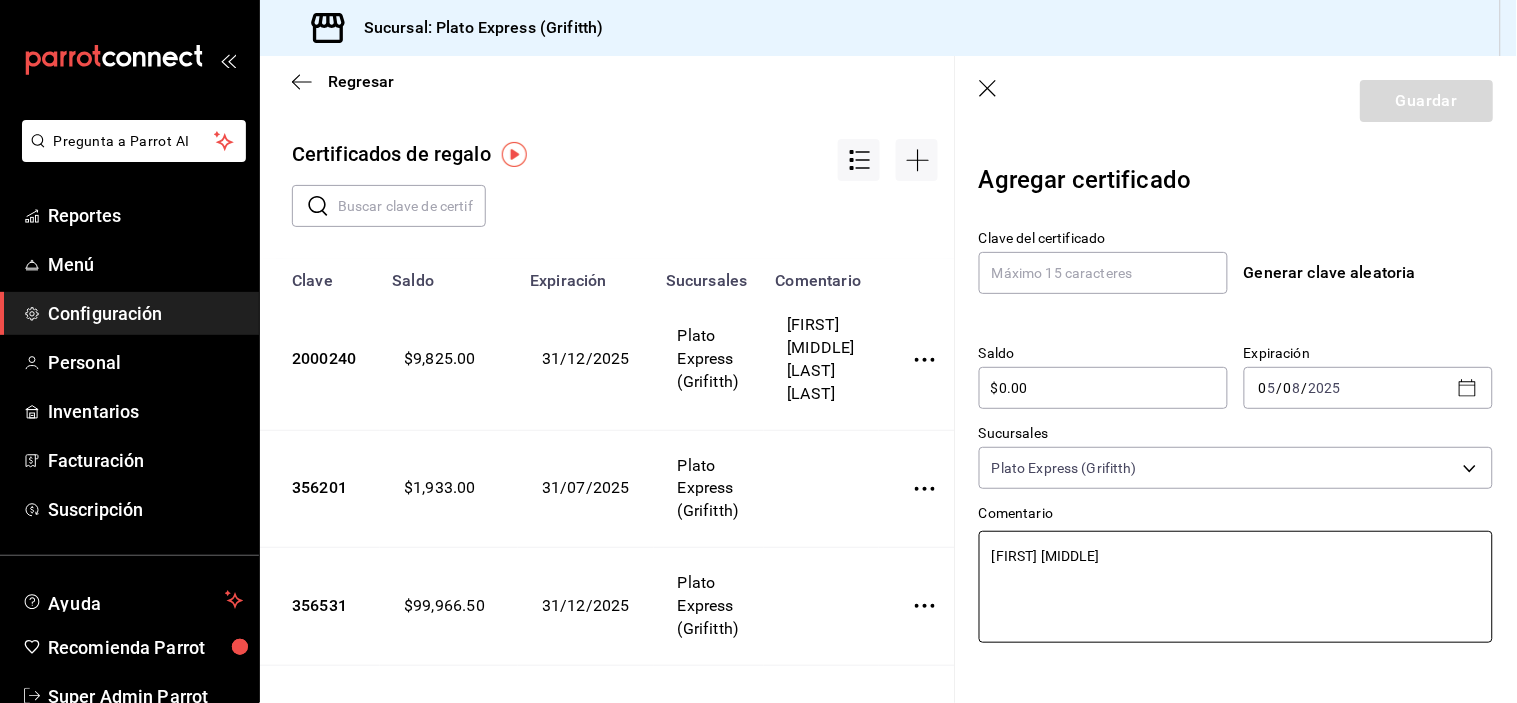 type on "[FIRST] [MIDDLE]" 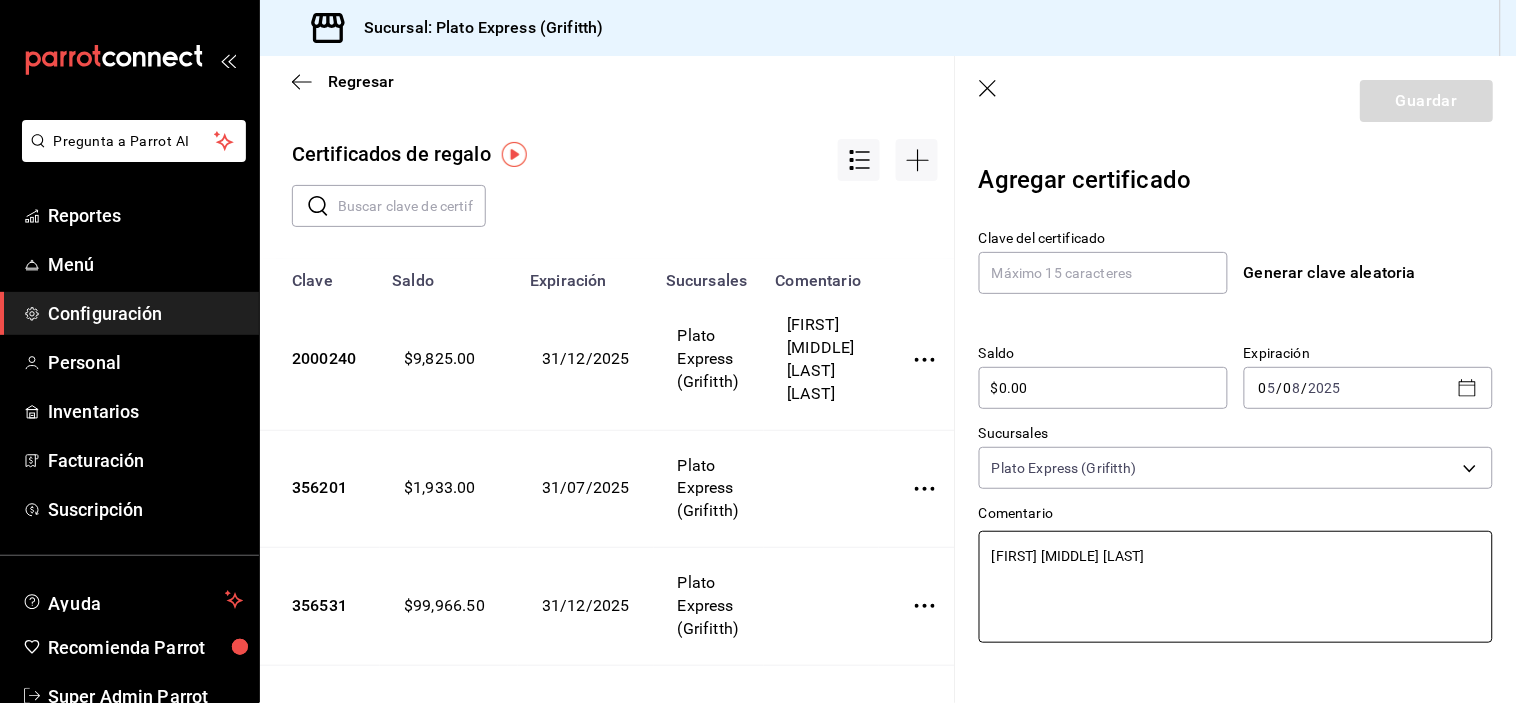 type on "x" 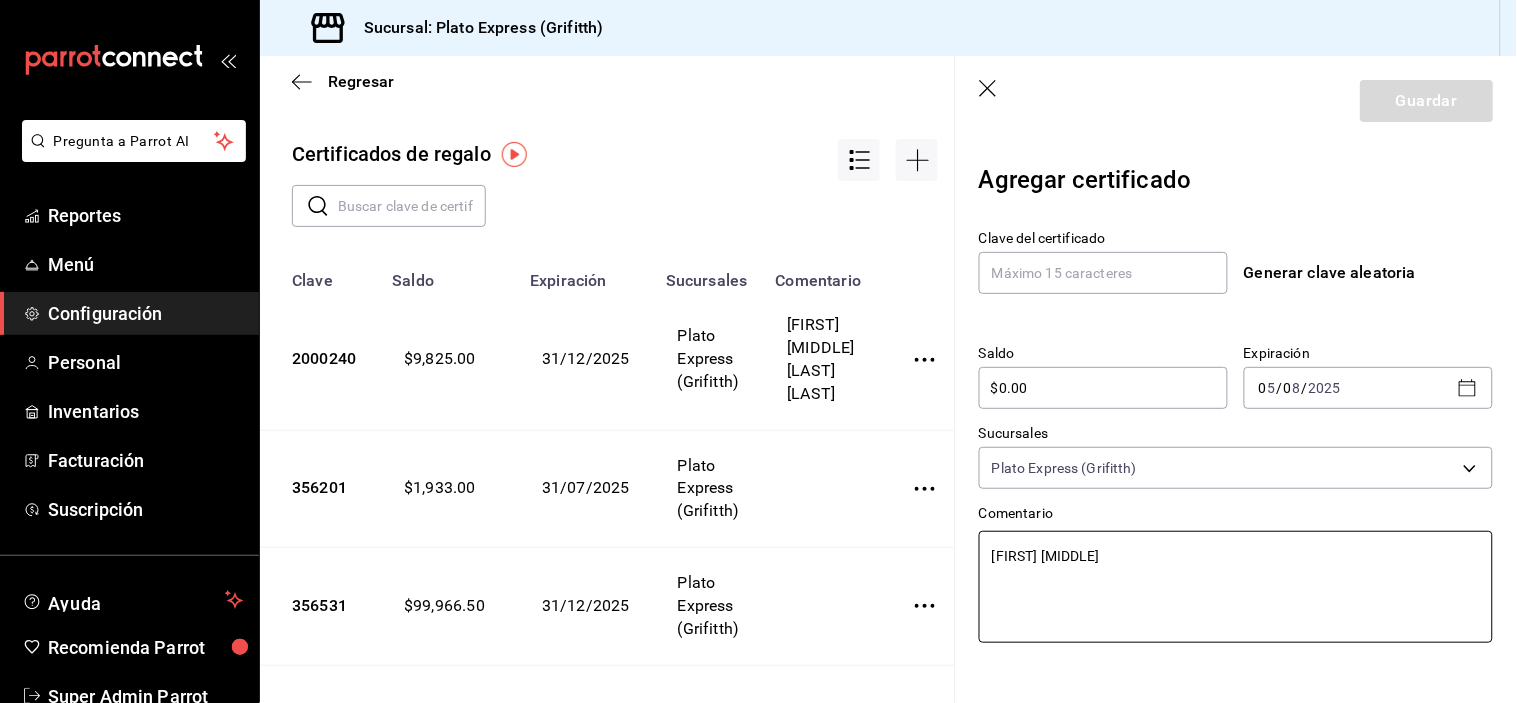 type on "[FIRST] [LAST]" 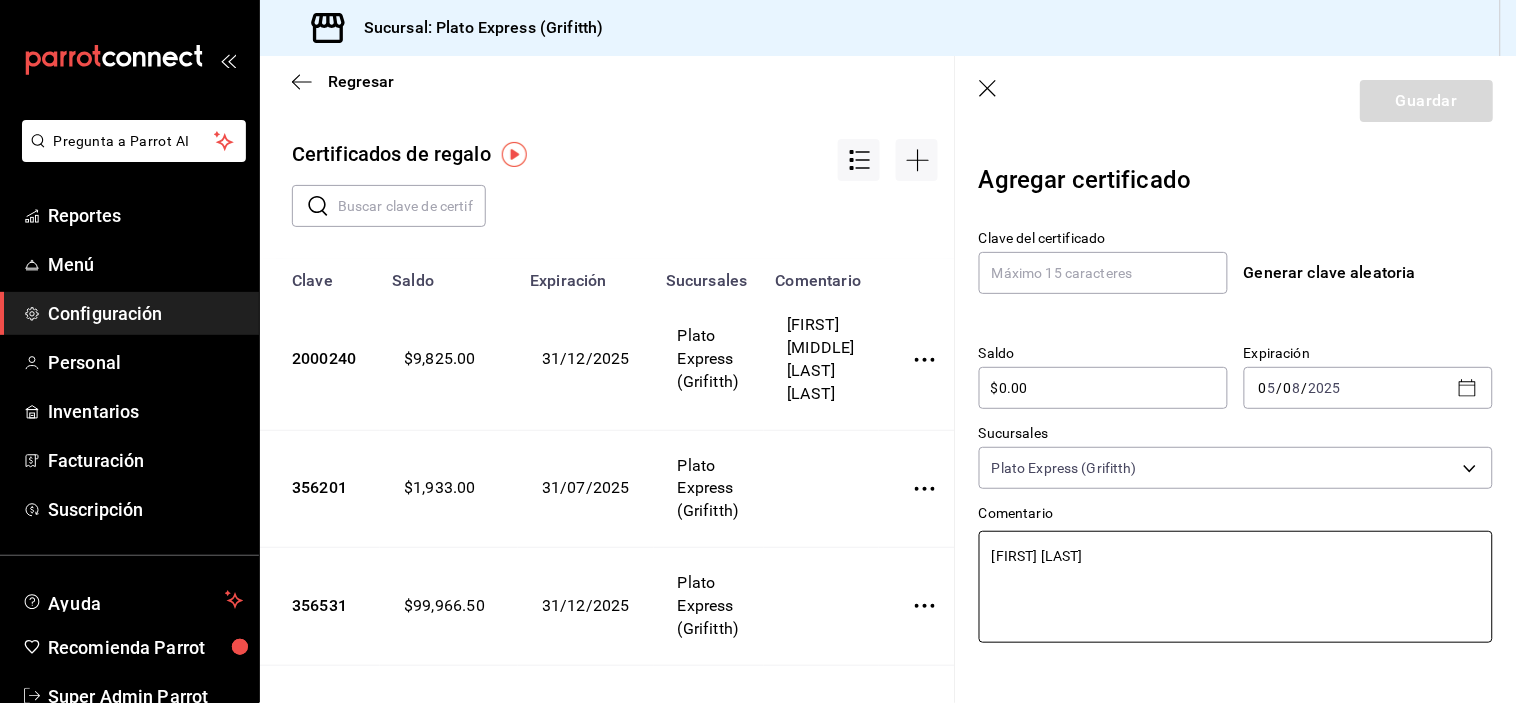 type on "[FIRST] [MIDDLE]" 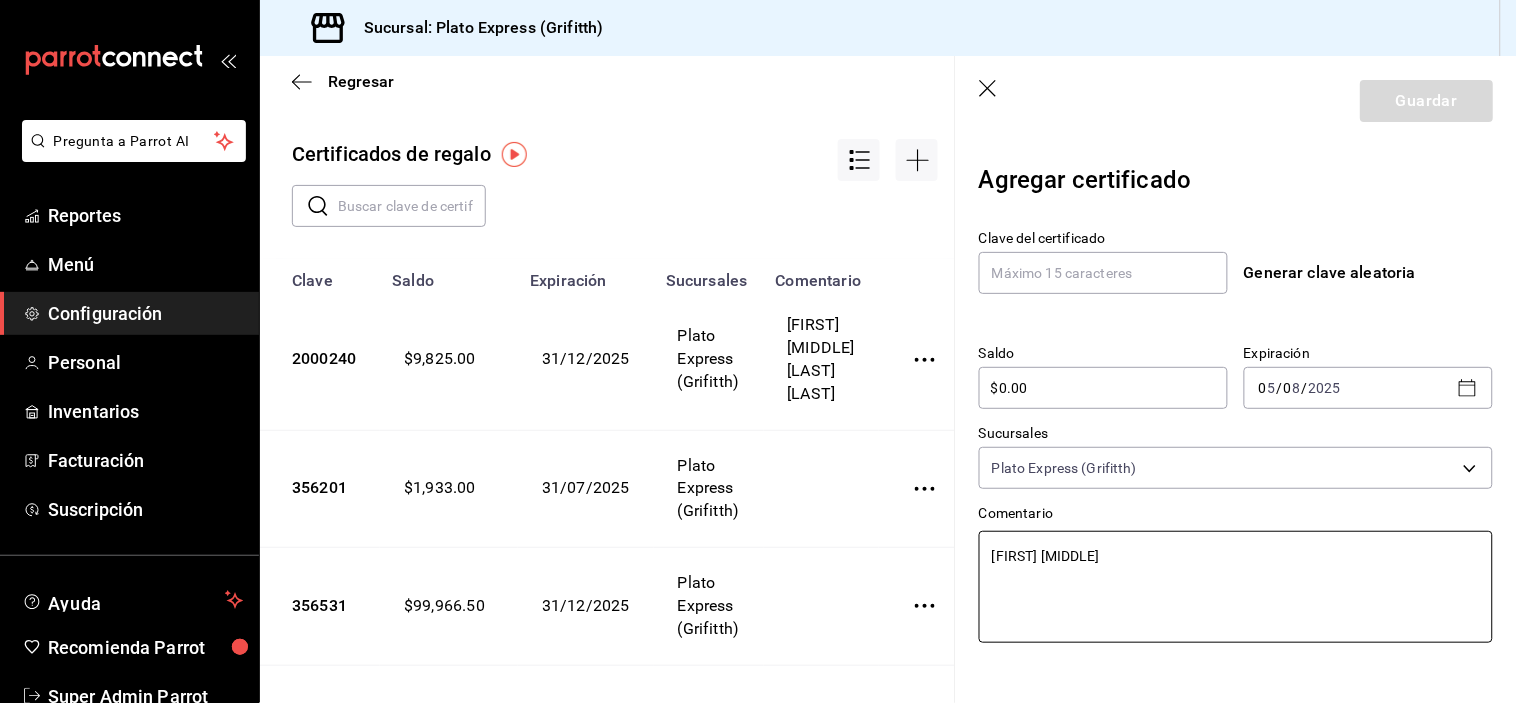 type on "x" 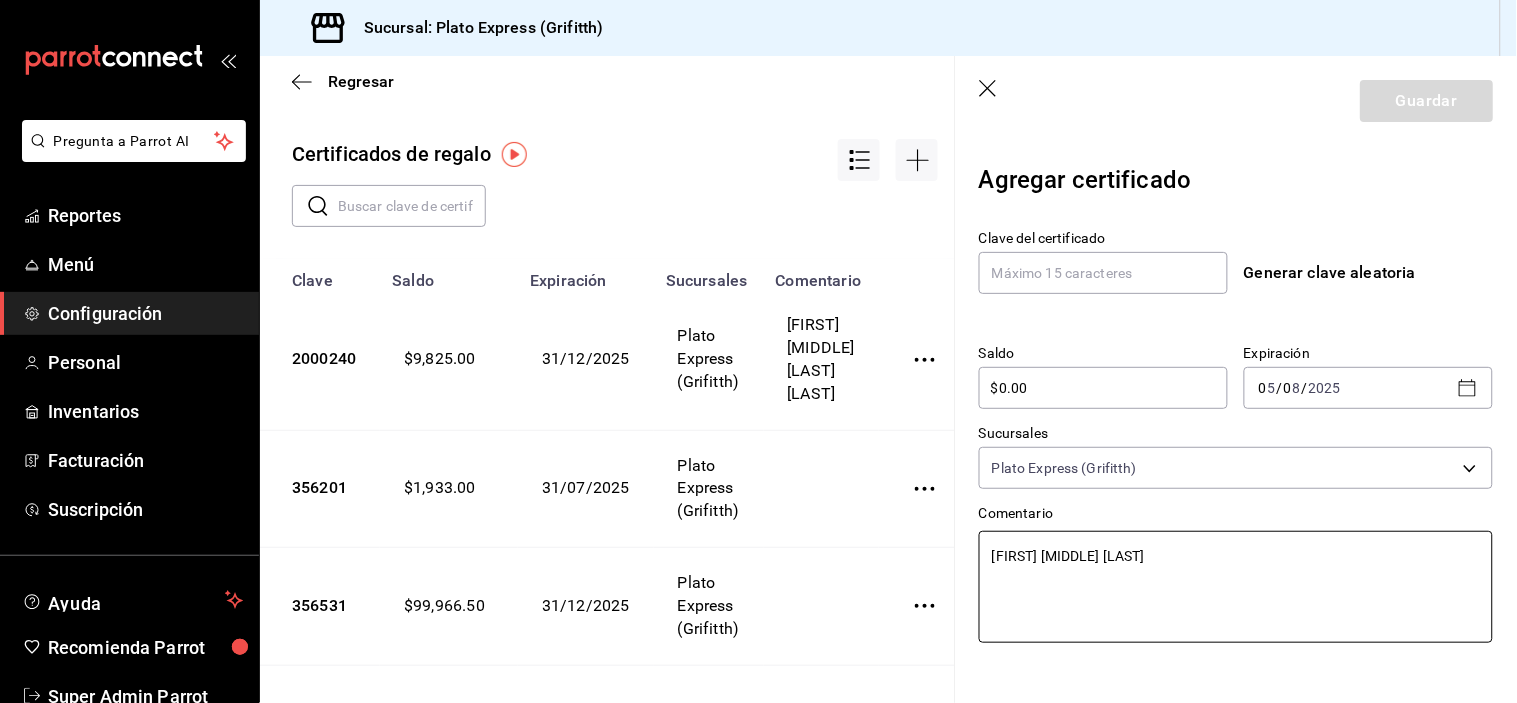 type on "[FIRST] [MIDDLE] [LAST]" 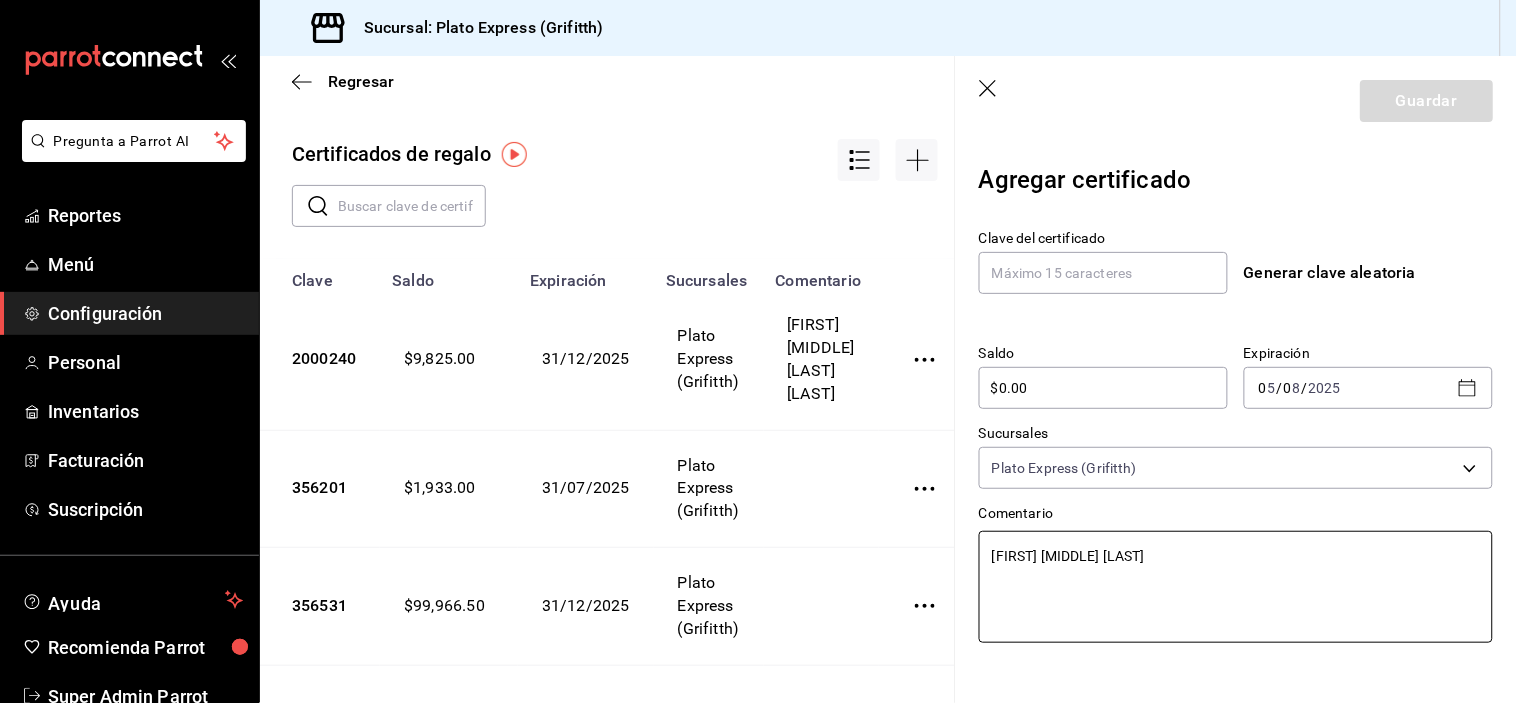 type on "[FIRST] [MIDDLE] [LAST]" 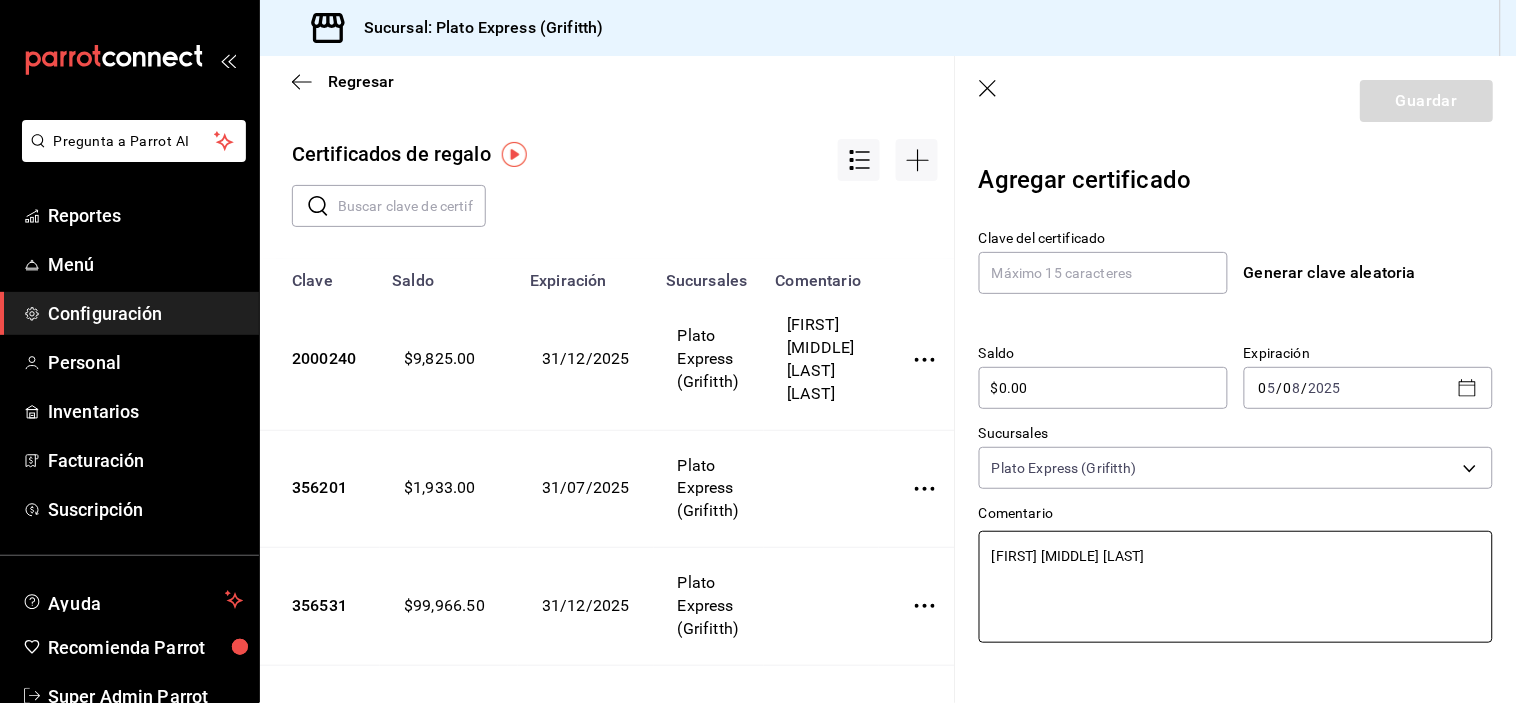 type on "x" 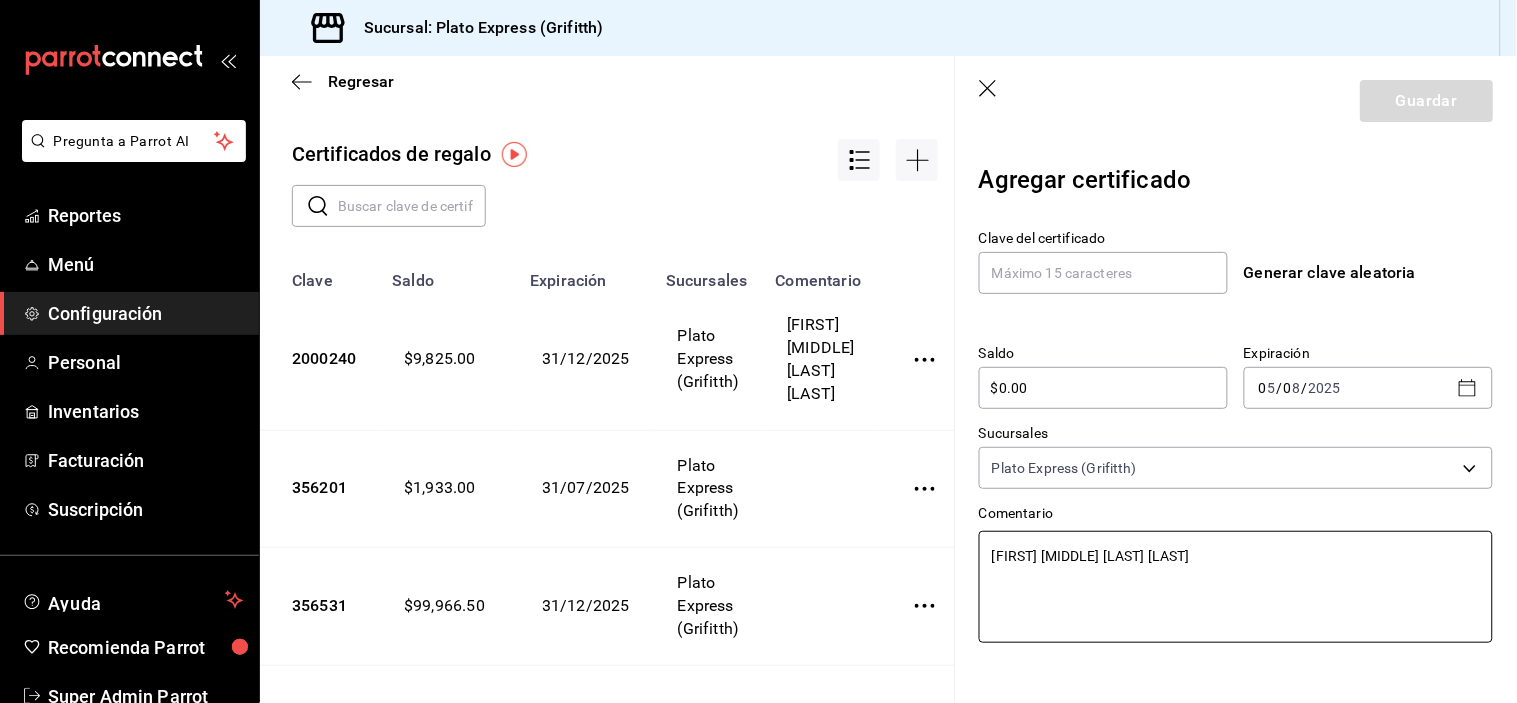 type on "x" 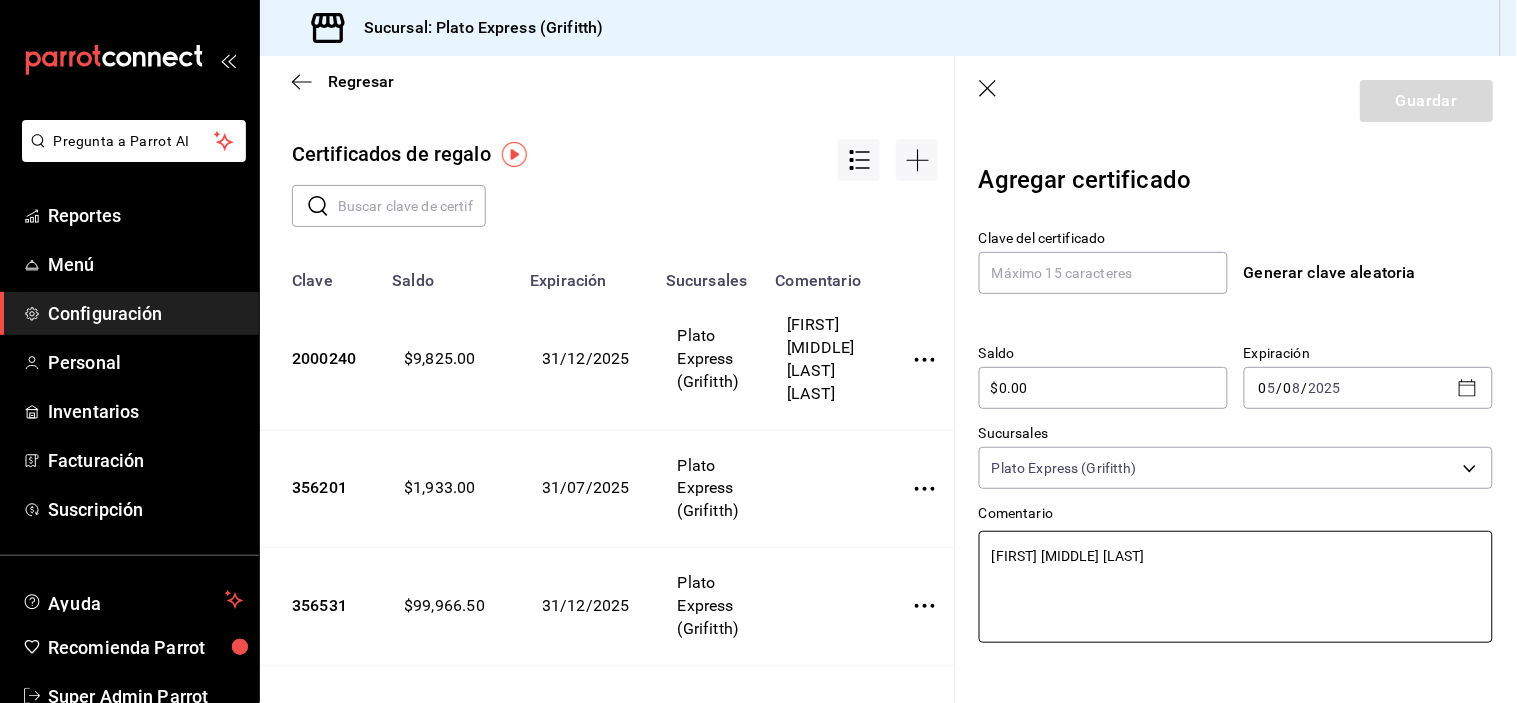 type on "[FIRST] [MIDDLE] [LAST] [LAST]" 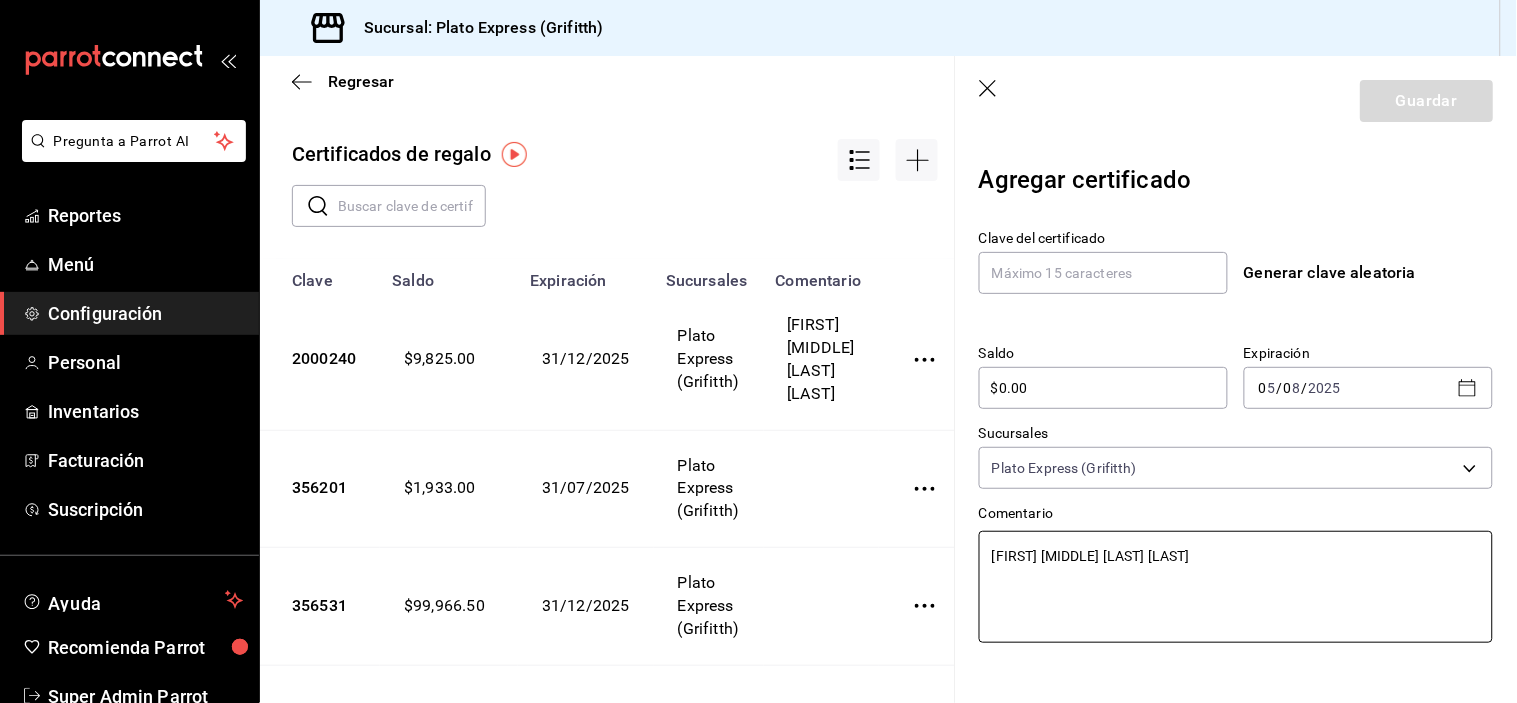 type on "[FIRST] [MIDDLE] [LAST] [LAST]" 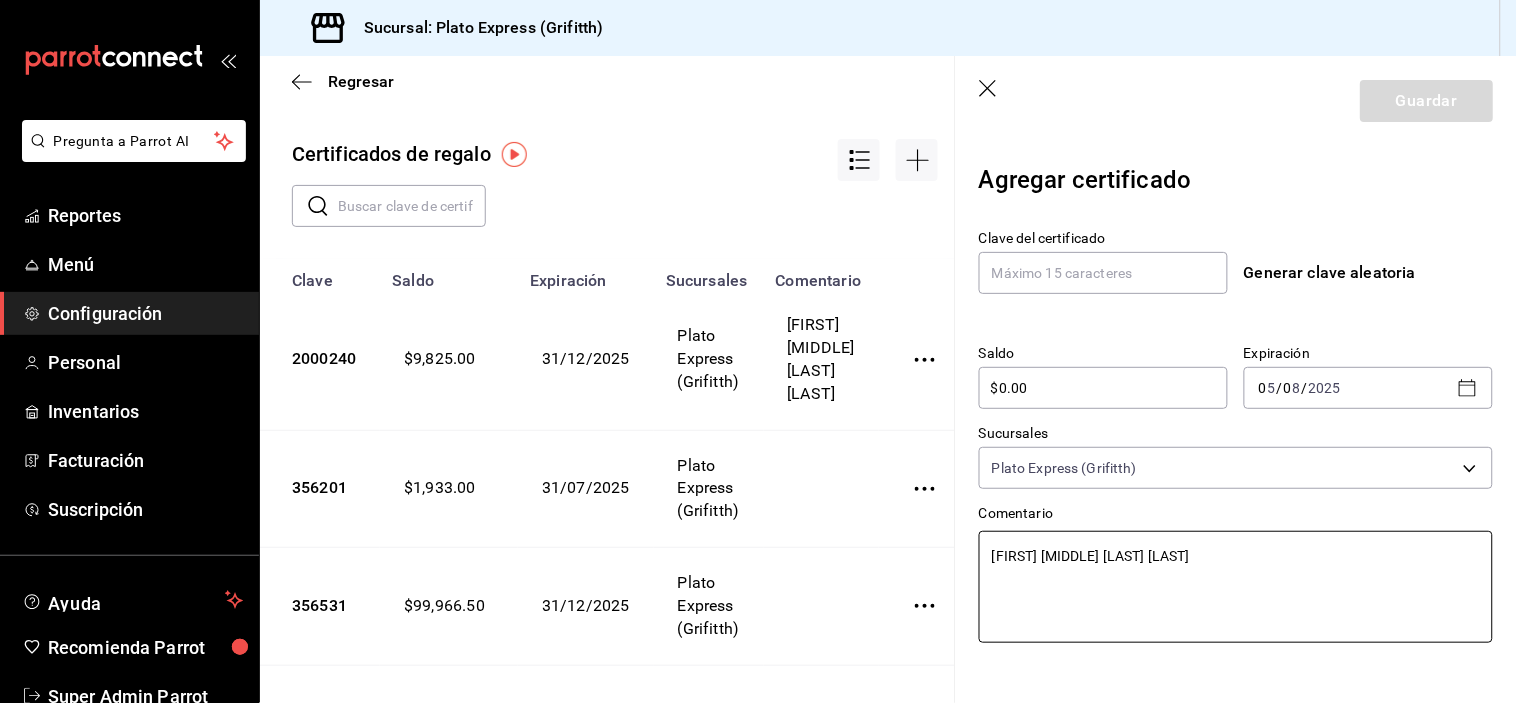 click on "[FIRST] [MIDDLE] [LAST] [LAST]" at bounding box center [1236, 587] 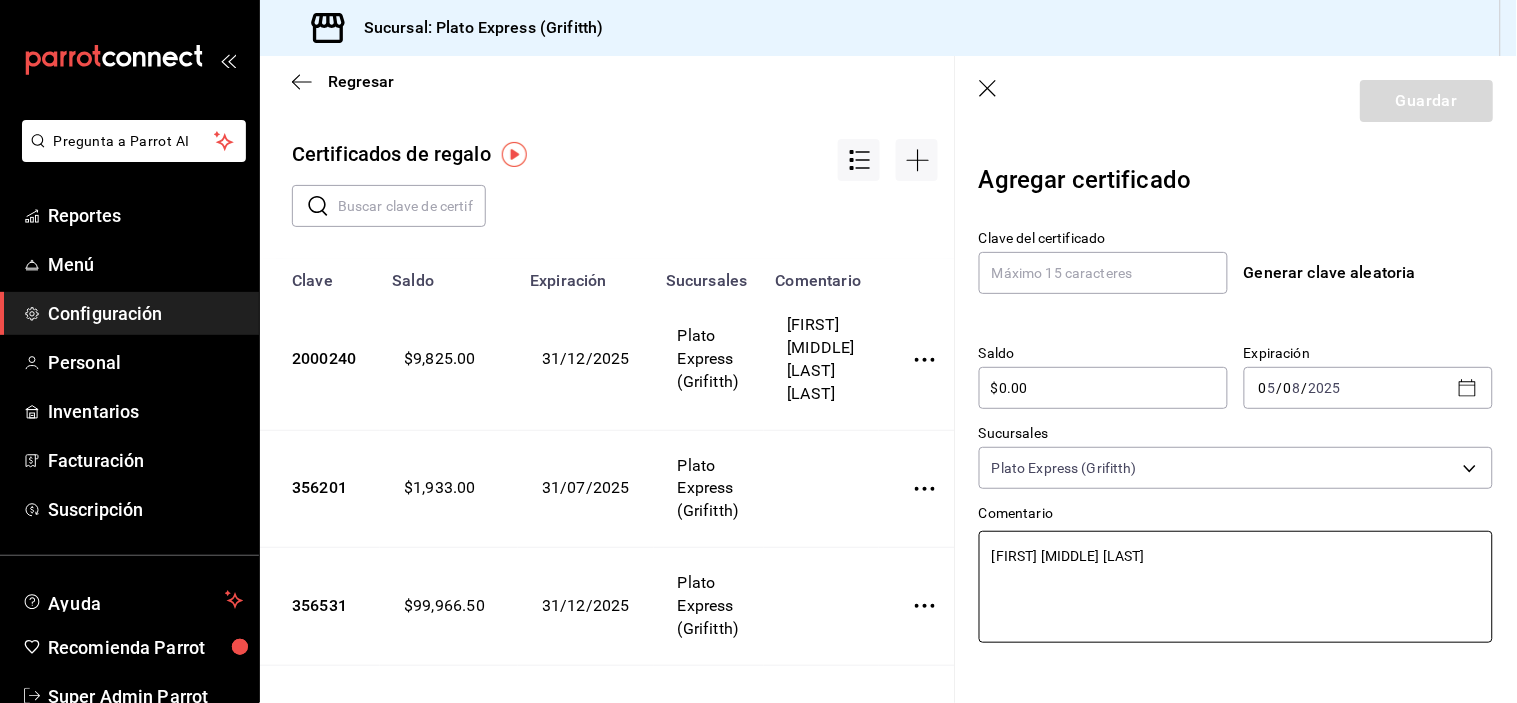 type on "x" 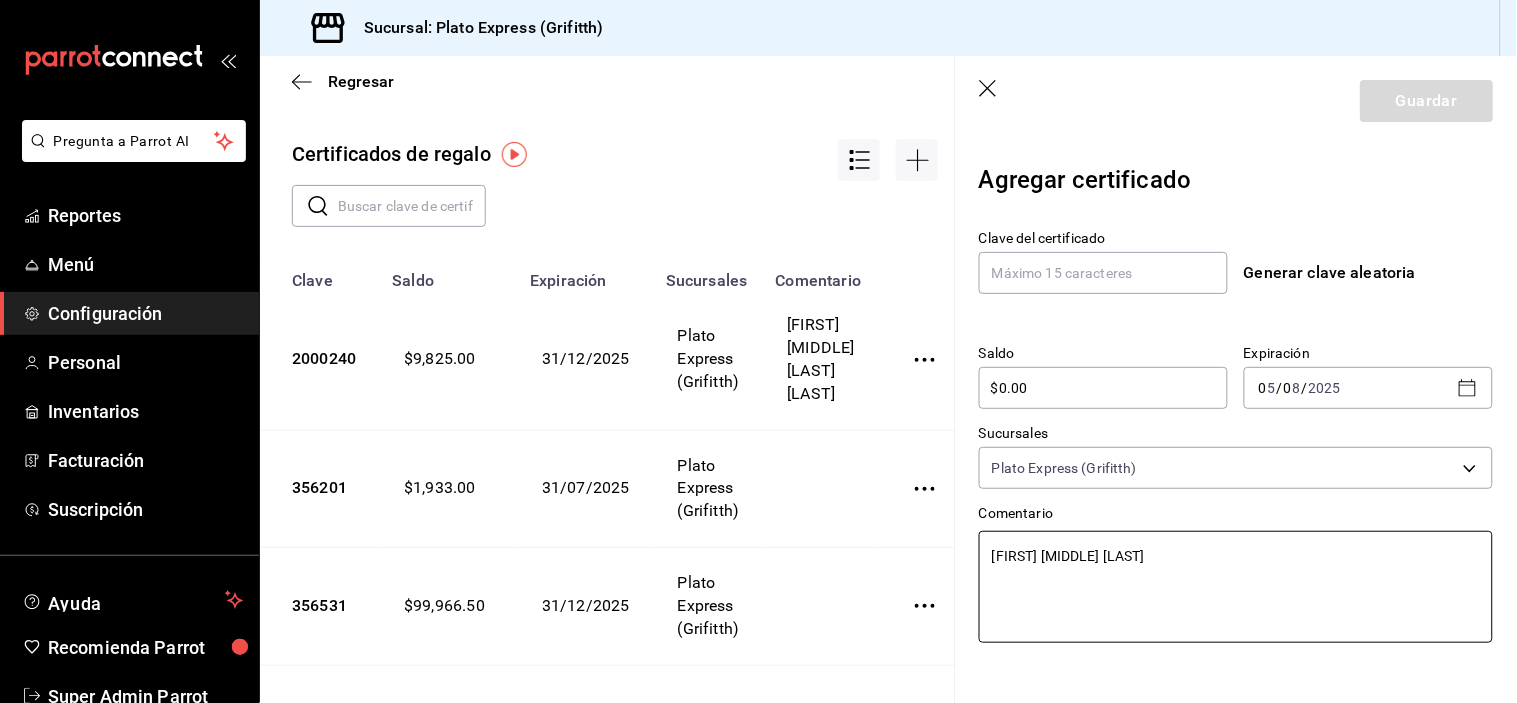 type on "x" 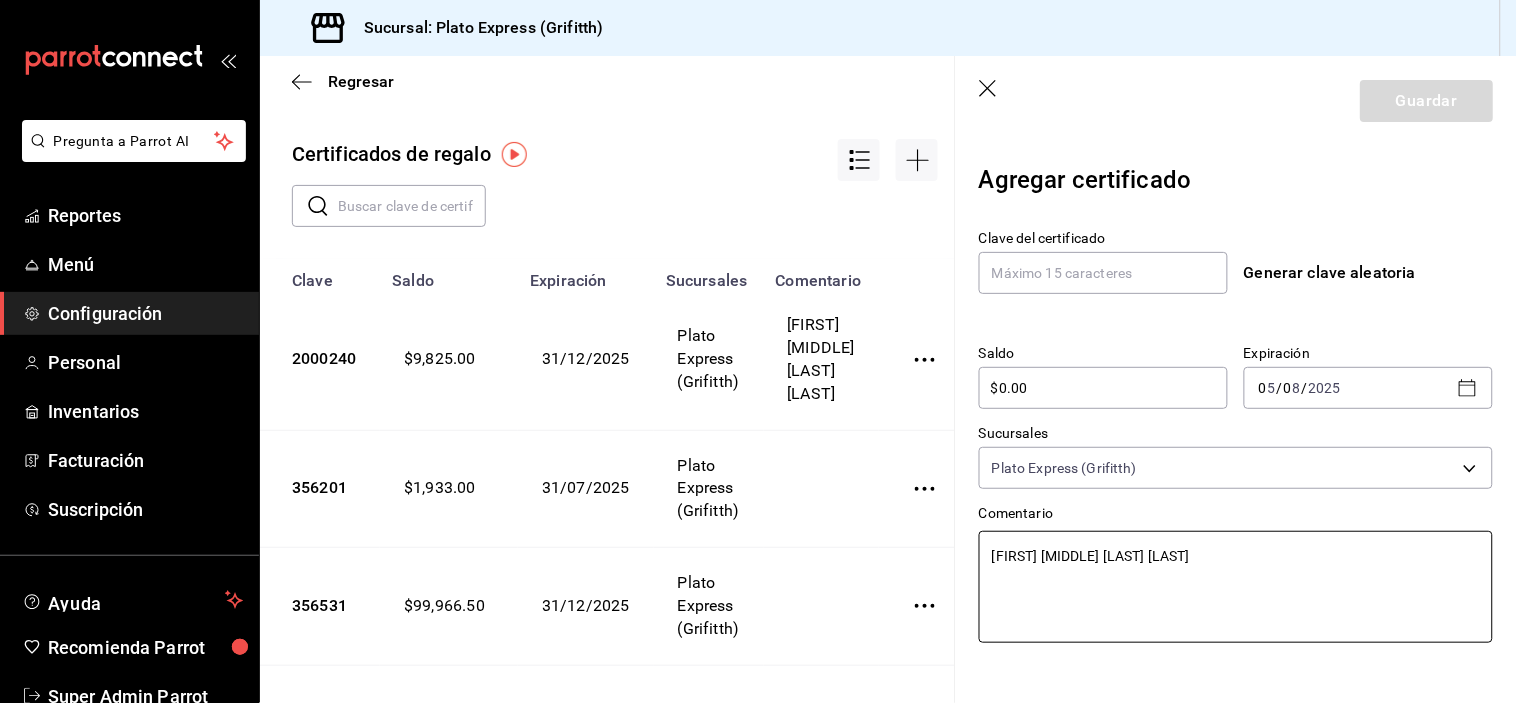 type on "[FIRST] [MIDDLE] [LAST] [LAST]" 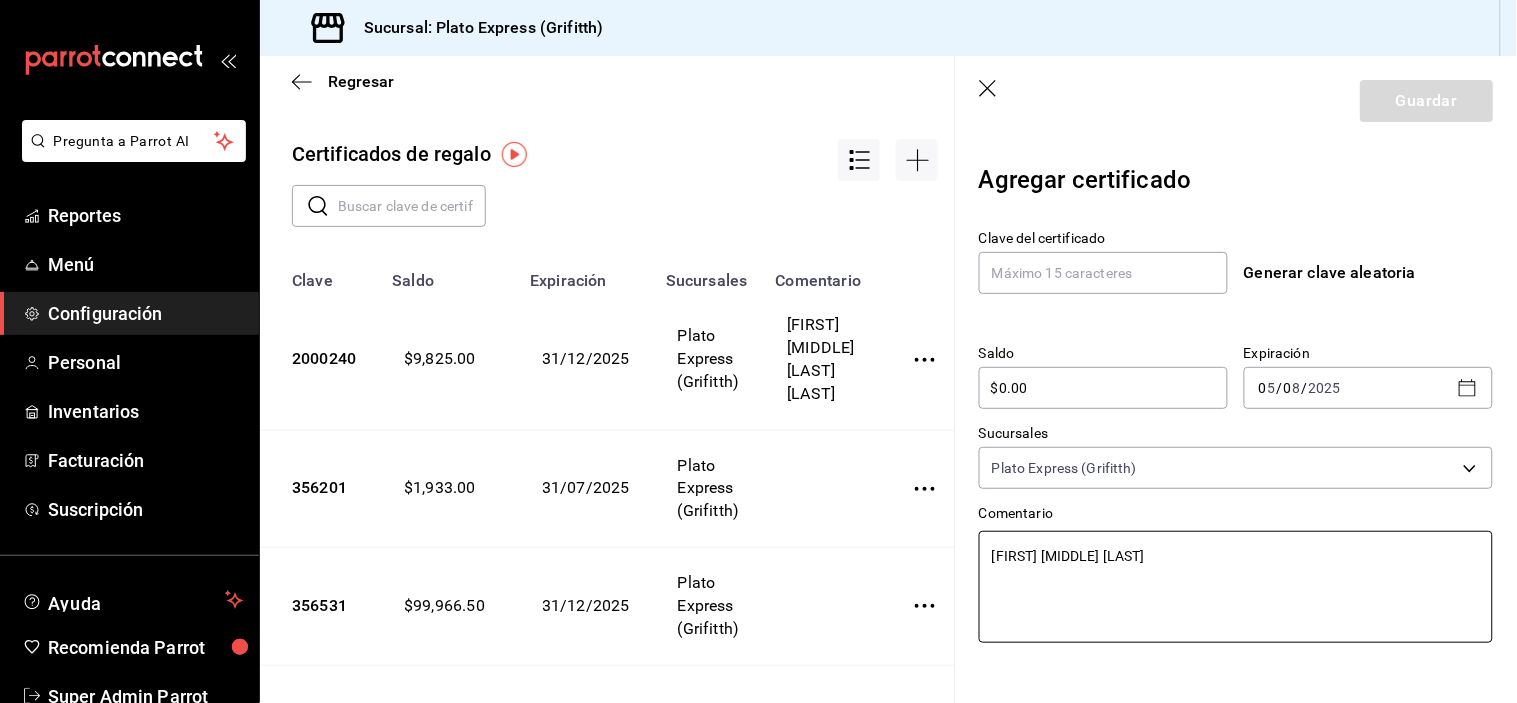 type on "x" 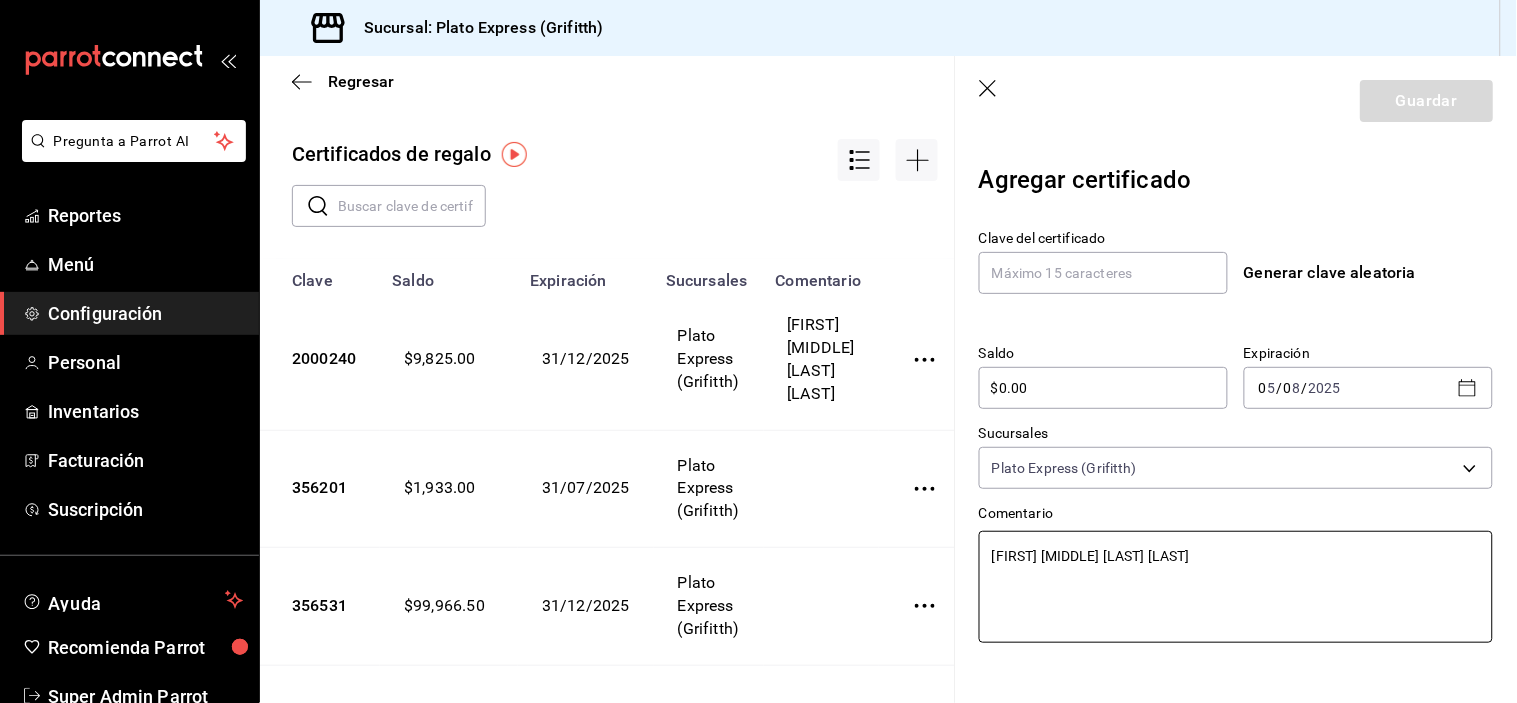 type on "[FIRST] [MIDDLE] [LAST] [LAST]" 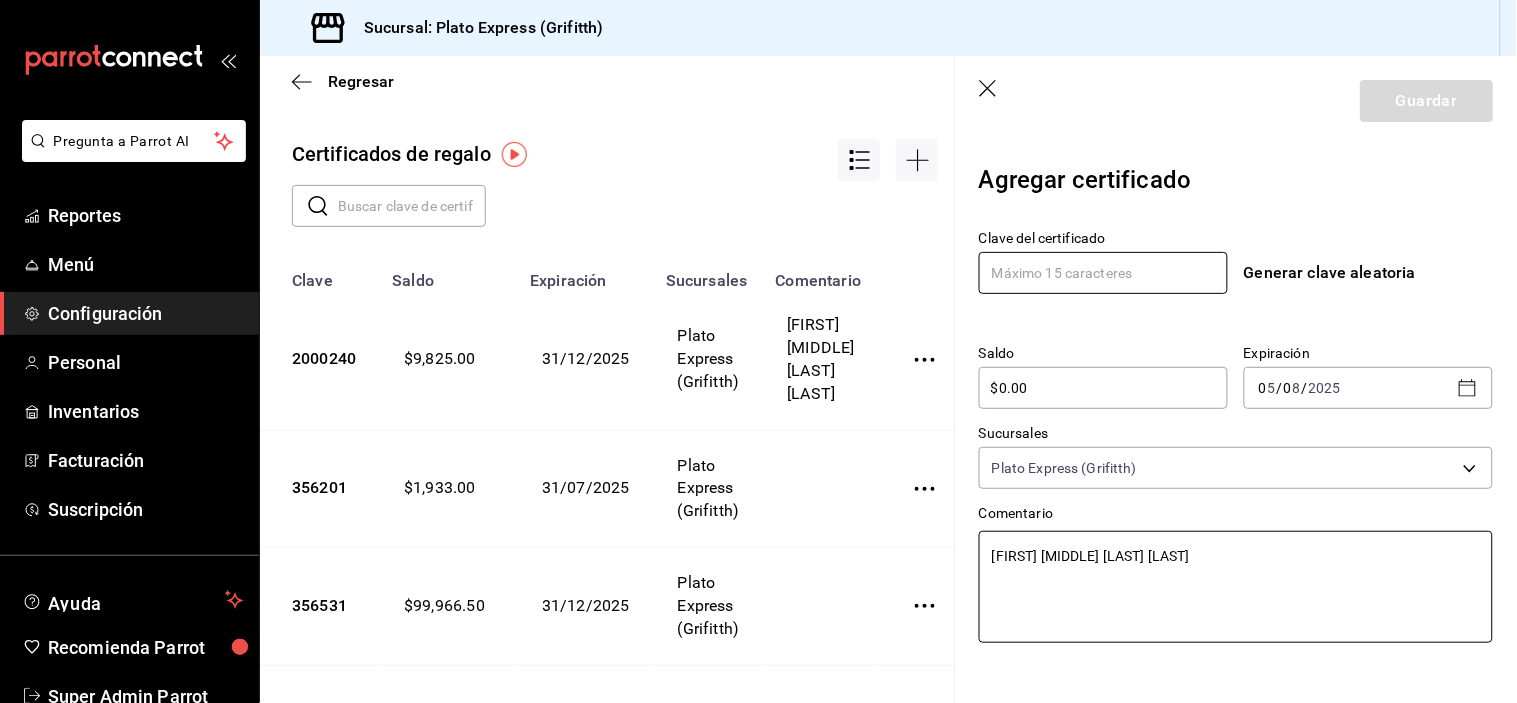 type on "[FIRST] [MIDDLE] [LAST] [LAST]" 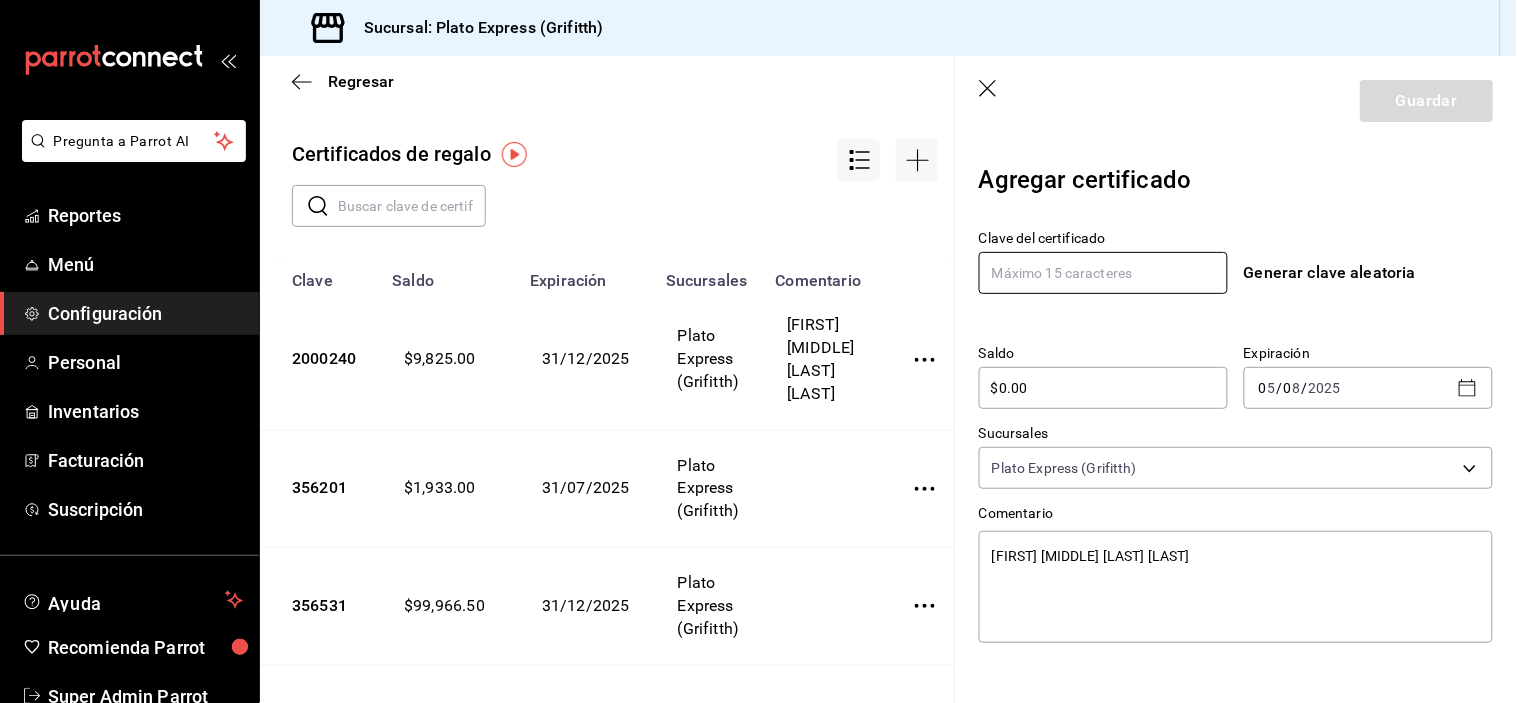 click at bounding box center (1103, 273) 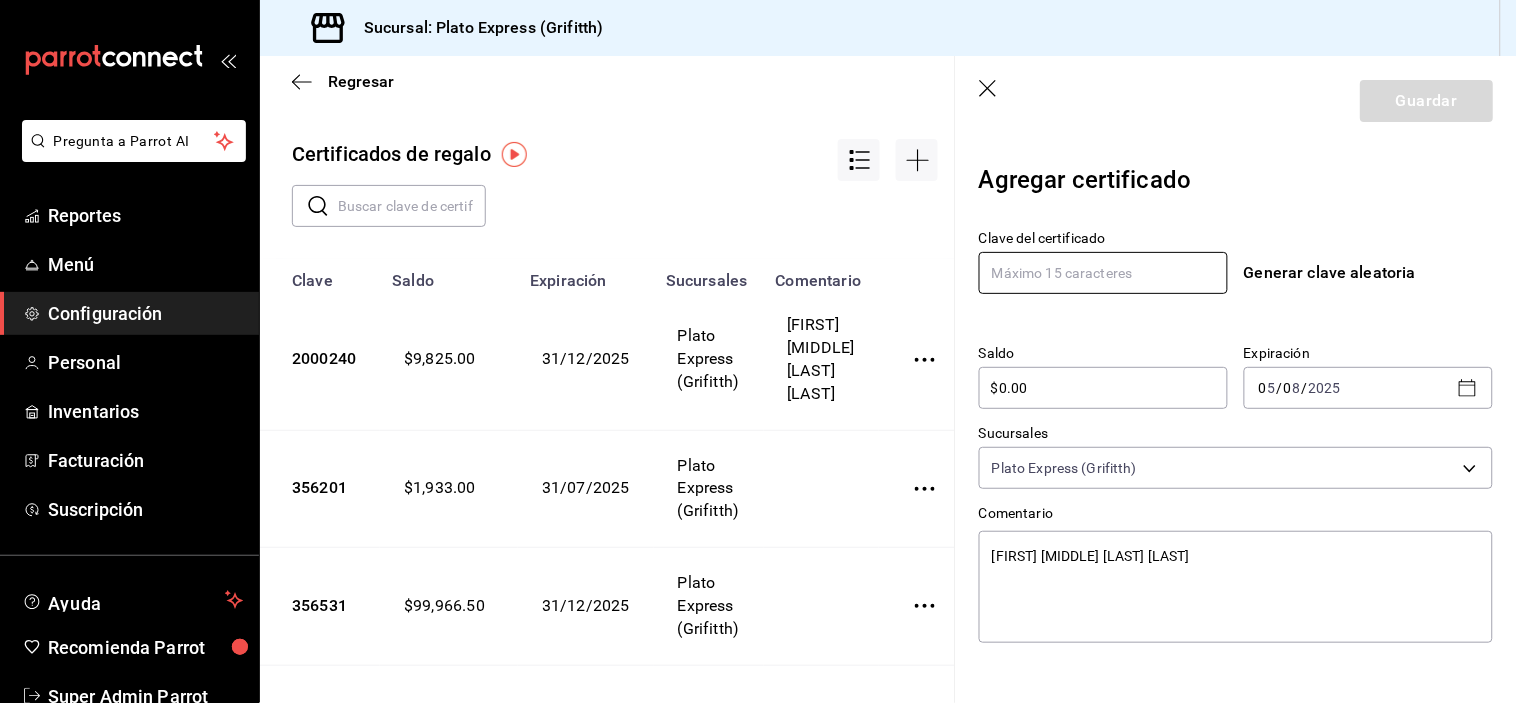type on "2" 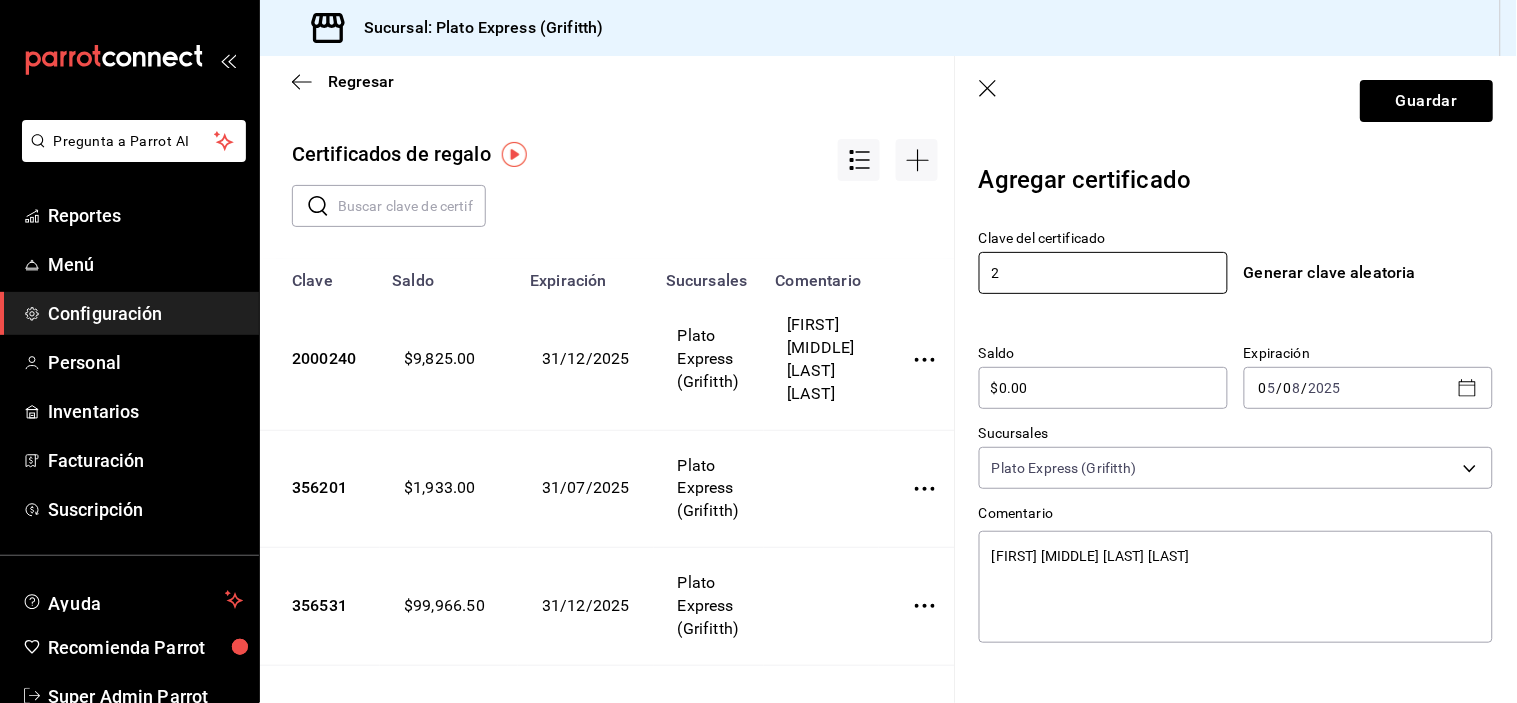 type on "x" 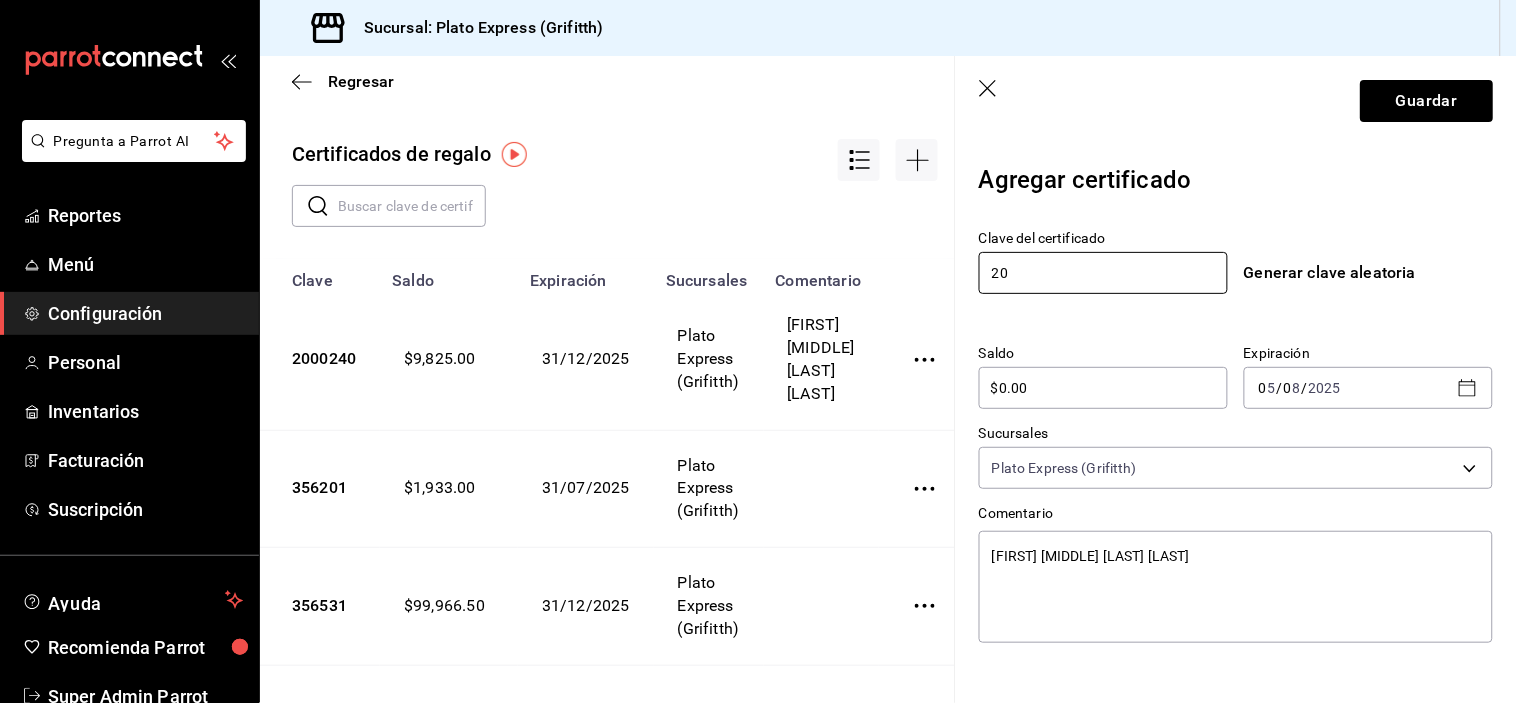 type on "x" 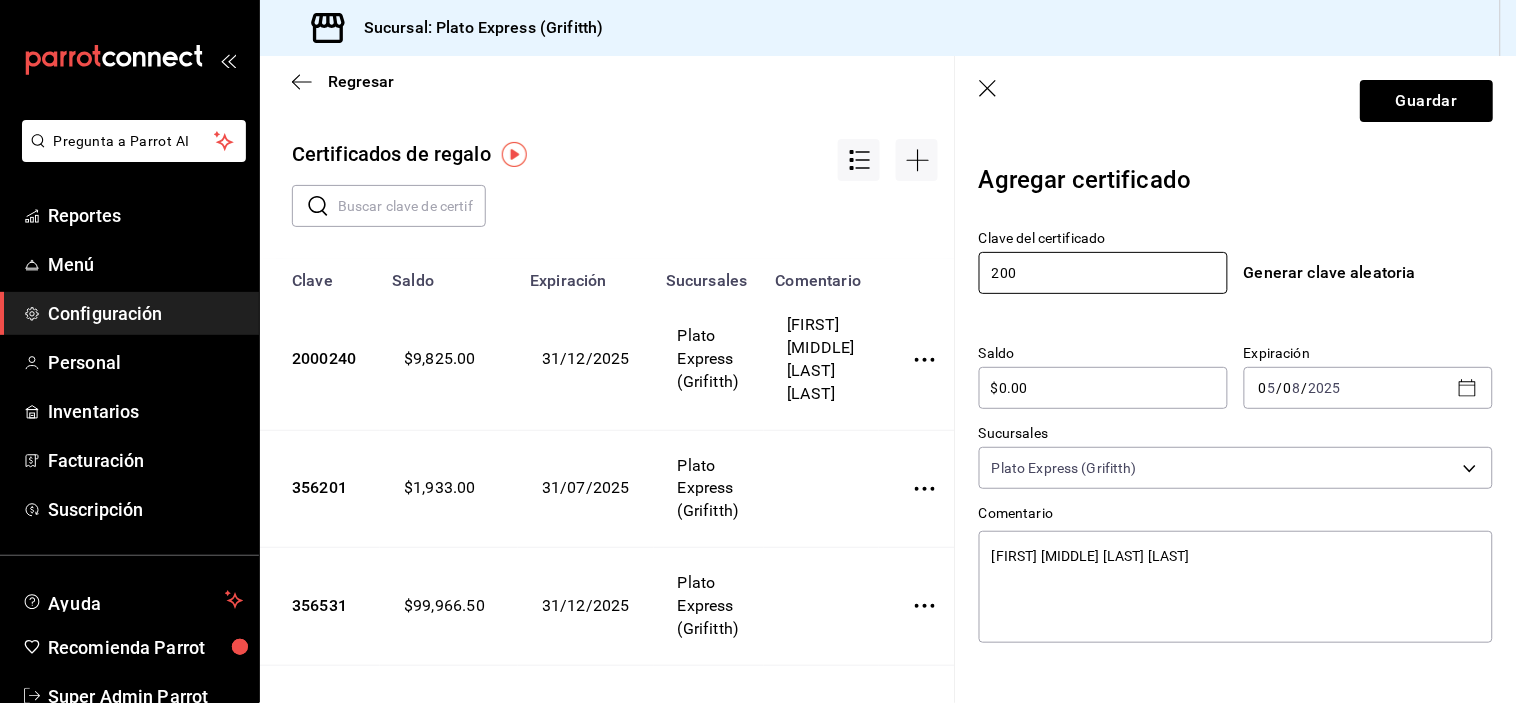 type on "x" 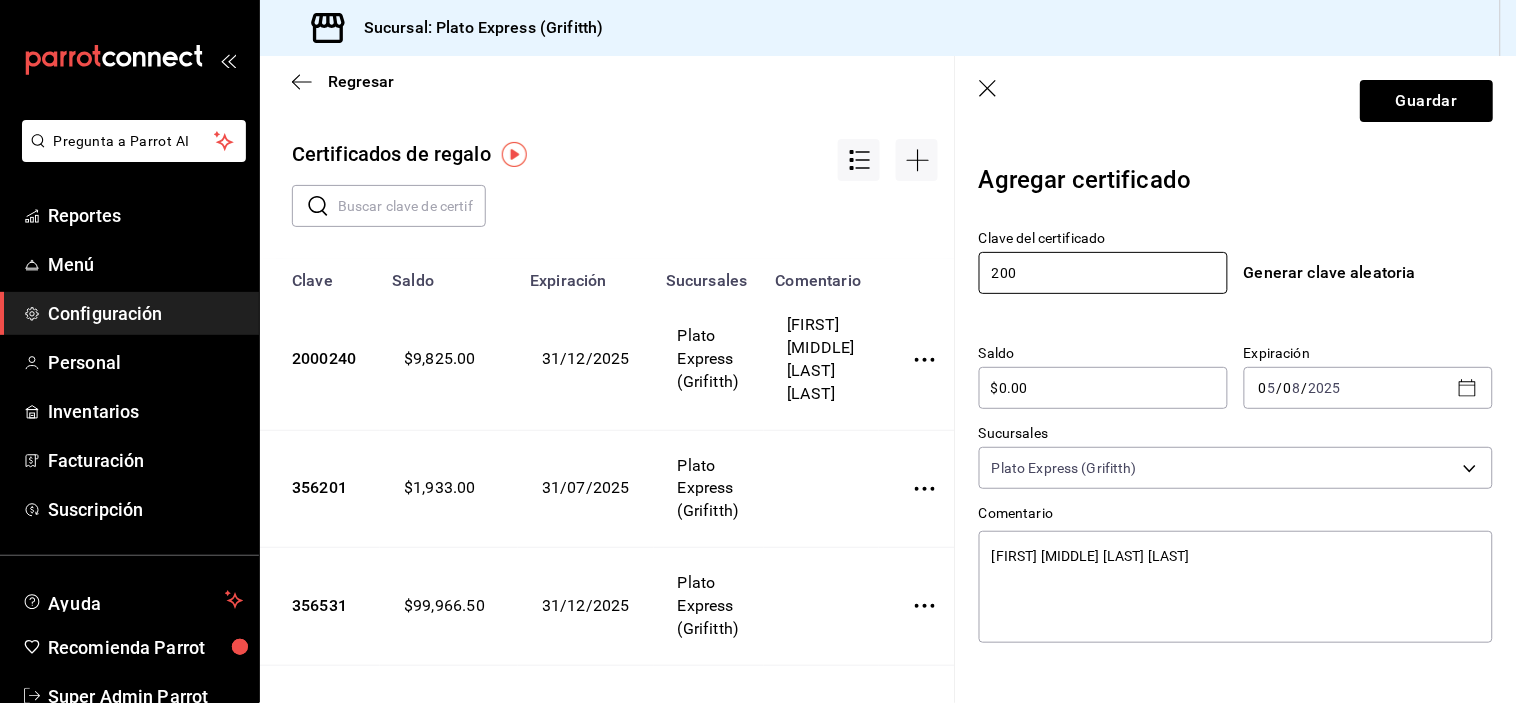 type on "2000" 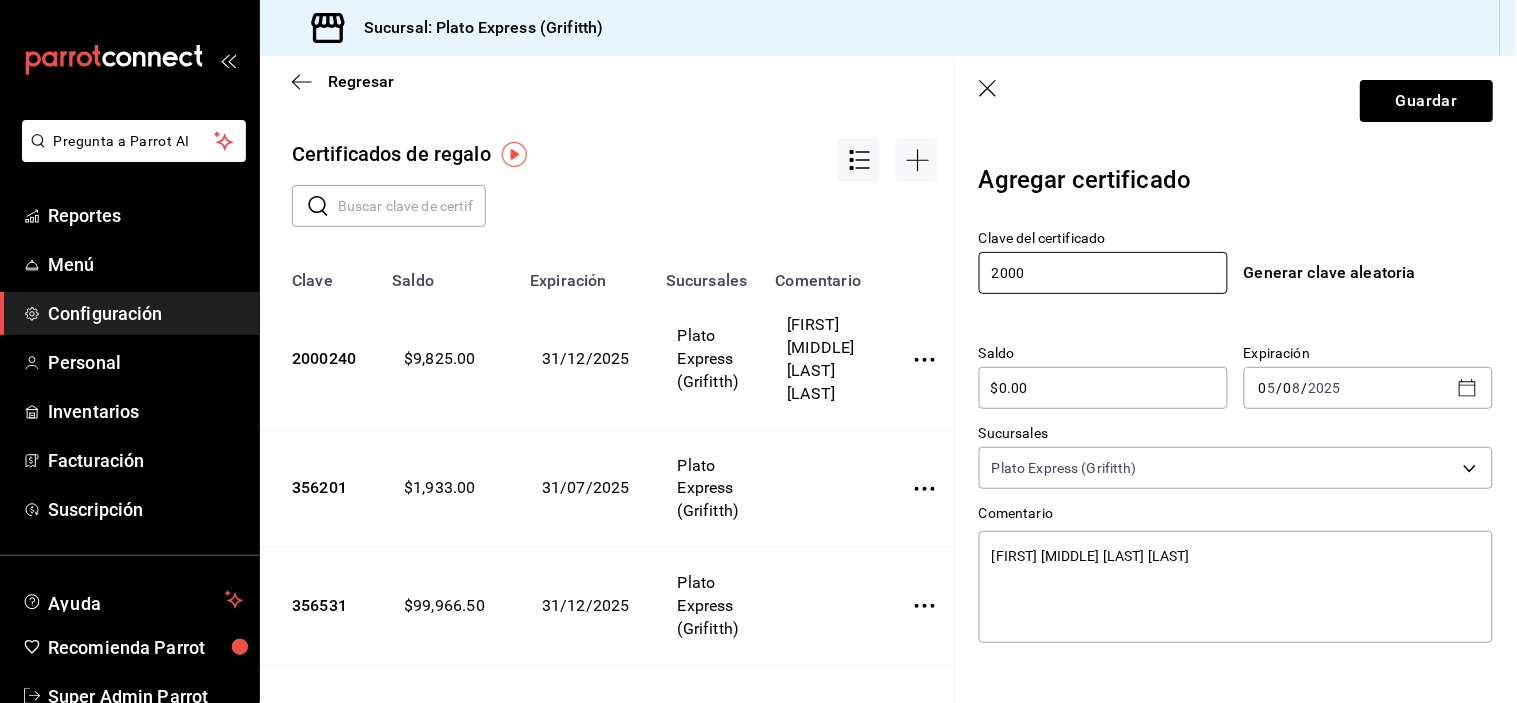 type on "x" 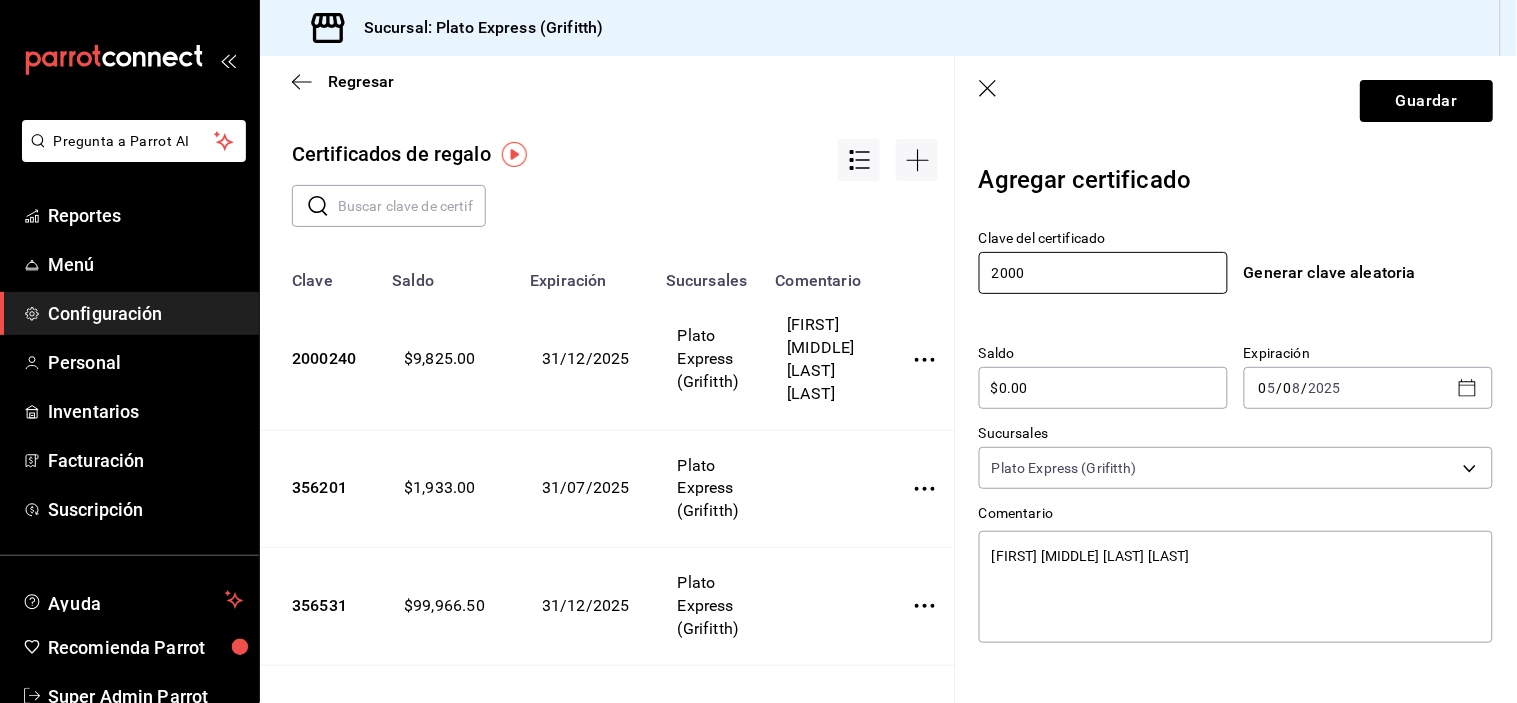 type on "[NUMBER]" 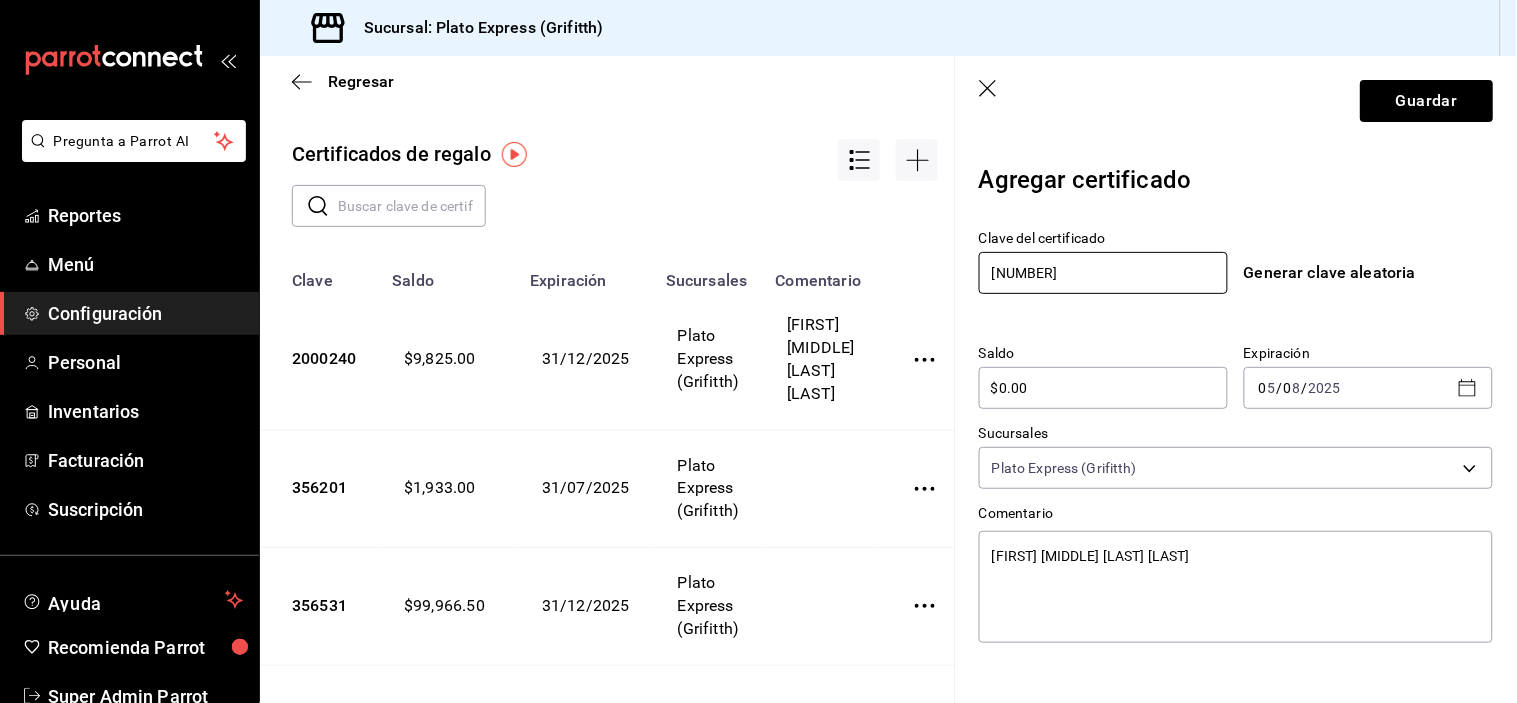 type on "[NUMBER]" 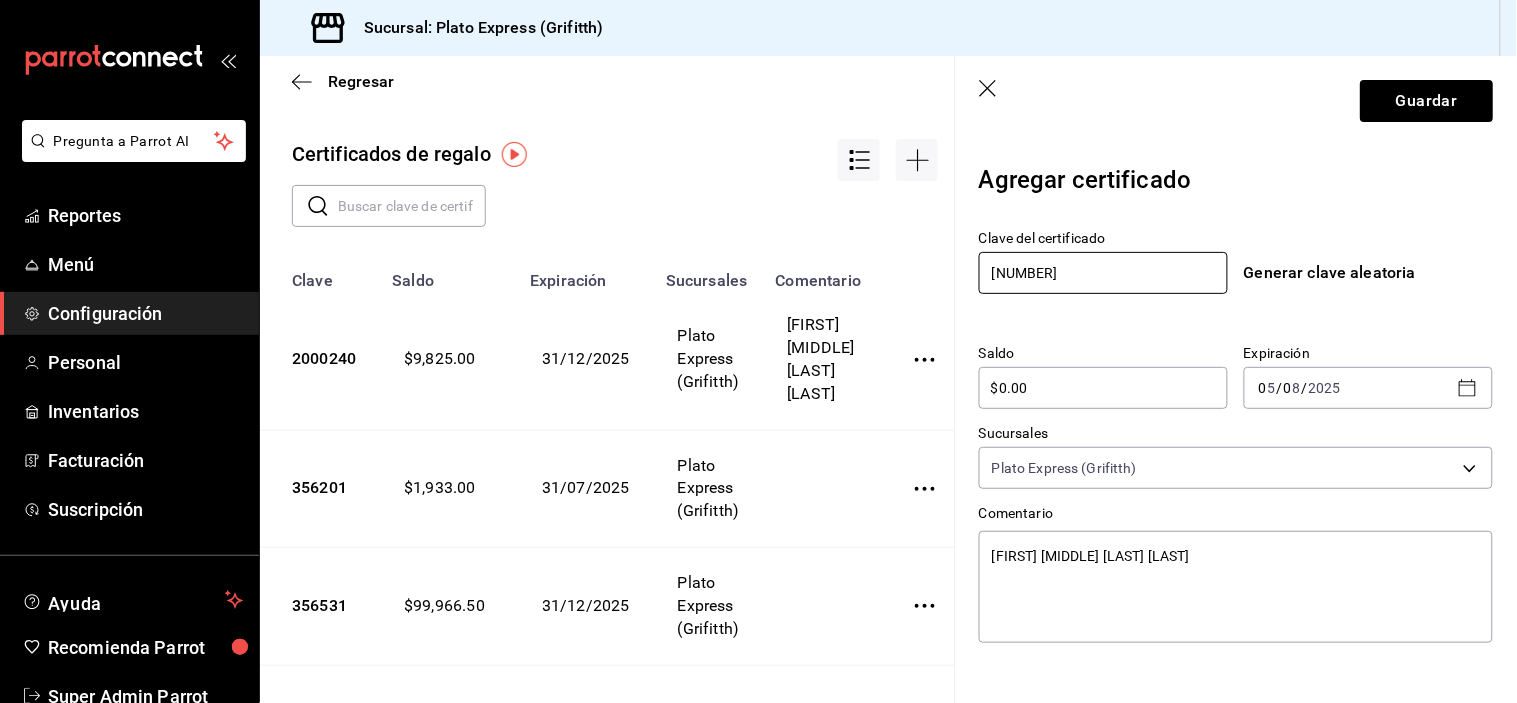 type on "2000183" 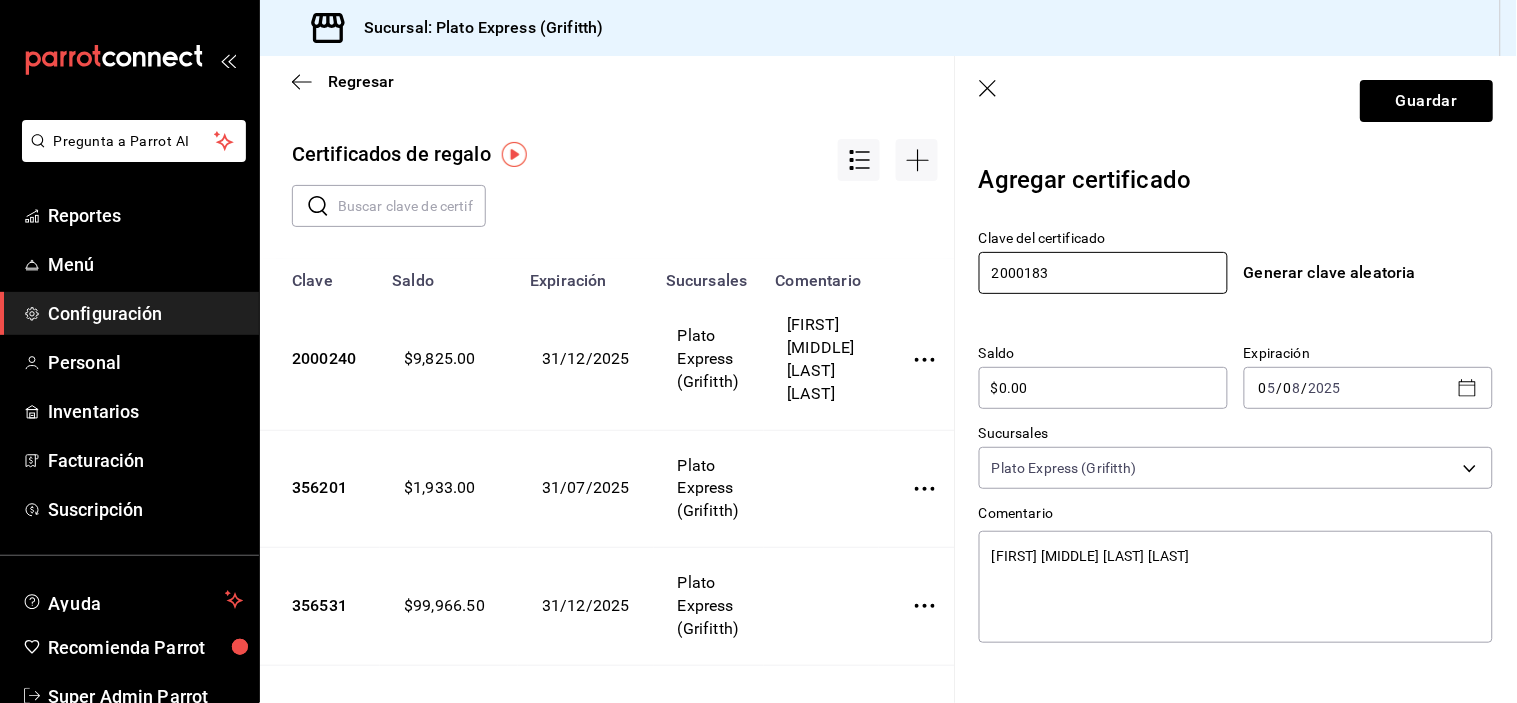 type on "x" 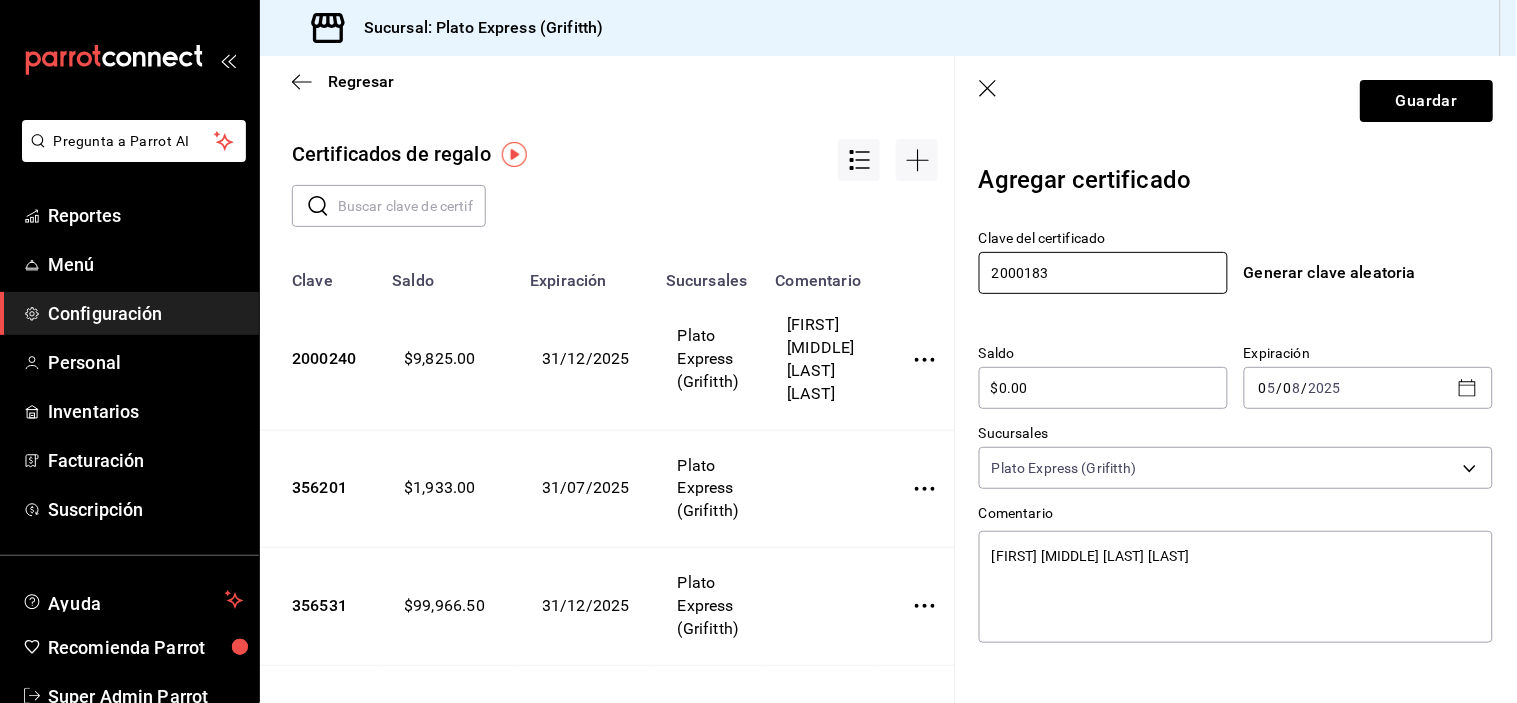 type on "2000183" 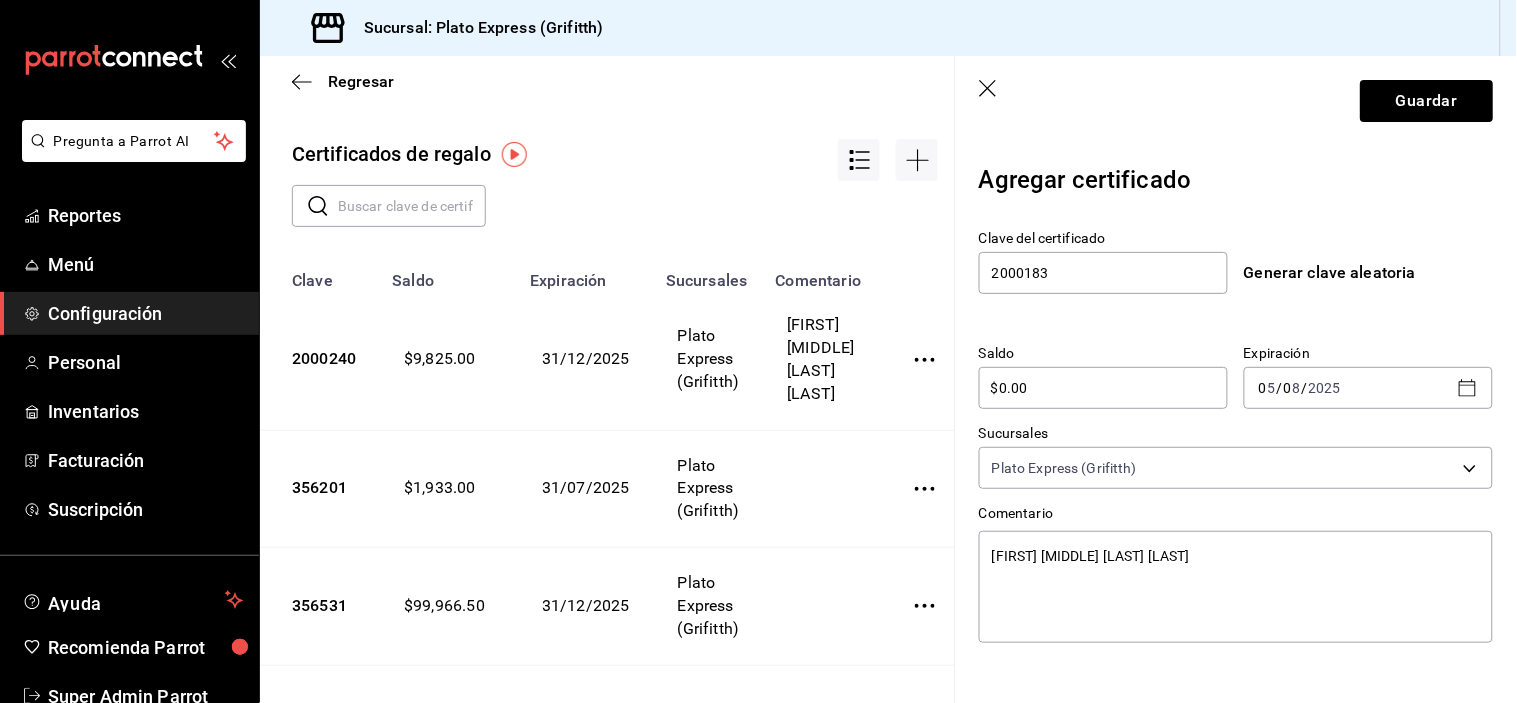 click on "$0.00" at bounding box center (1103, 388) 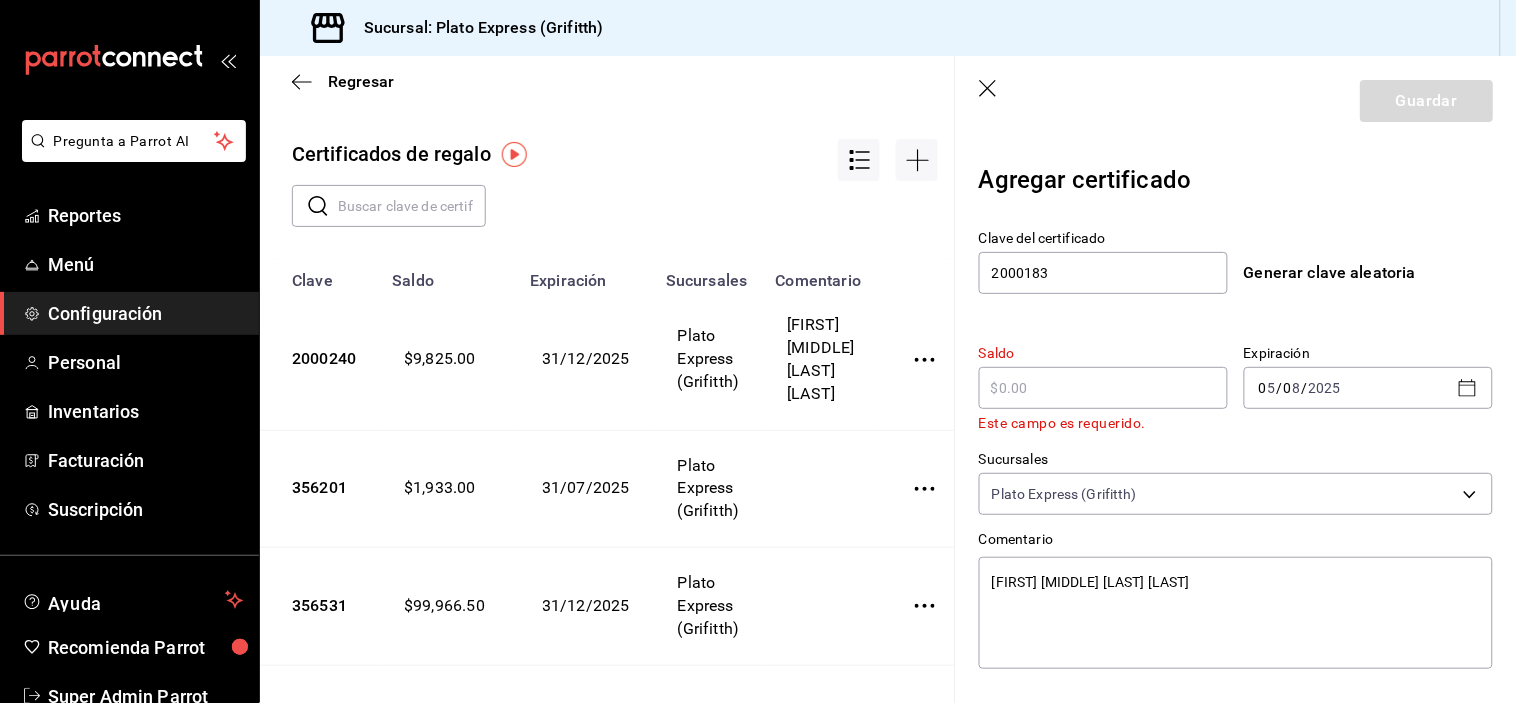 type on "x" 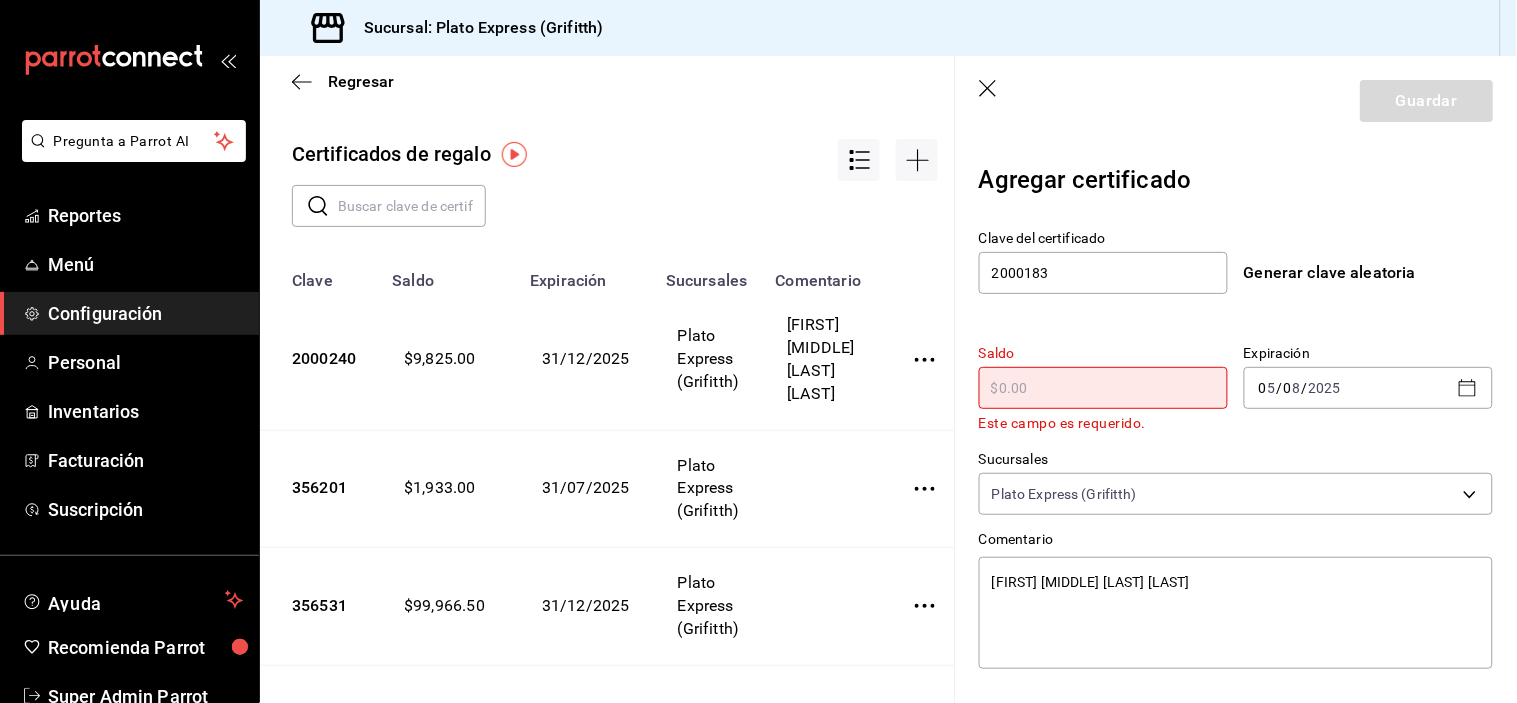 type on "$1" 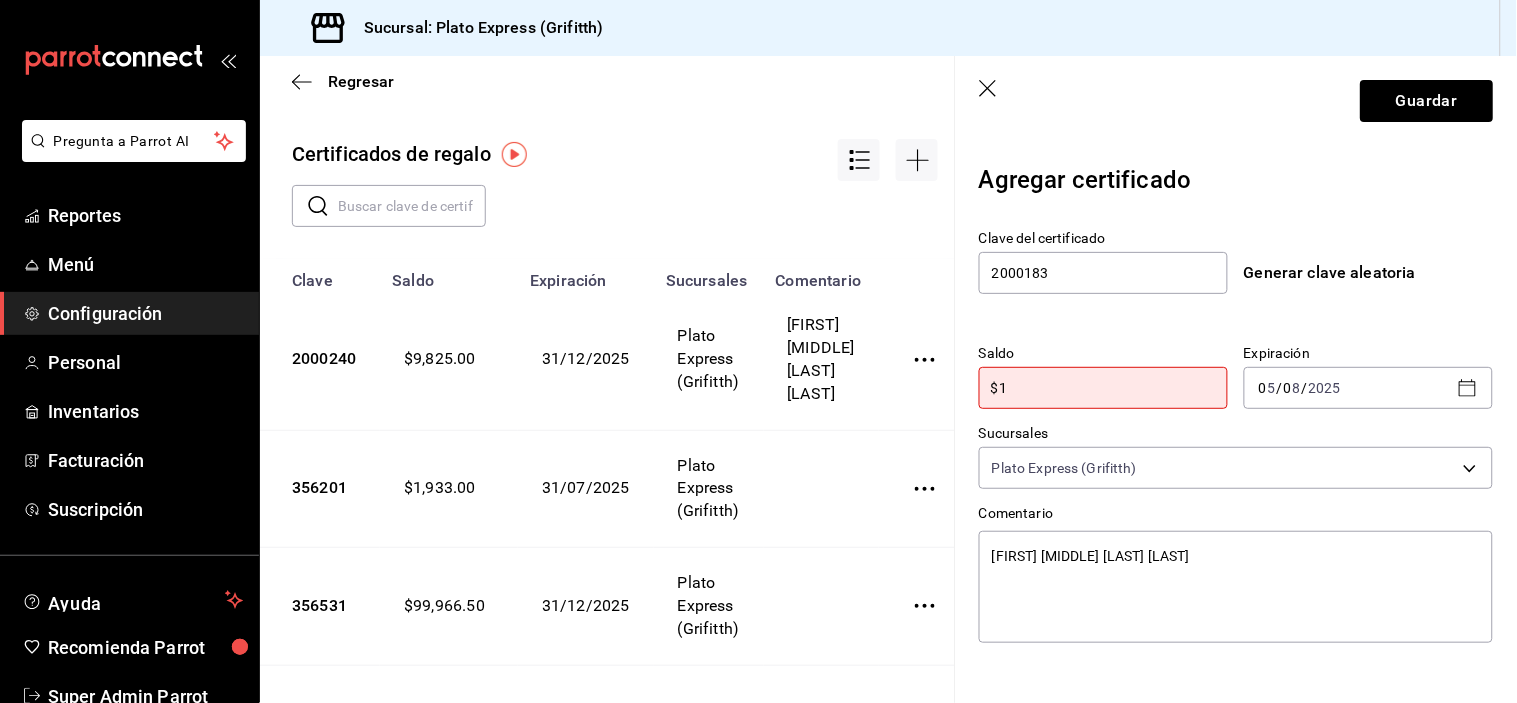 type on "x" 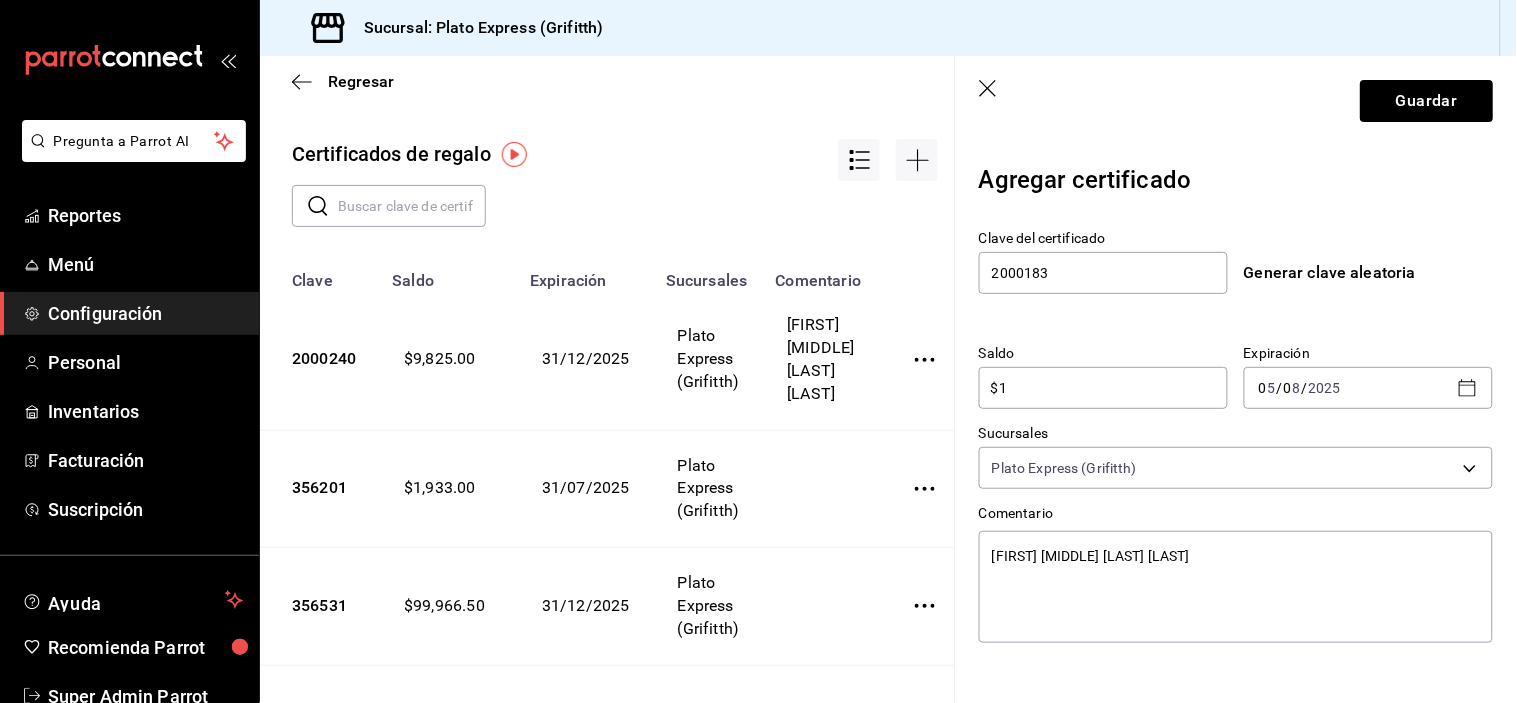 type on "$10" 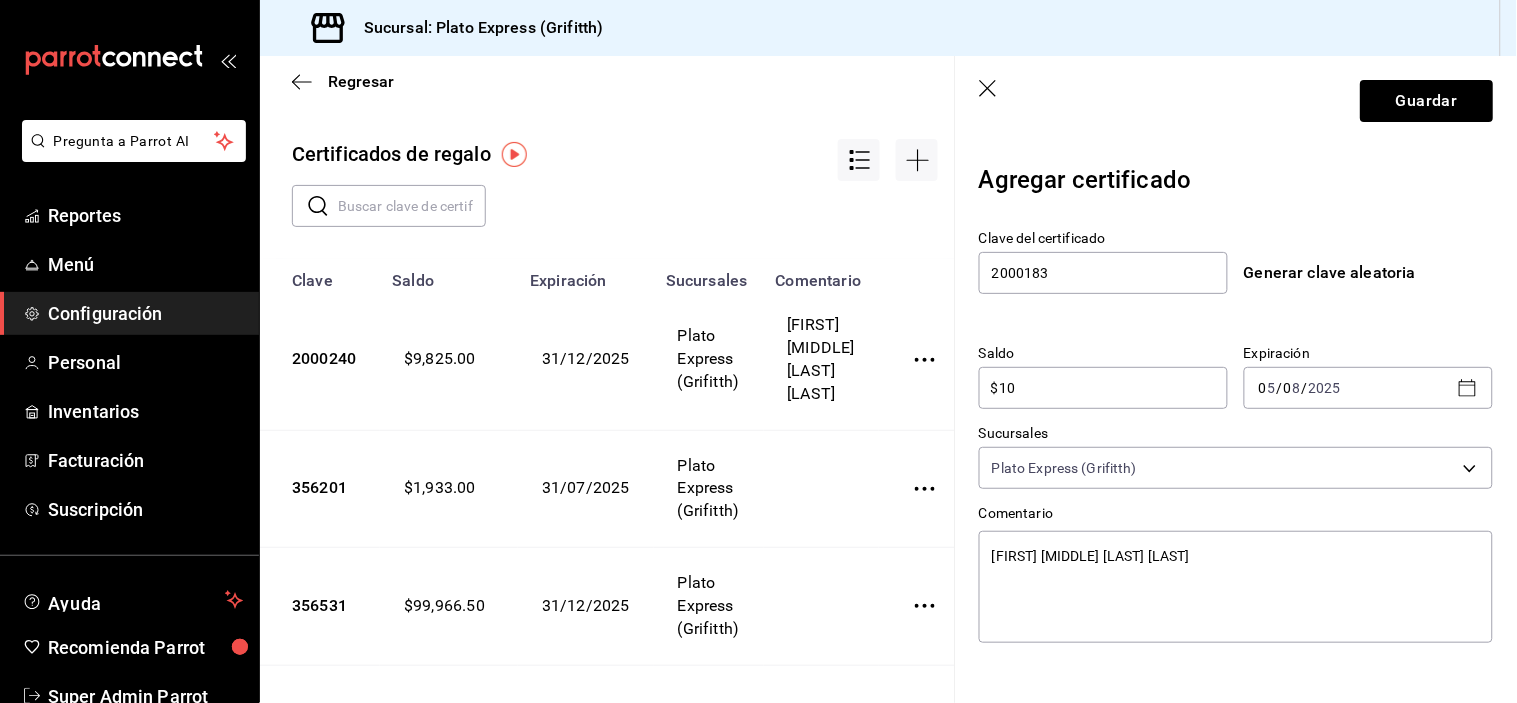 type on "x" 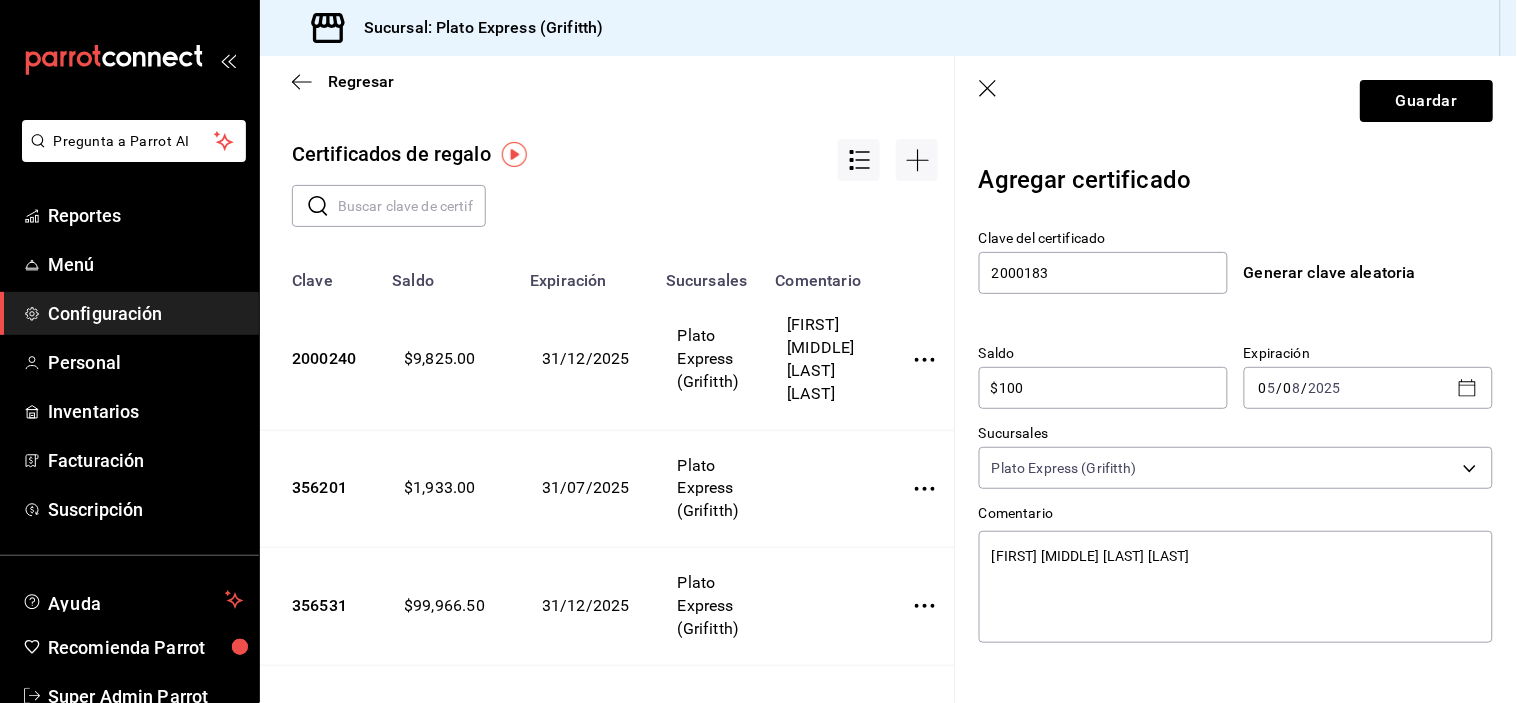 type on "x" 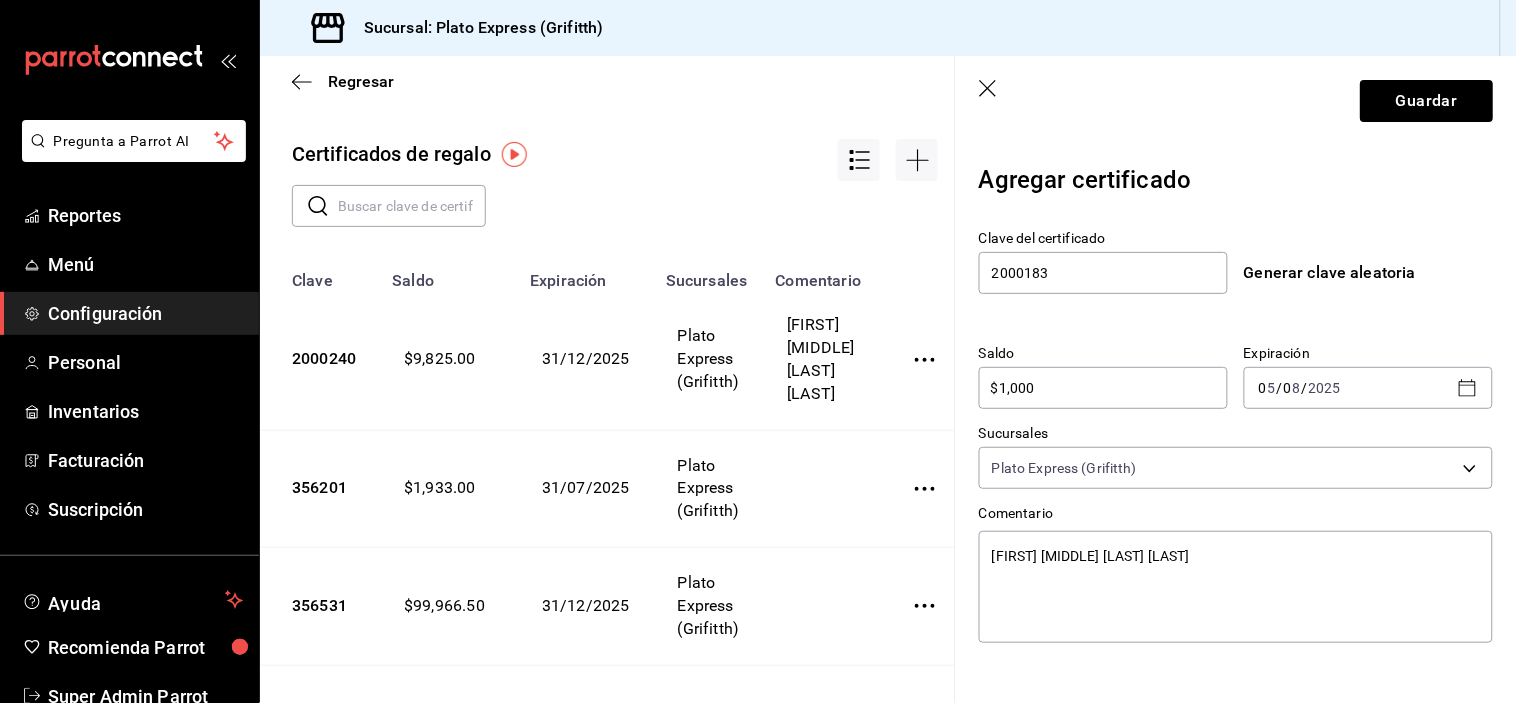 type on "$10,000" 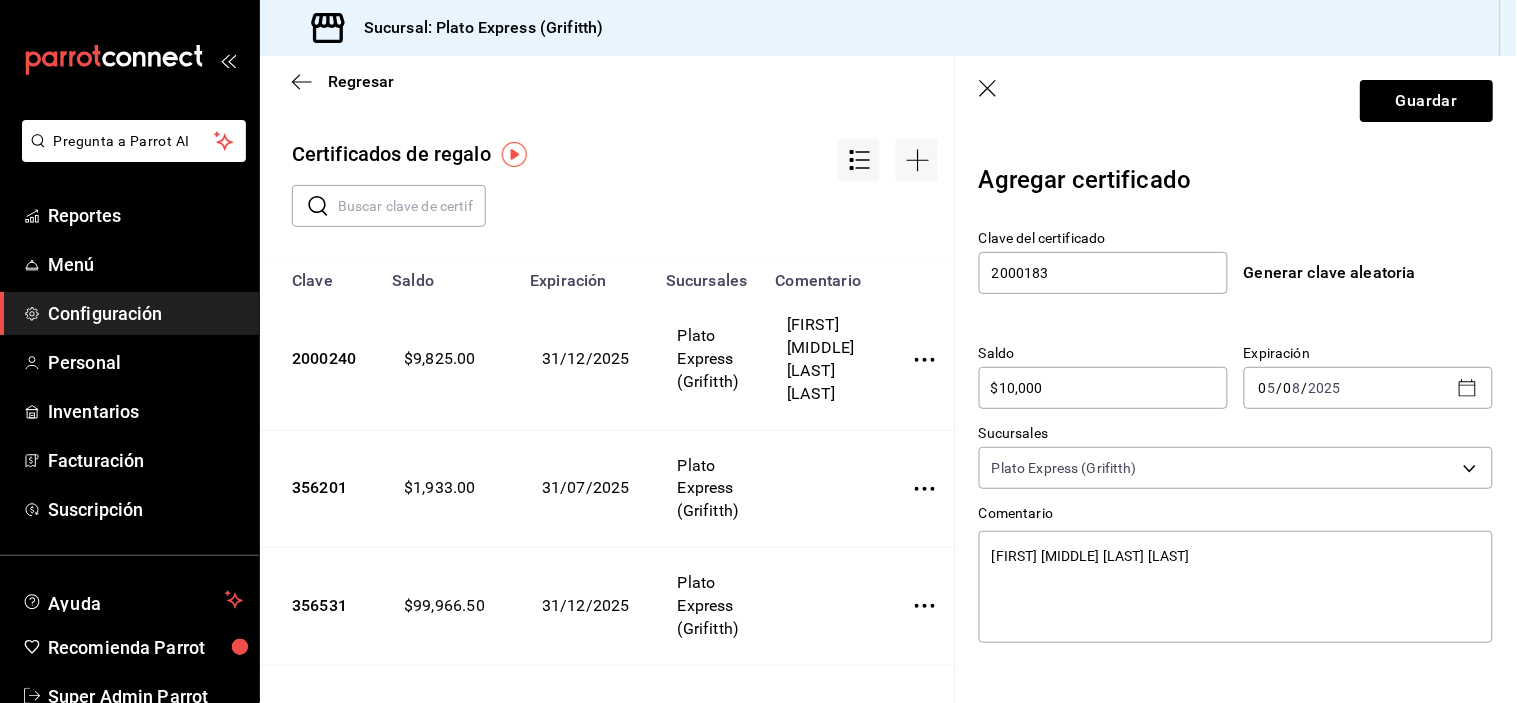 type on "x" 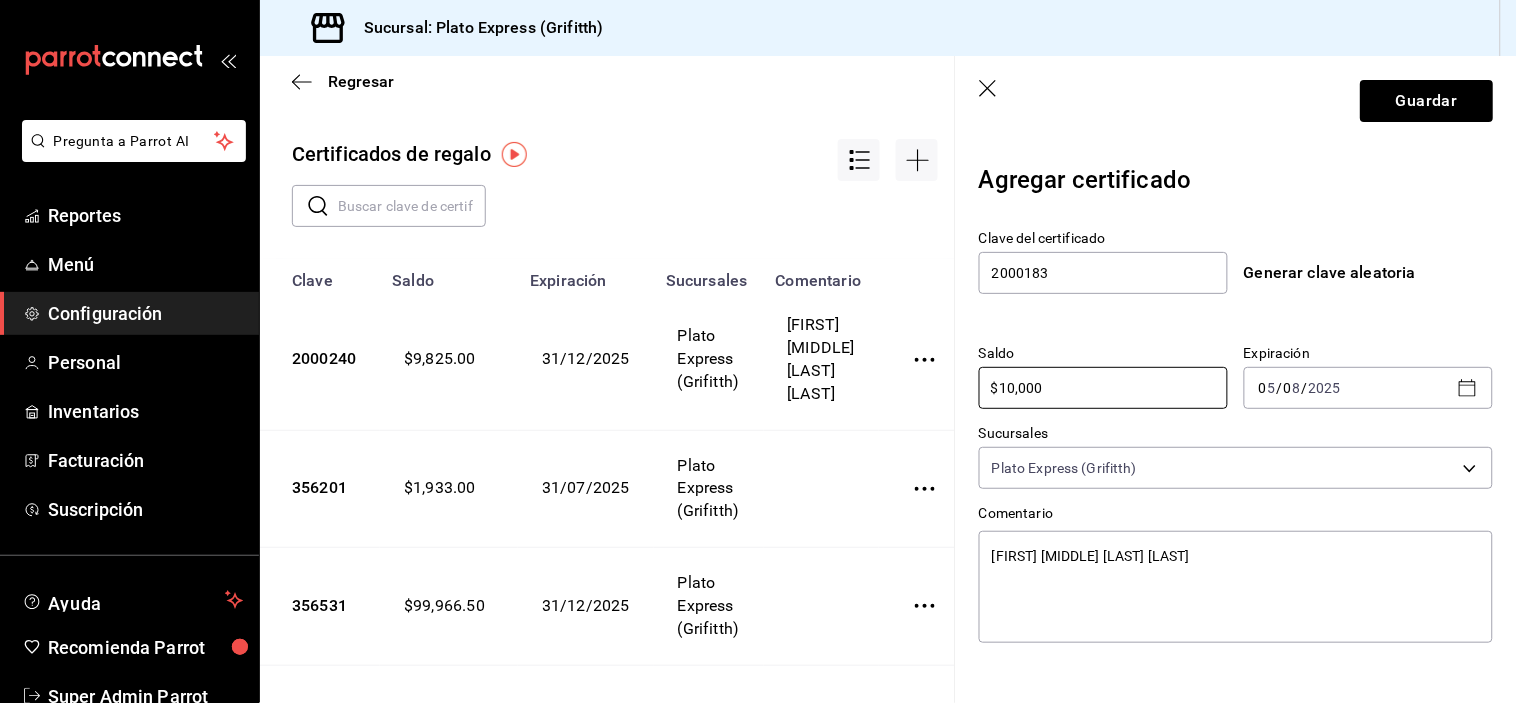 type on "$10,000" 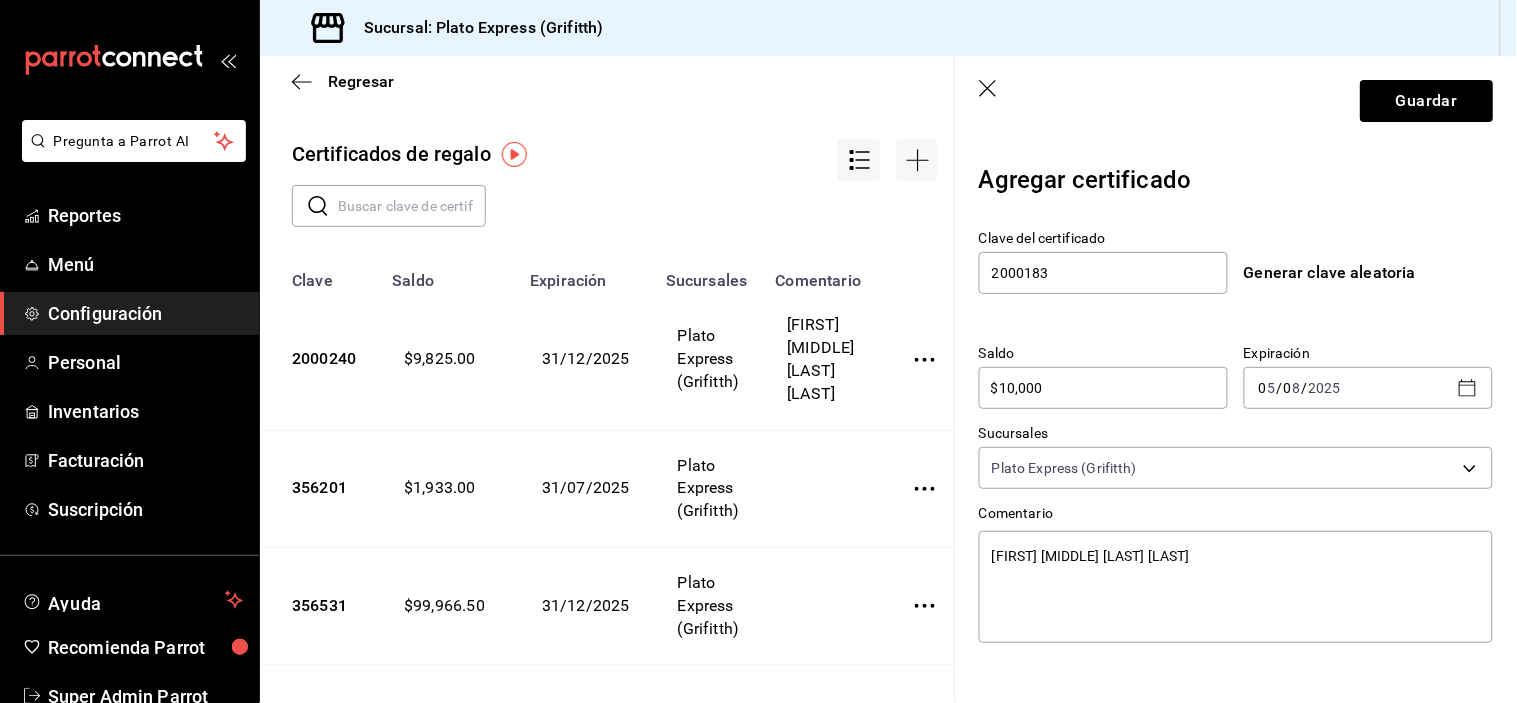 click 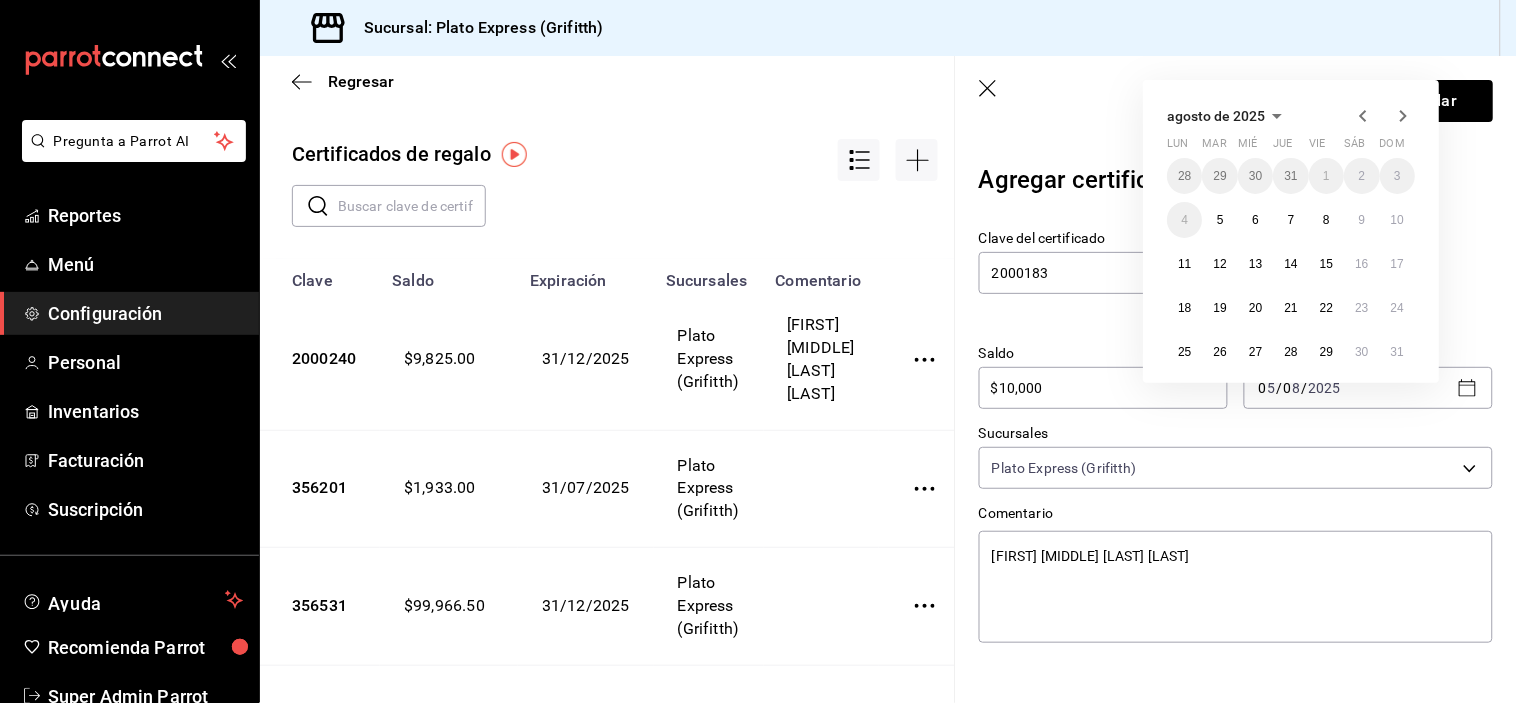 click on "agosto de 2025" at bounding box center (1216, 116) 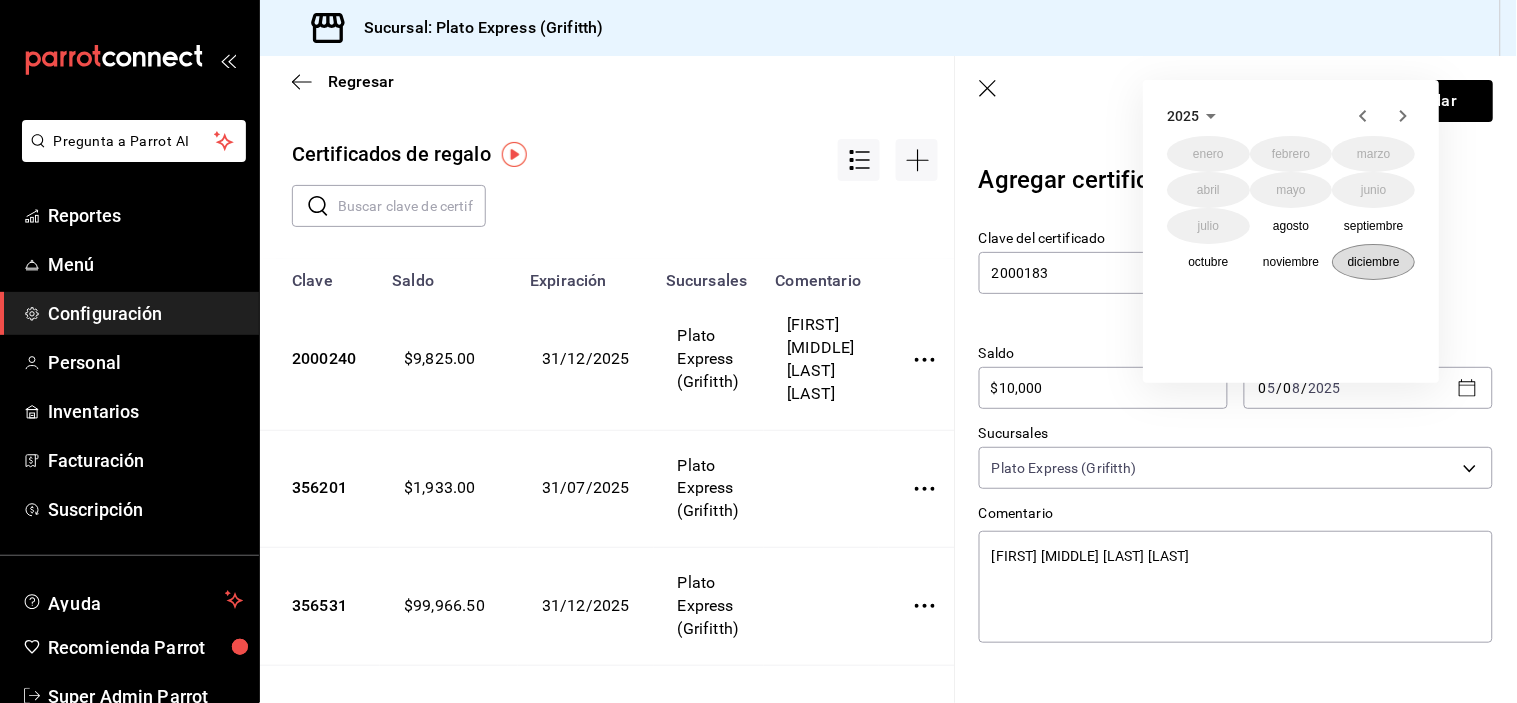 click on "diciembre" at bounding box center (1374, 262) 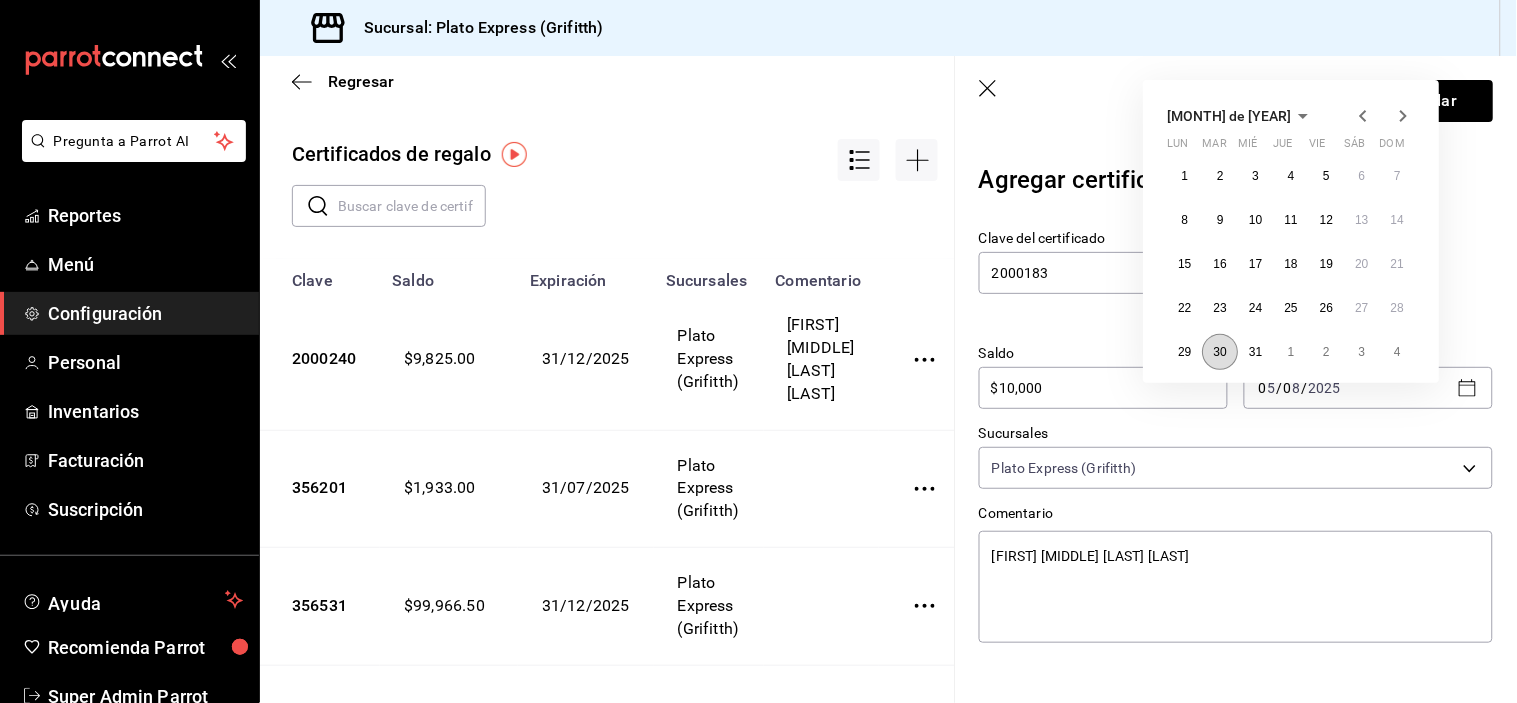 click on "30" at bounding box center [1219, 352] 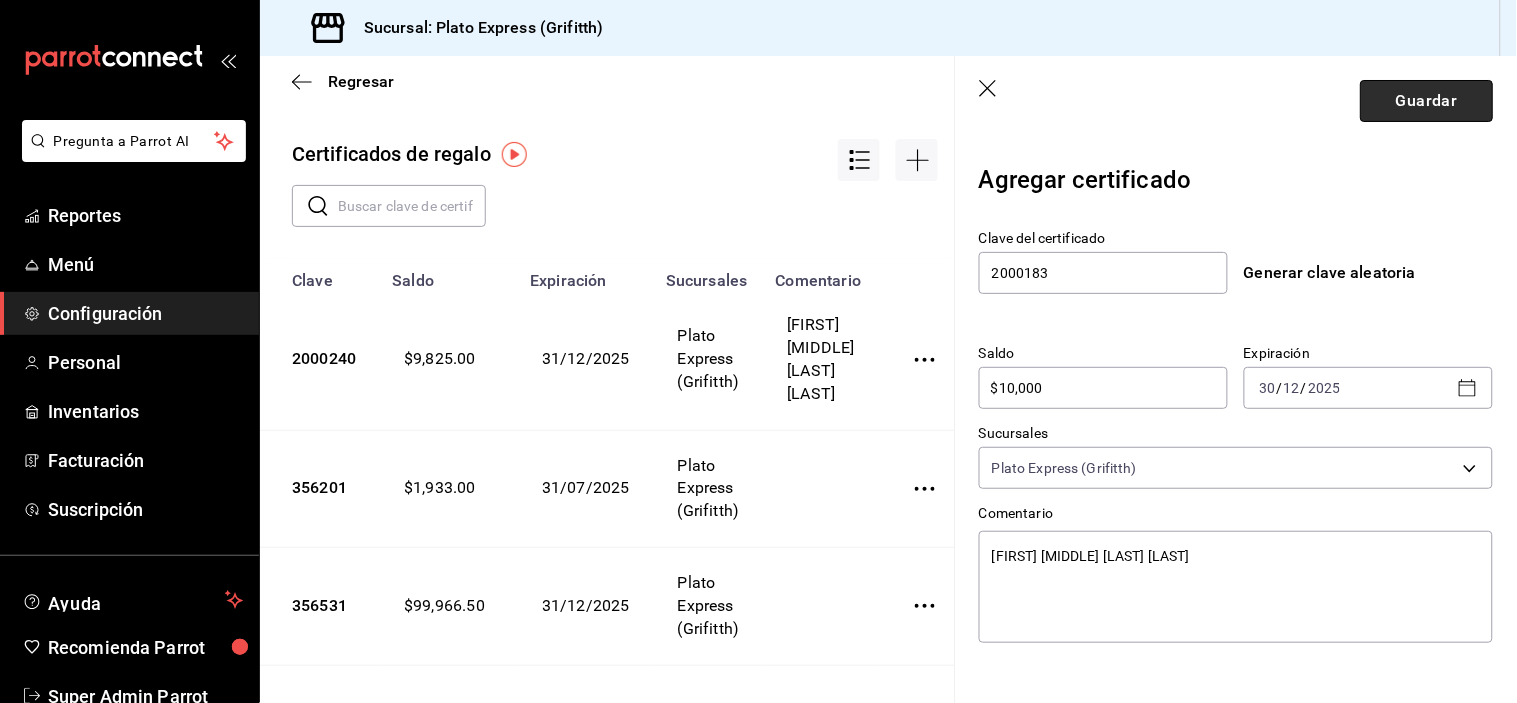 click on "Guardar" at bounding box center [1426, 101] 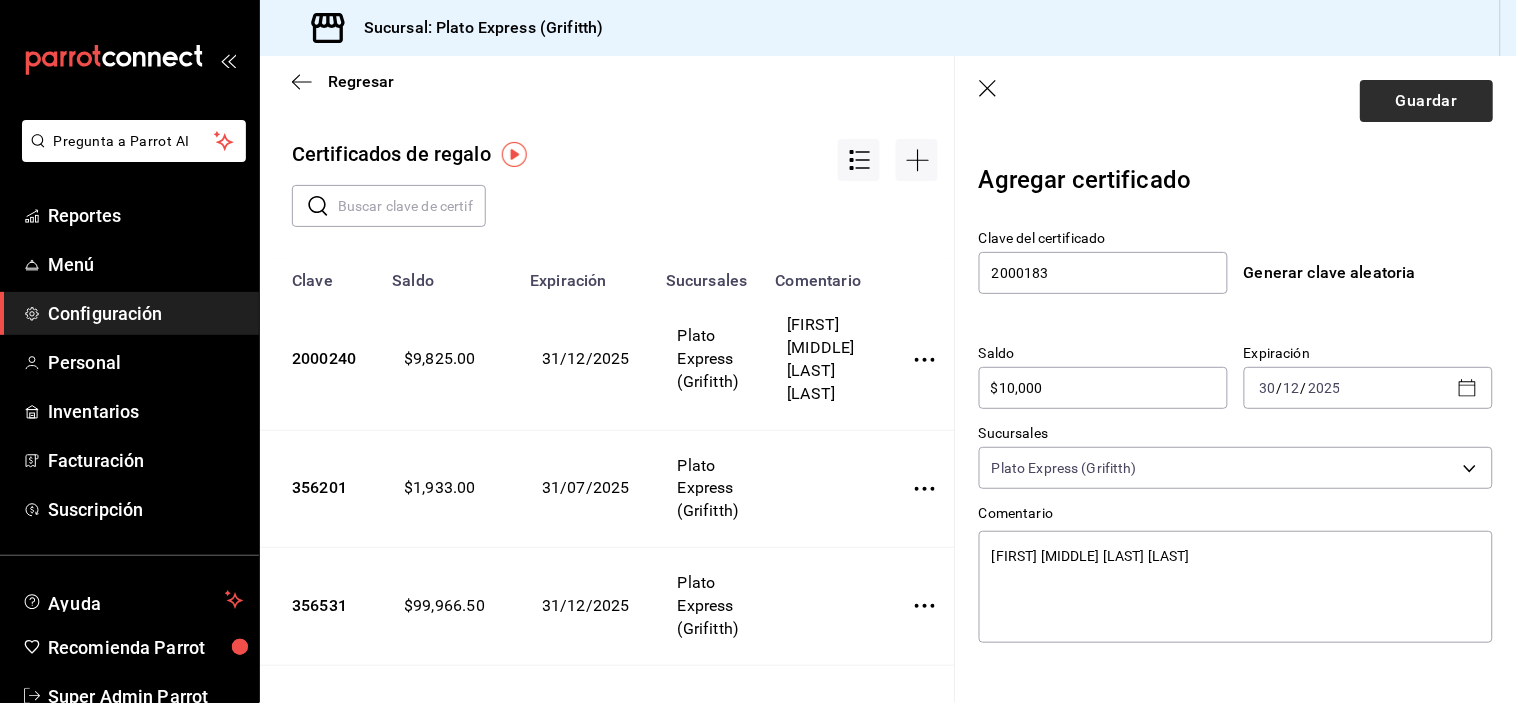 type on "x" 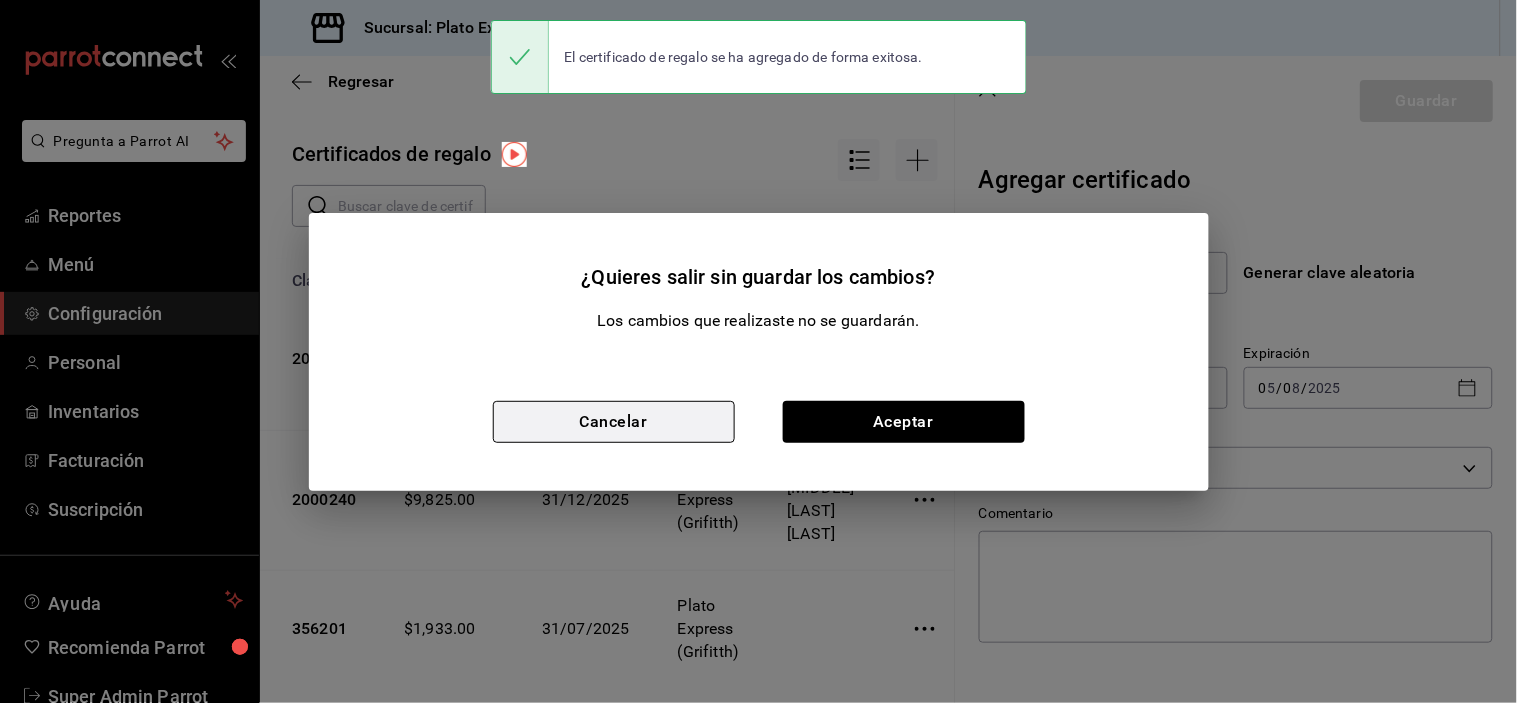 type on "$0.00" 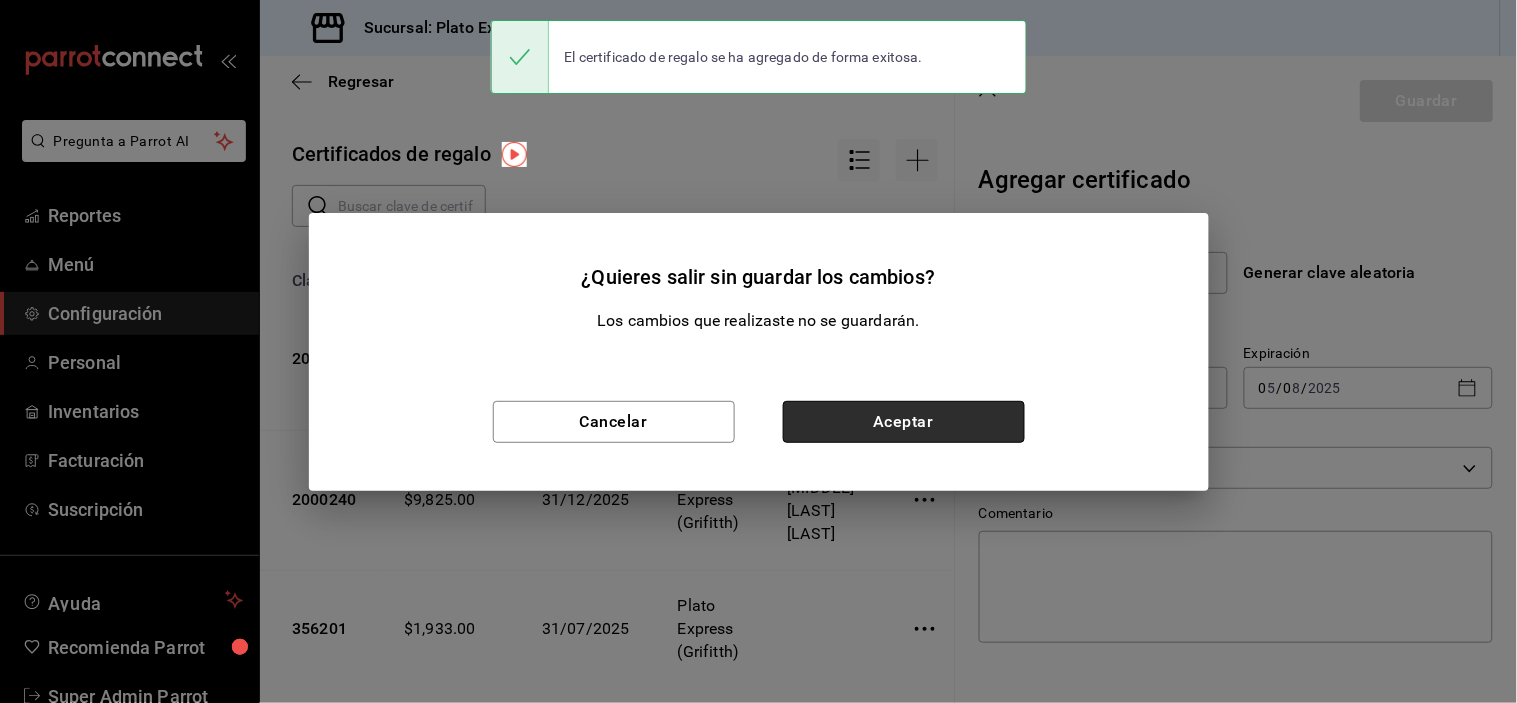 click on "Aceptar" at bounding box center (904, 422) 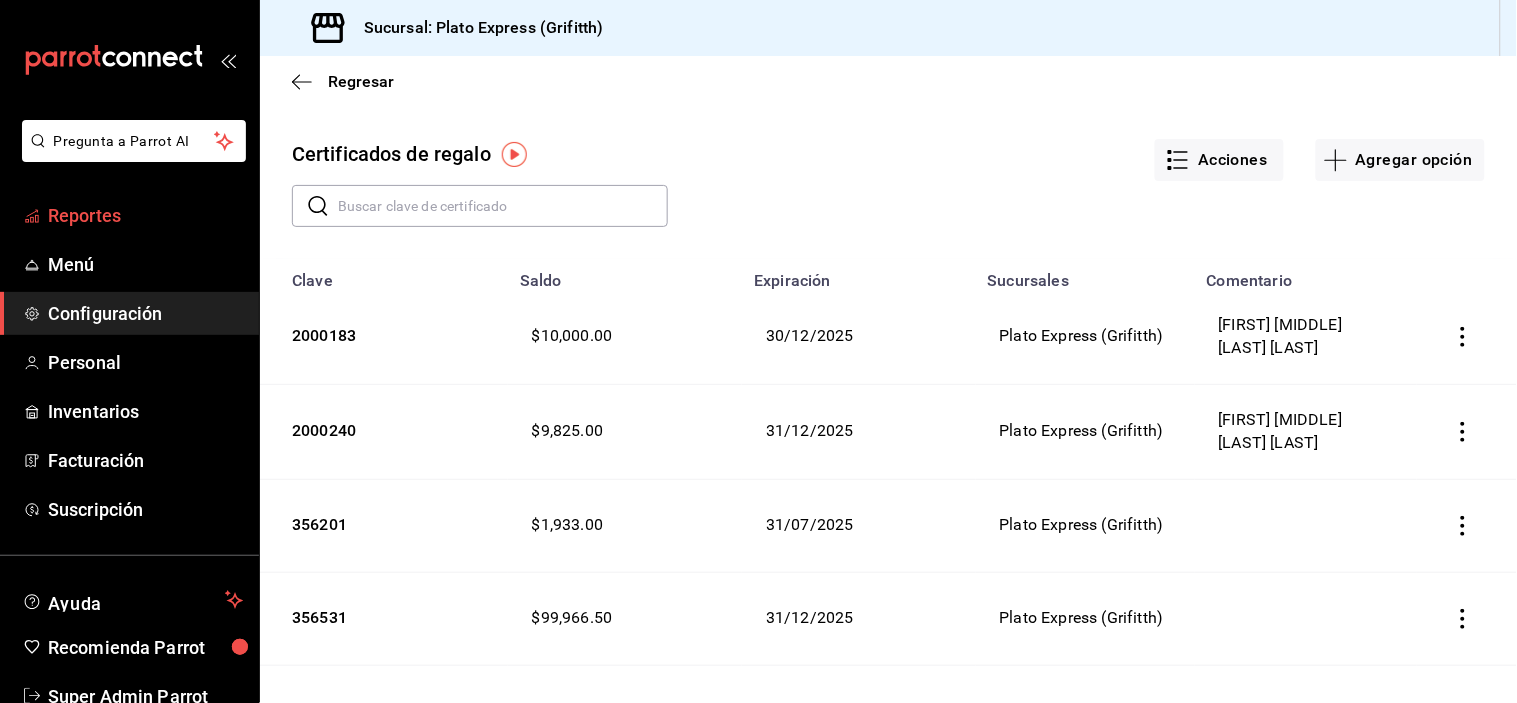 click on "Reportes" at bounding box center [145, 215] 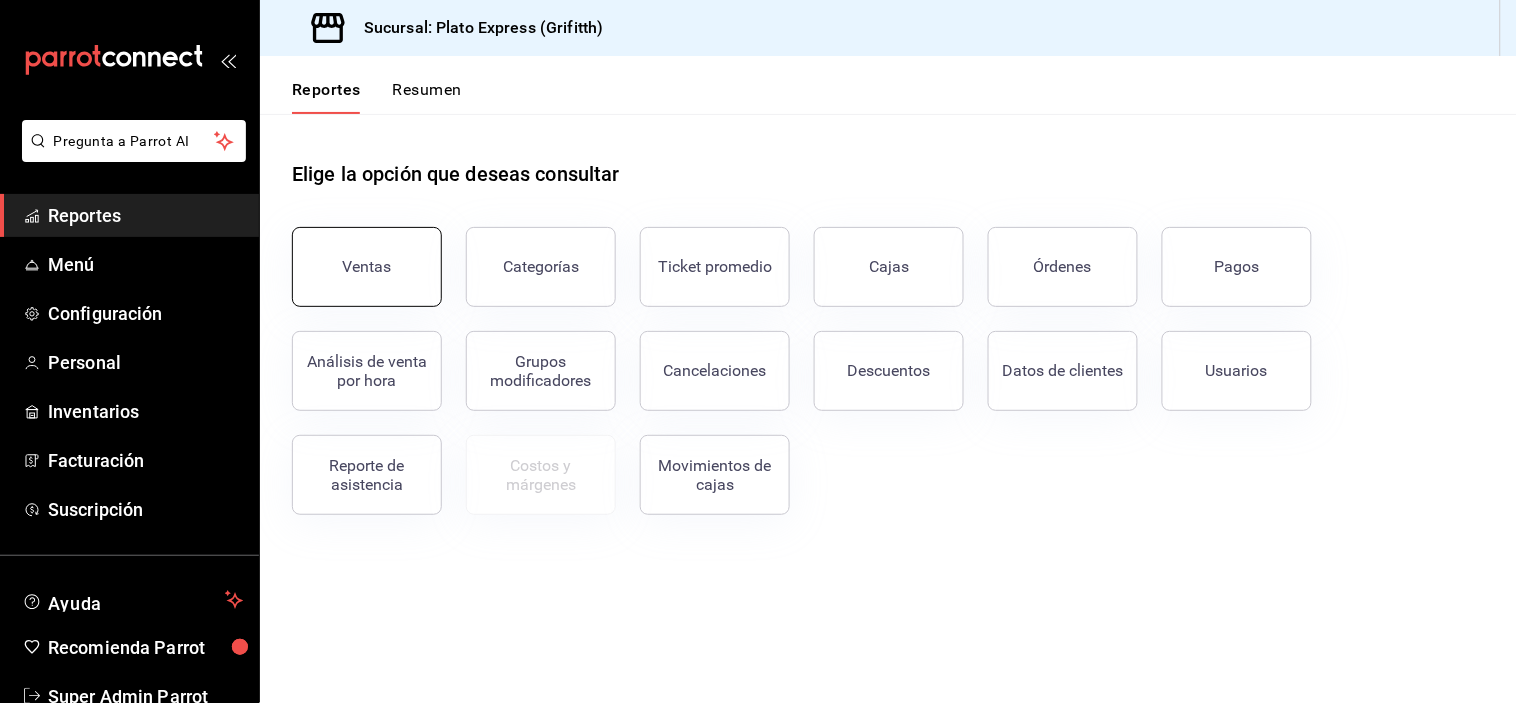 click on "Ventas" at bounding box center [367, 266] 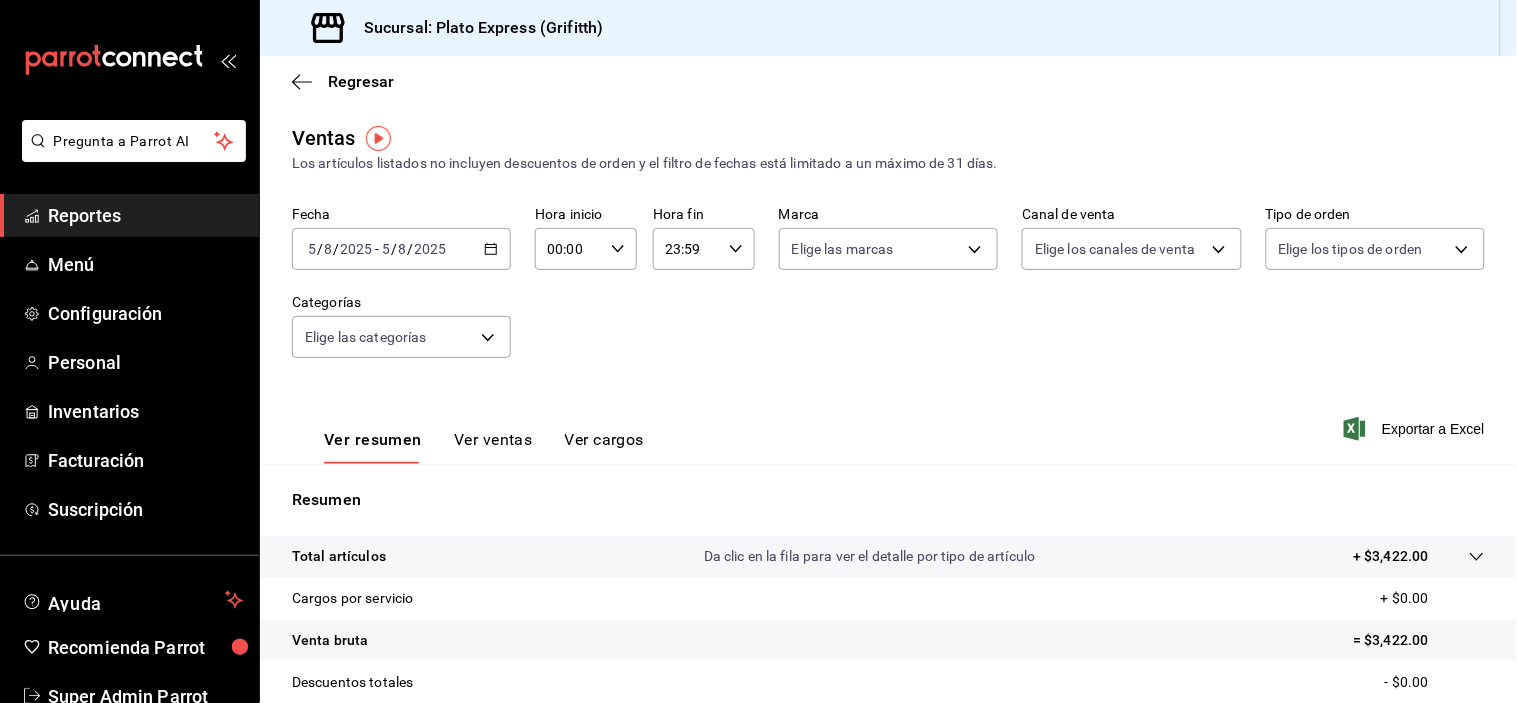 click on "Hora inicio 00:00 Hora inicio Hora fin 23:59 Hora fin" at bounding box center (644, 238) 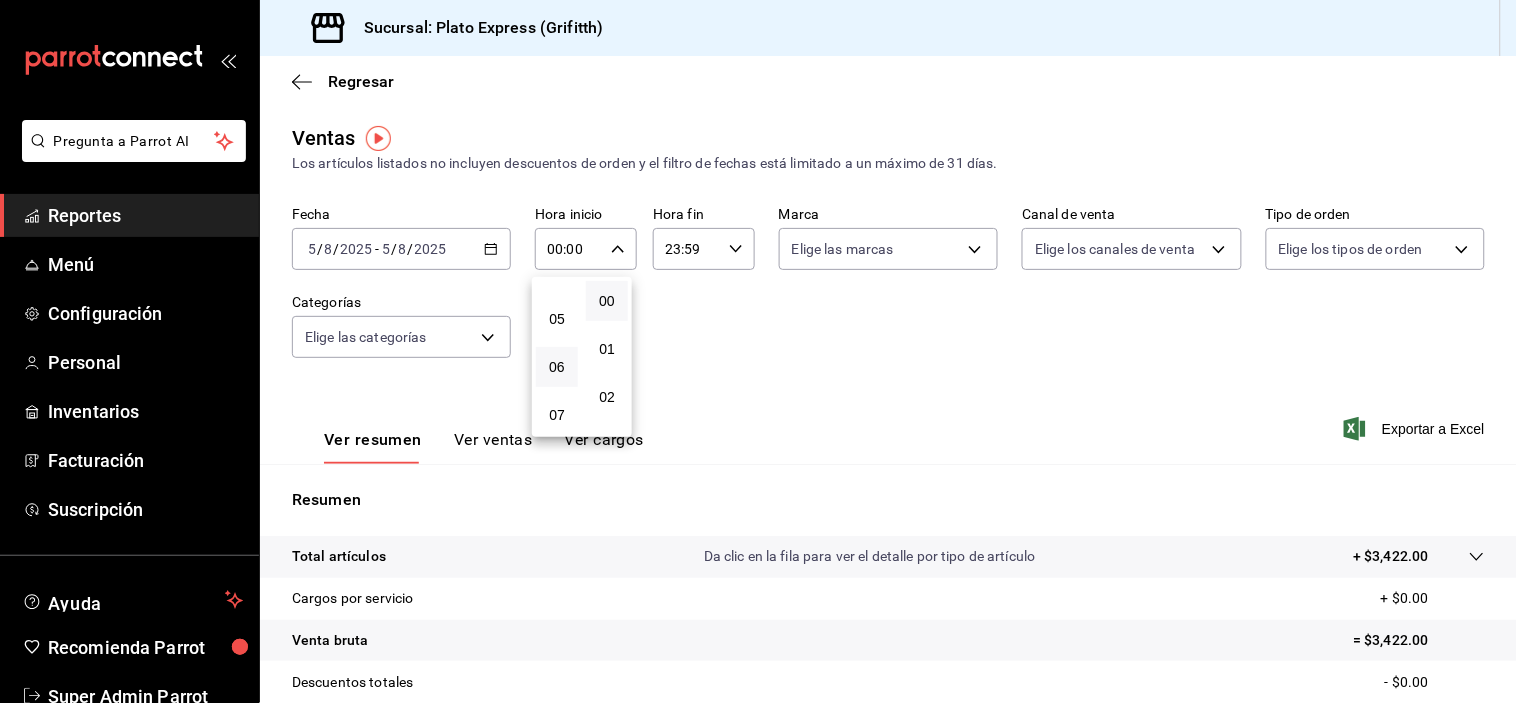scroll, scrollTop: 444, scrollLeft: 0, axis: vertical 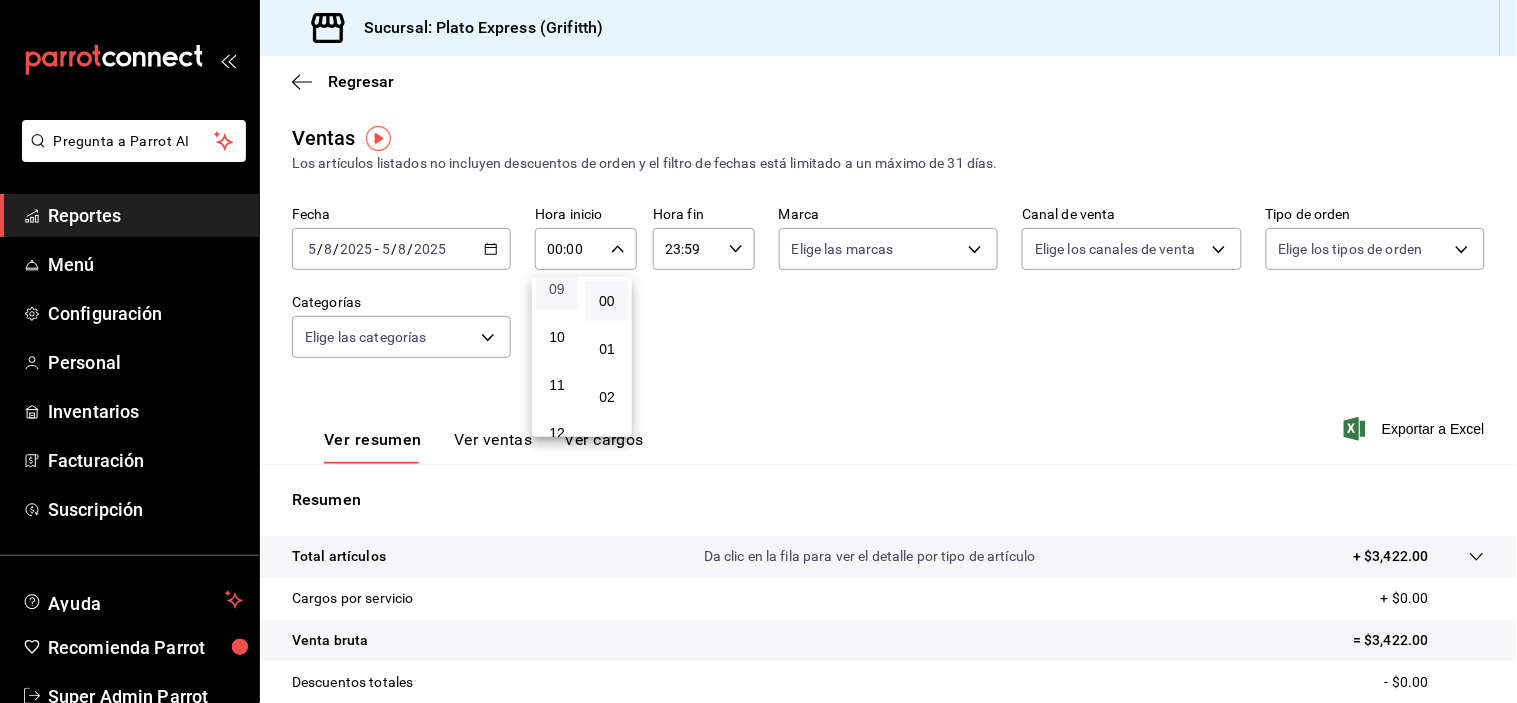 click on "09" at bounding box center (557, 289) 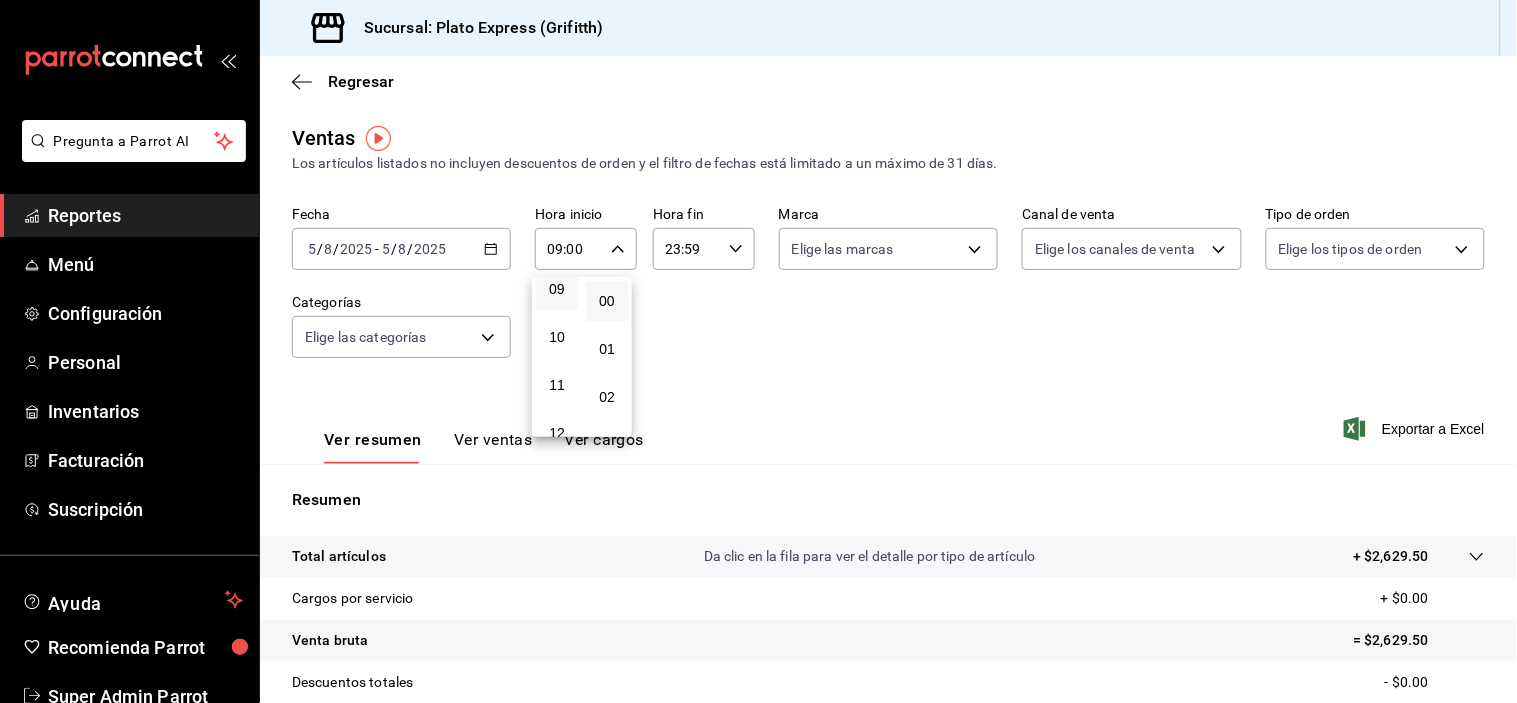 click at bounding box center [758, 351] 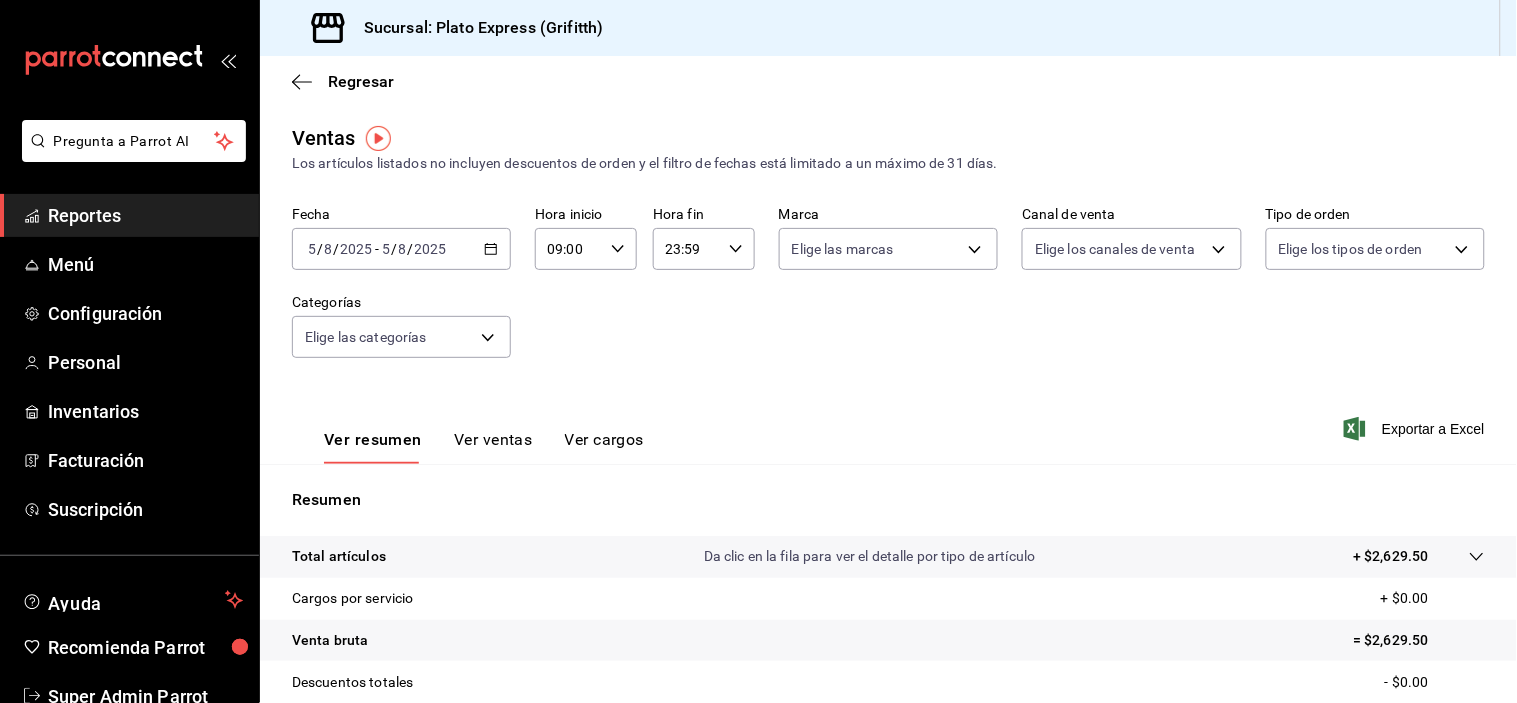 click on "Ver ventas" at bounding box center [493, 447] 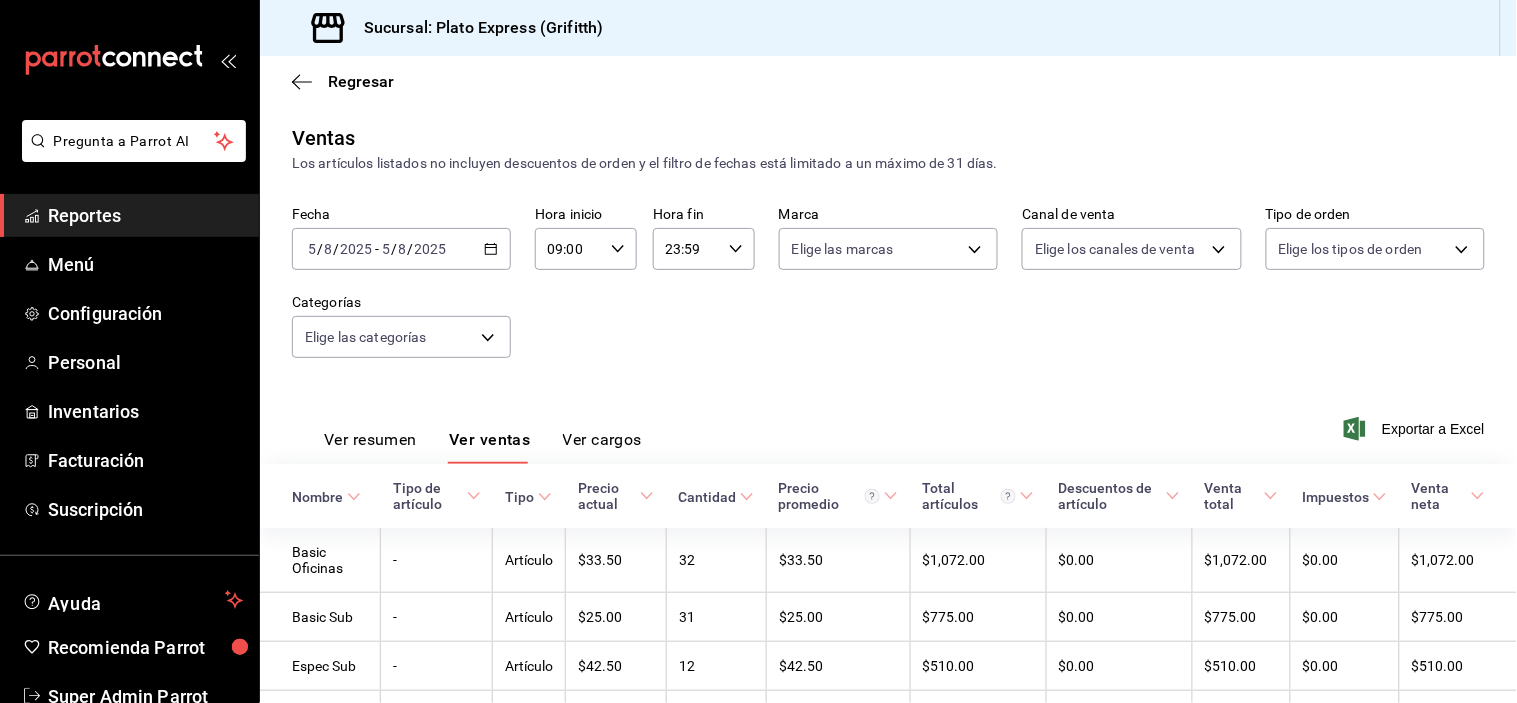 scroll, scrollTop: 114, scrollLeft: 0, axis: vertical 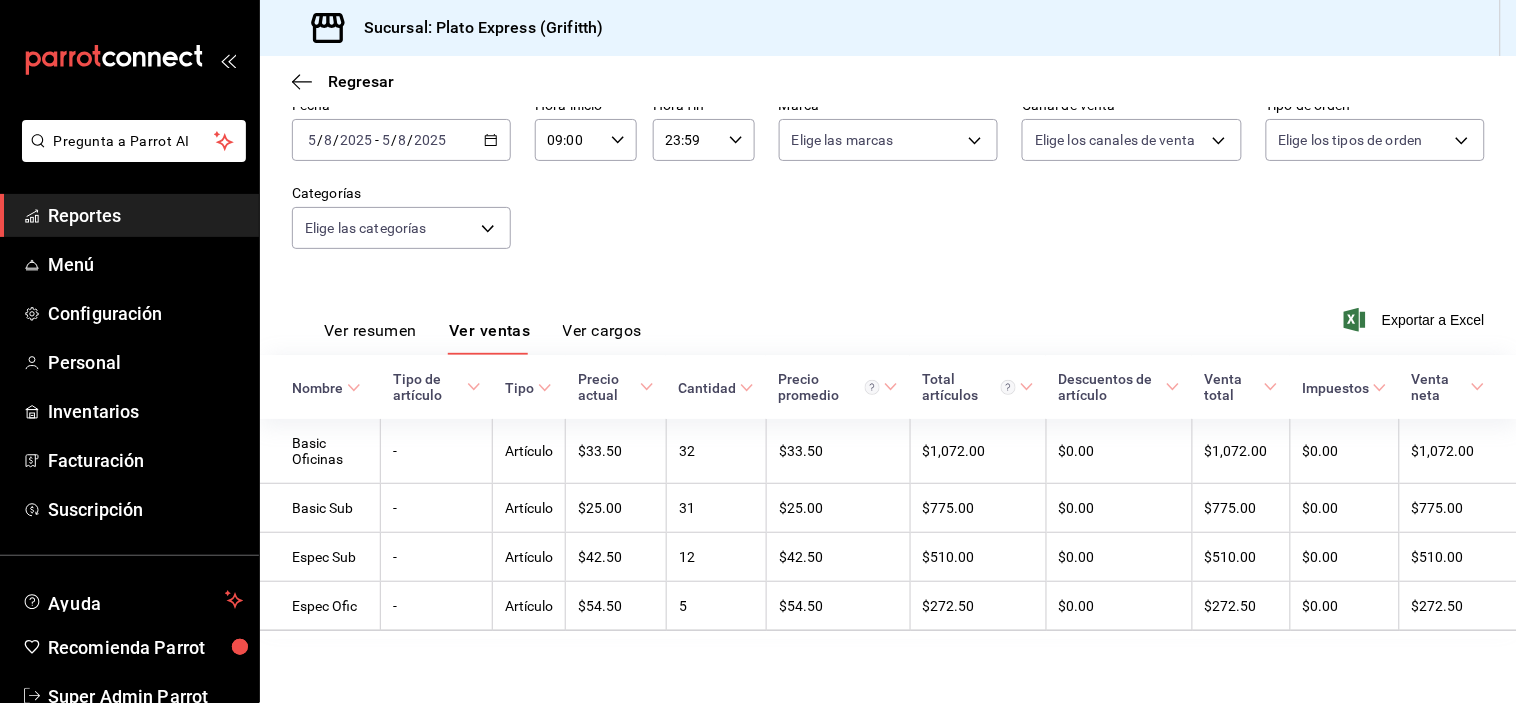 click on "Ver resumen" at bounding box center [370, 338] 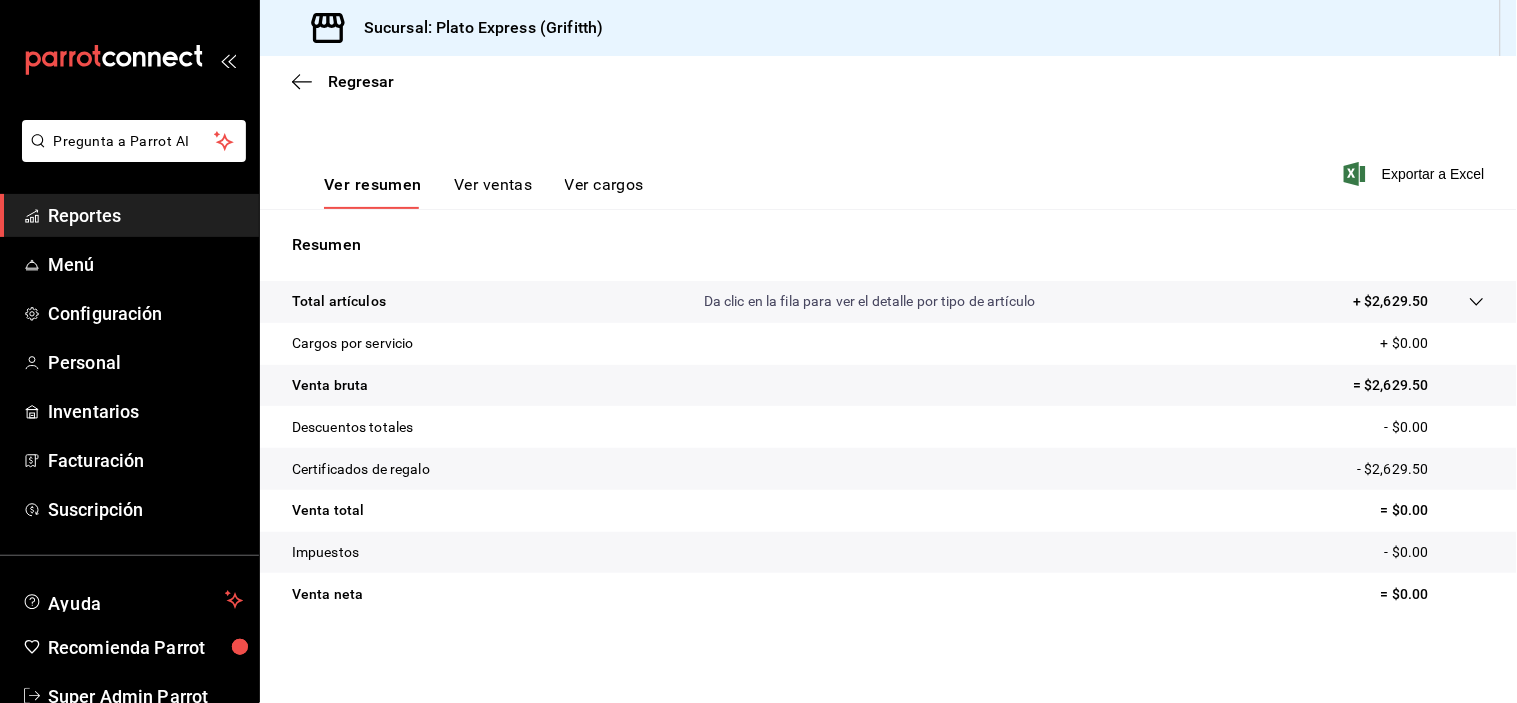 scroll, scrollTop: 33, scrollLeft: 0, axis: vertical 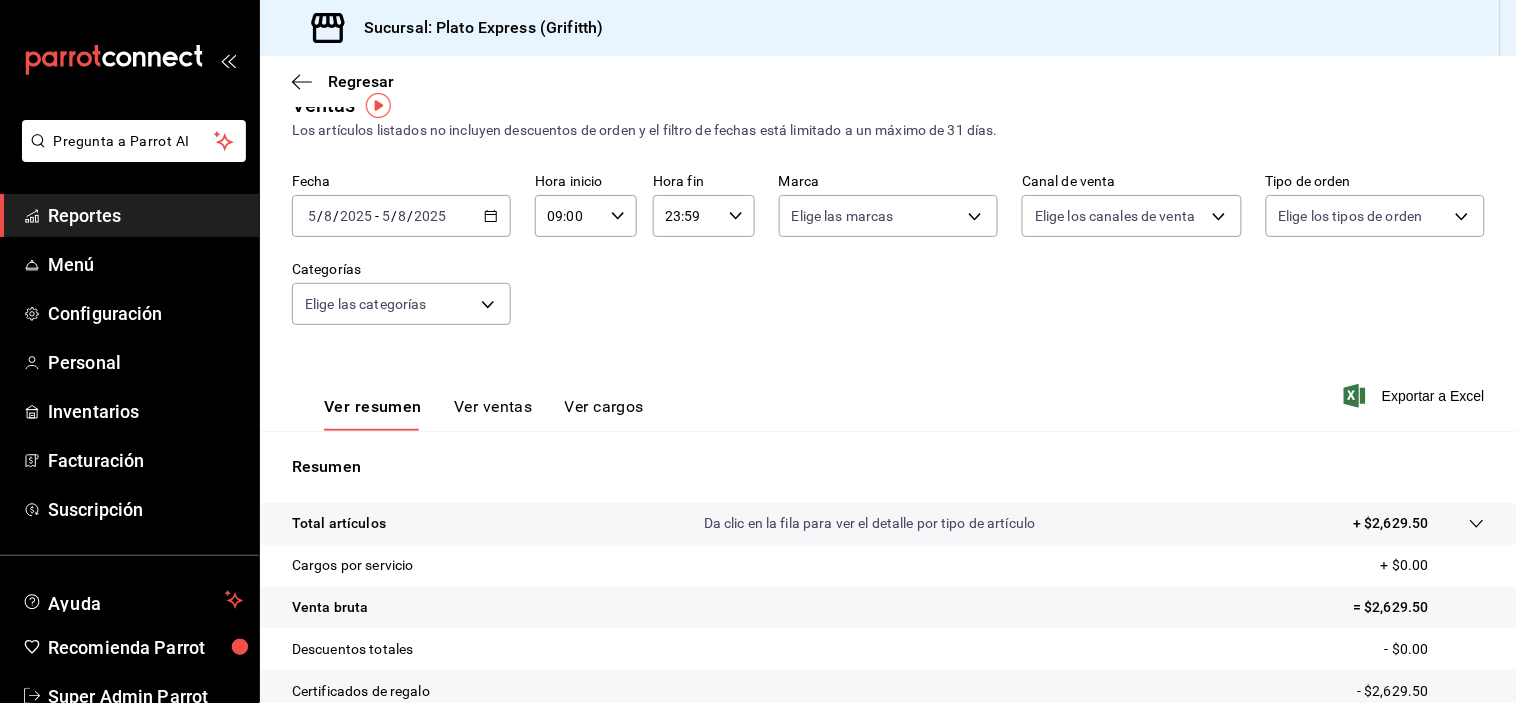 click on "09:00" at bounding box center (569, 216) 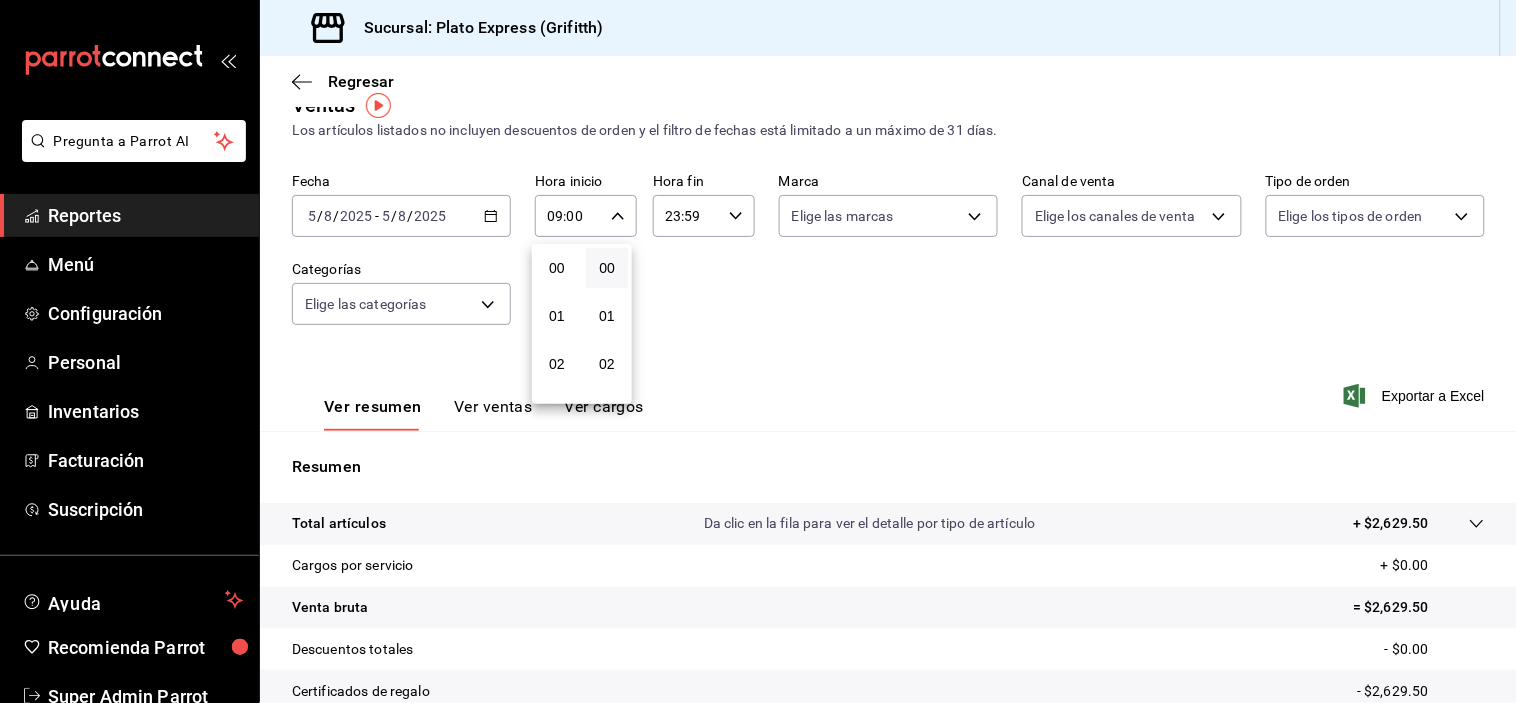scroll, scrollTop: 447, scrollLeft: 0, axis: vertical 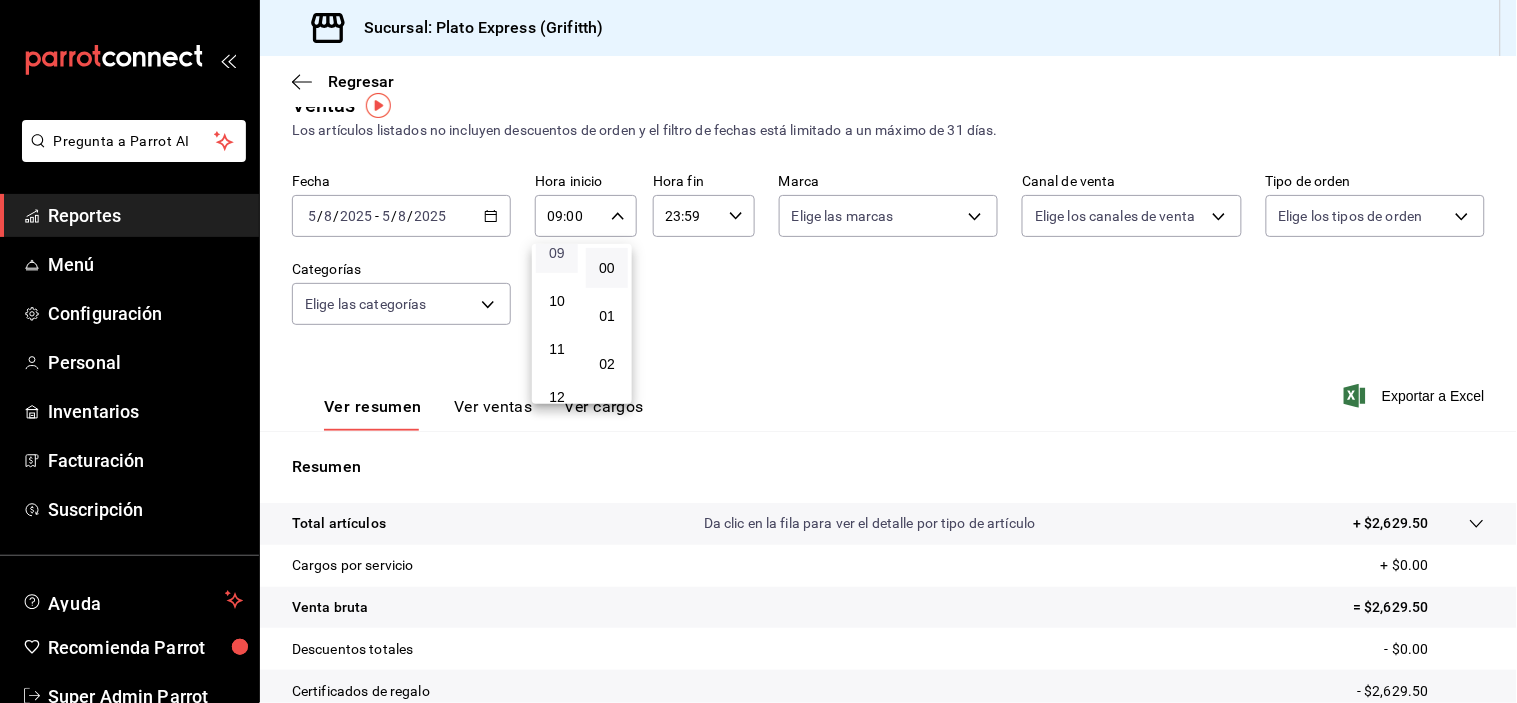 click on "09" at bounding box center (557, 253) 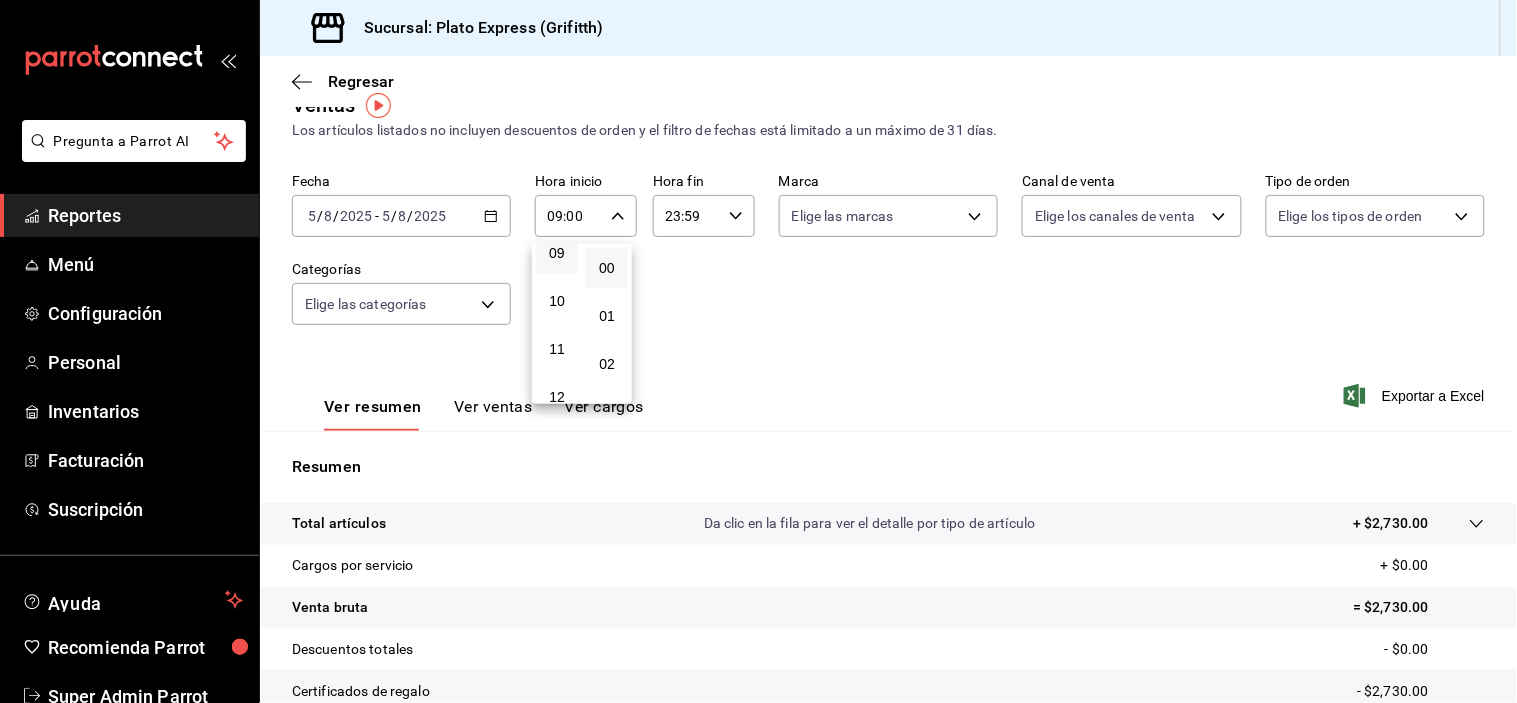 click at bounding box center (758, 351) 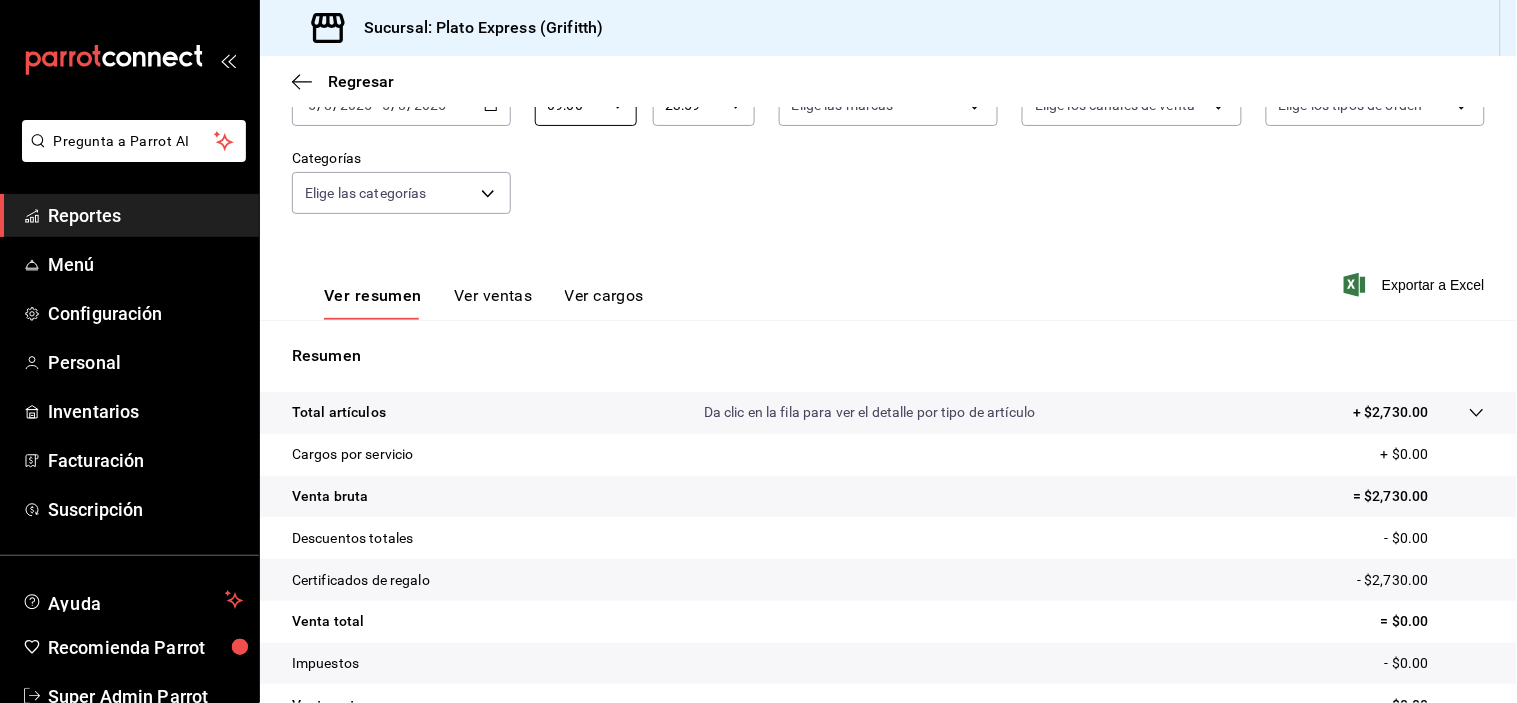 scroll, scrollTop: 33, scrollLeft: 0, axis: vertical 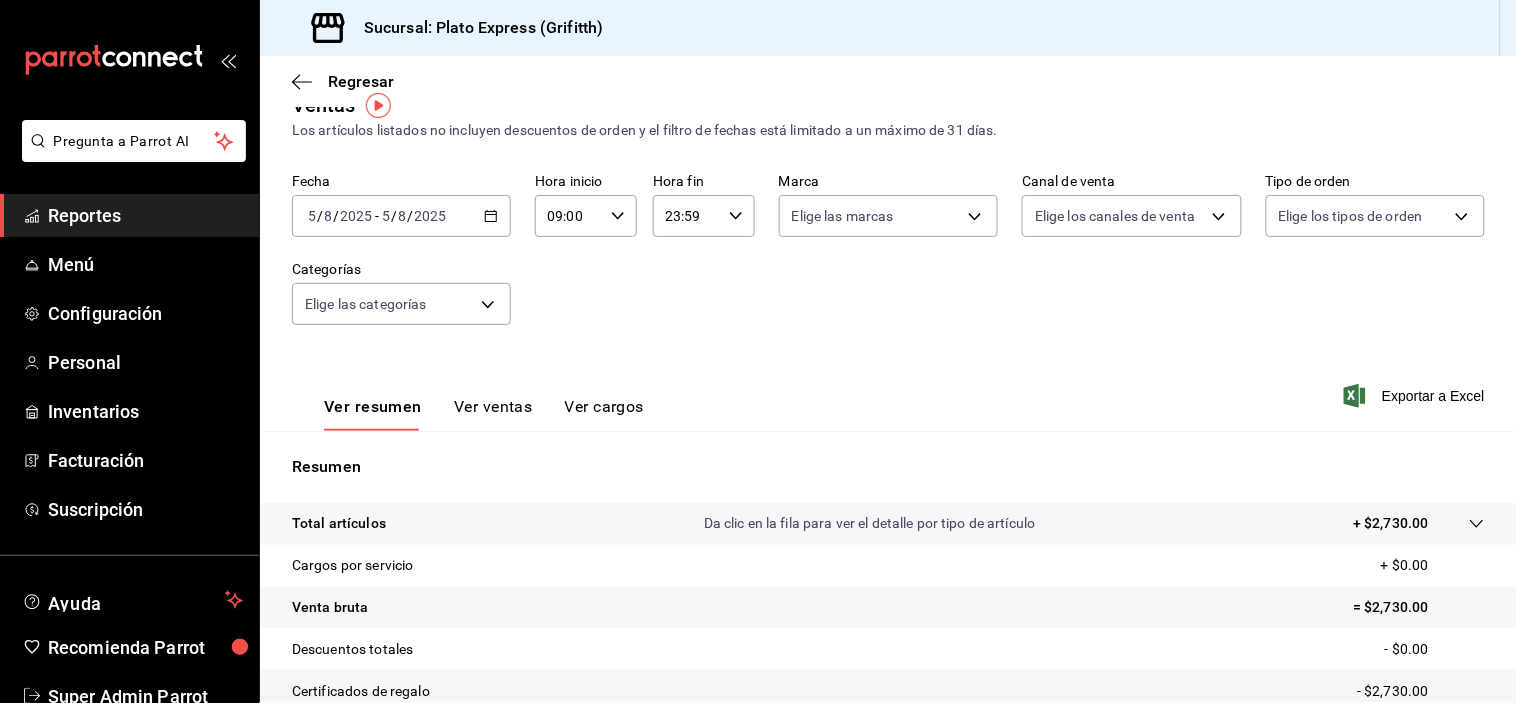 click on "09:00 Hora inicio" at bounding box center [586, 216] 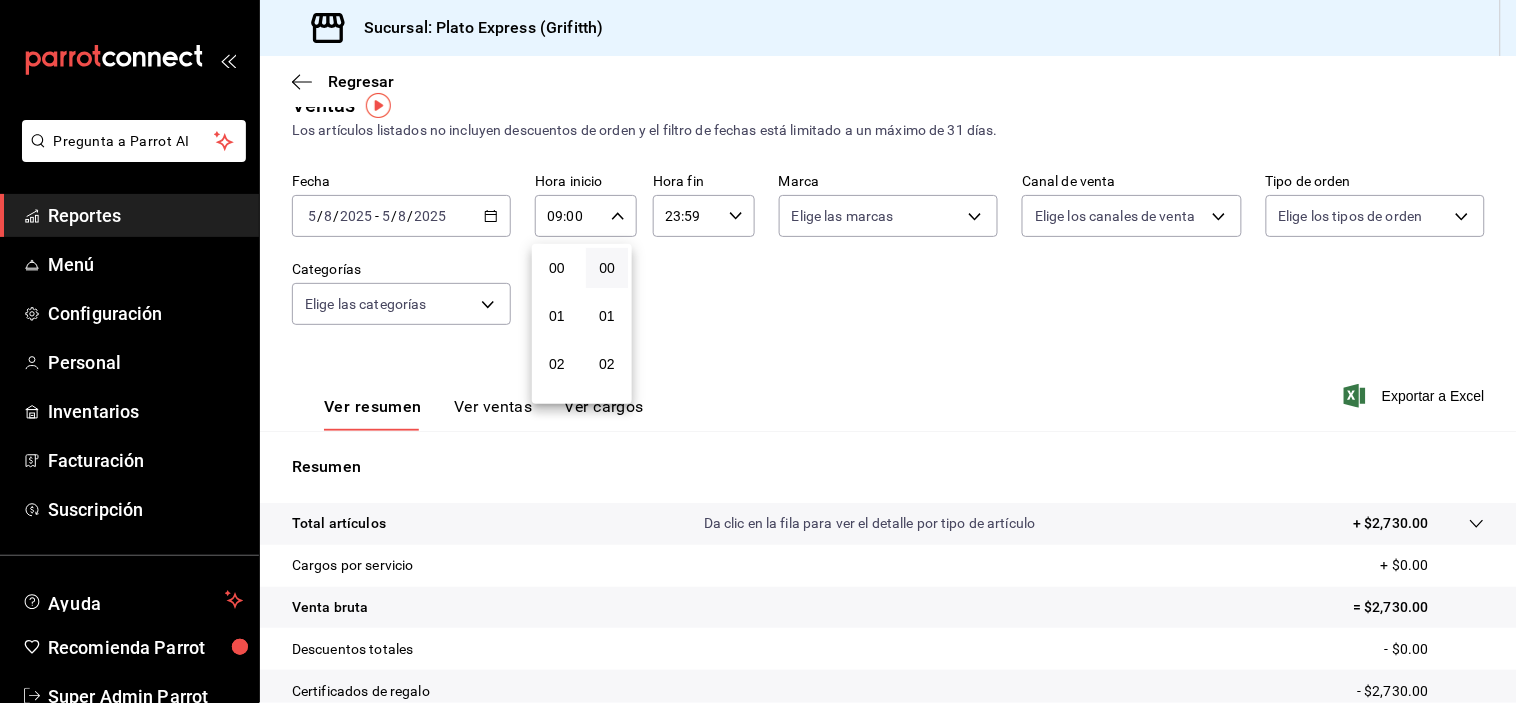 scroll, scrollTop: 447, scrollLeft: 0, axis: vertical 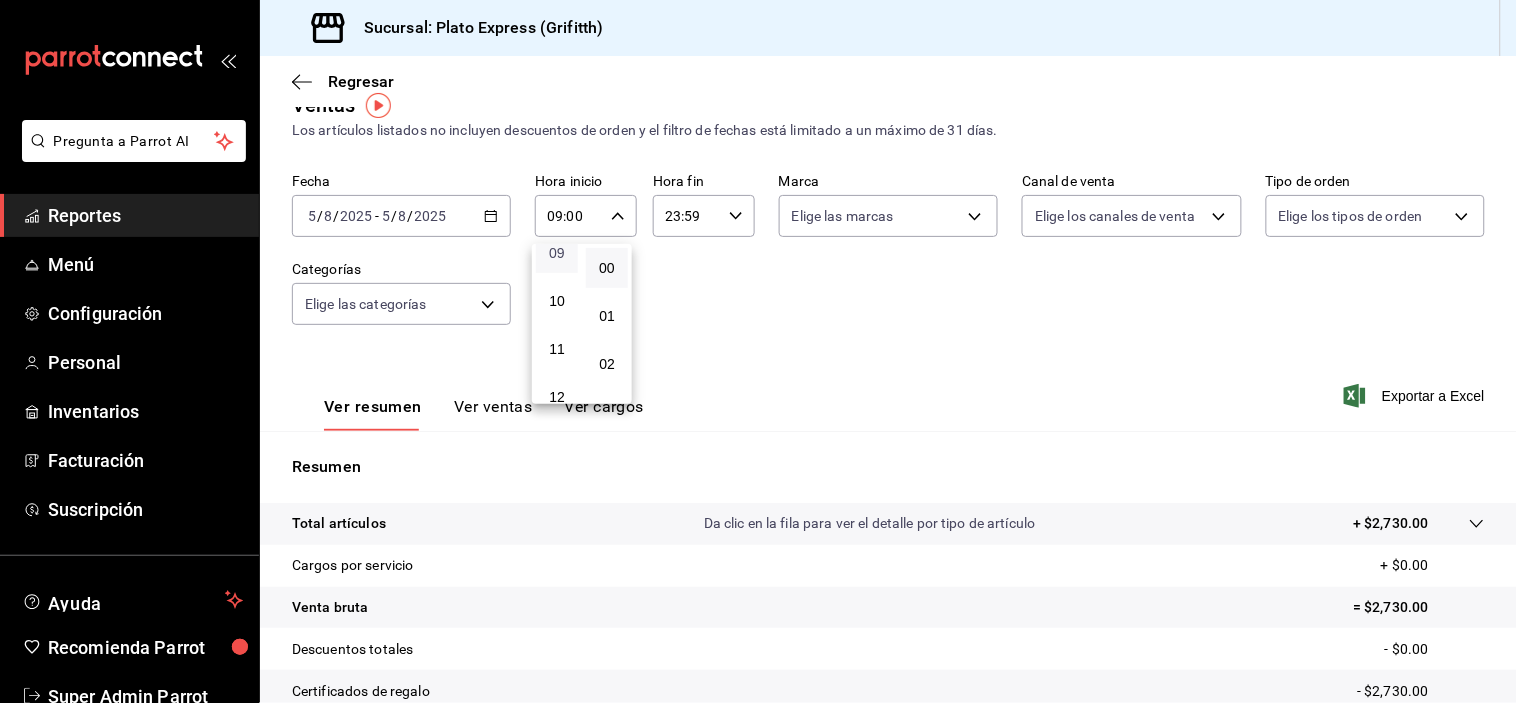click on "09" at bounding box center (557, 253) 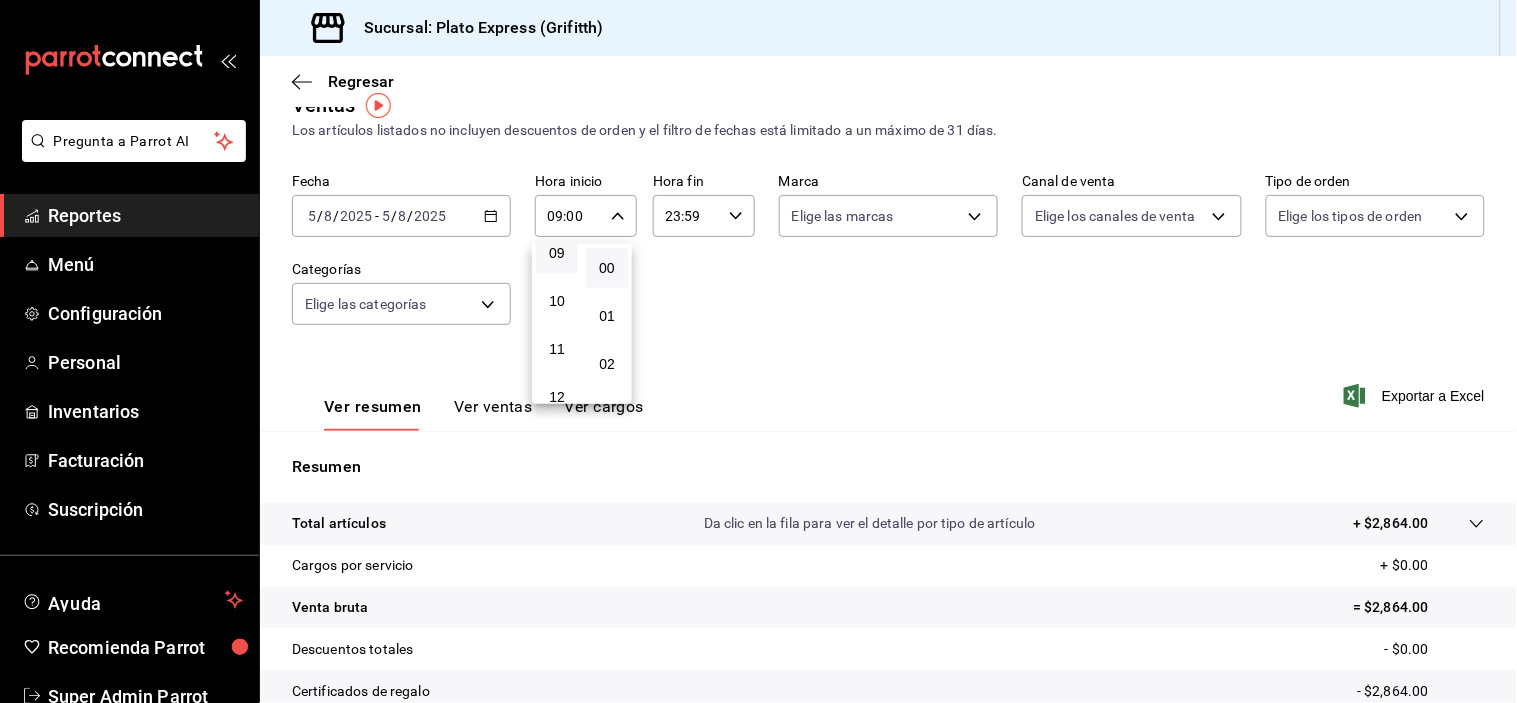click on "09" at bounding box center [557, 253] 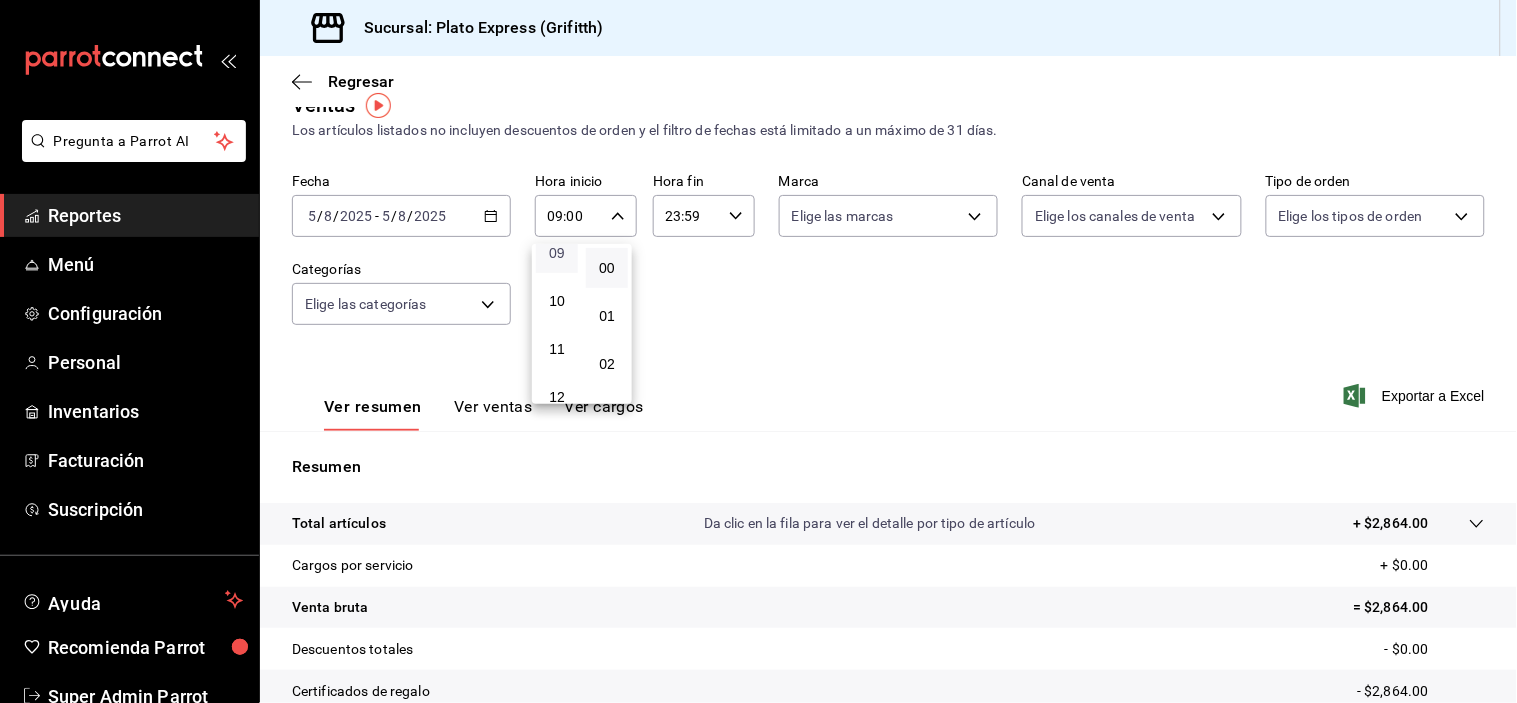 click on "09" at bounding box center (557, 253) 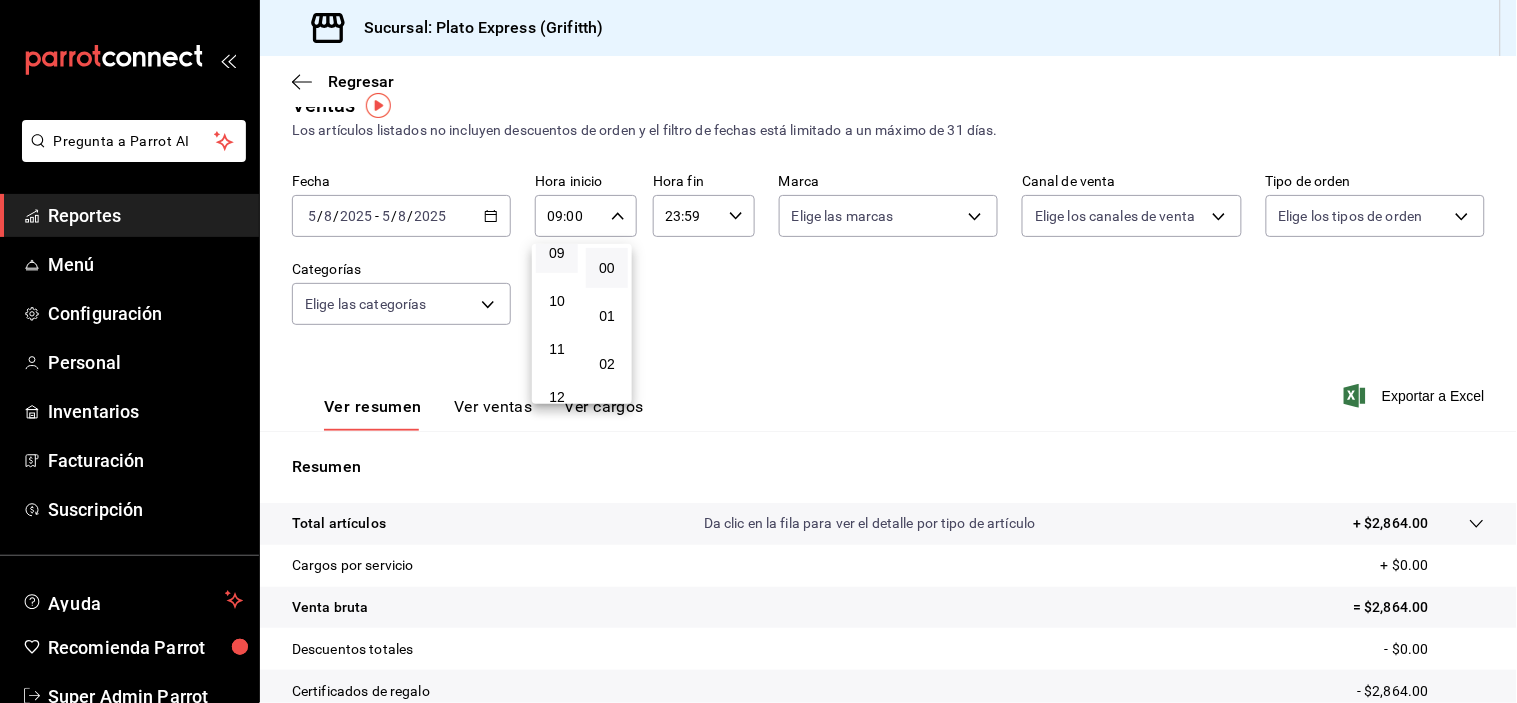 click at bounding box center (758, 351) 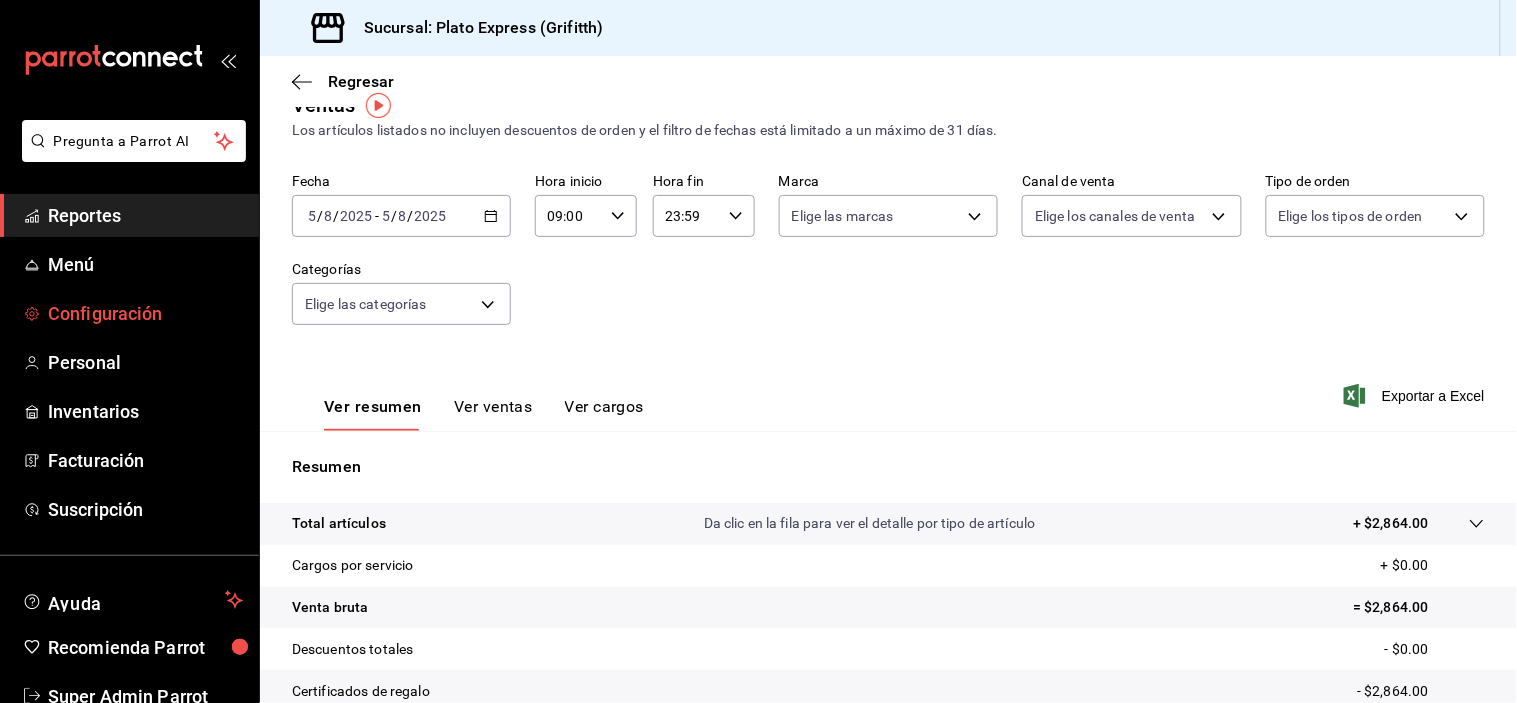click on "Configuración" at bounding box center (145, 313) 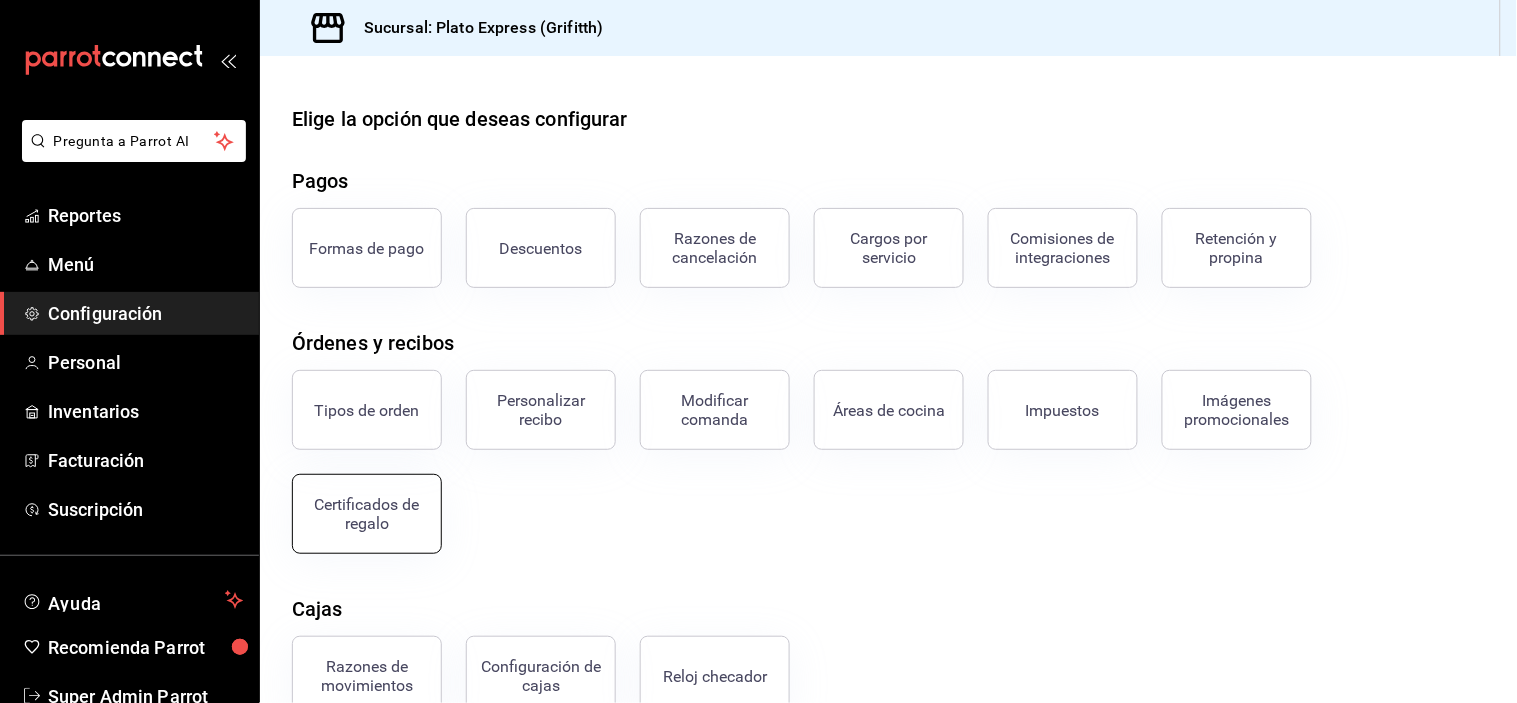 click on "Certificados de regalo" at bounding box center [367, 514] 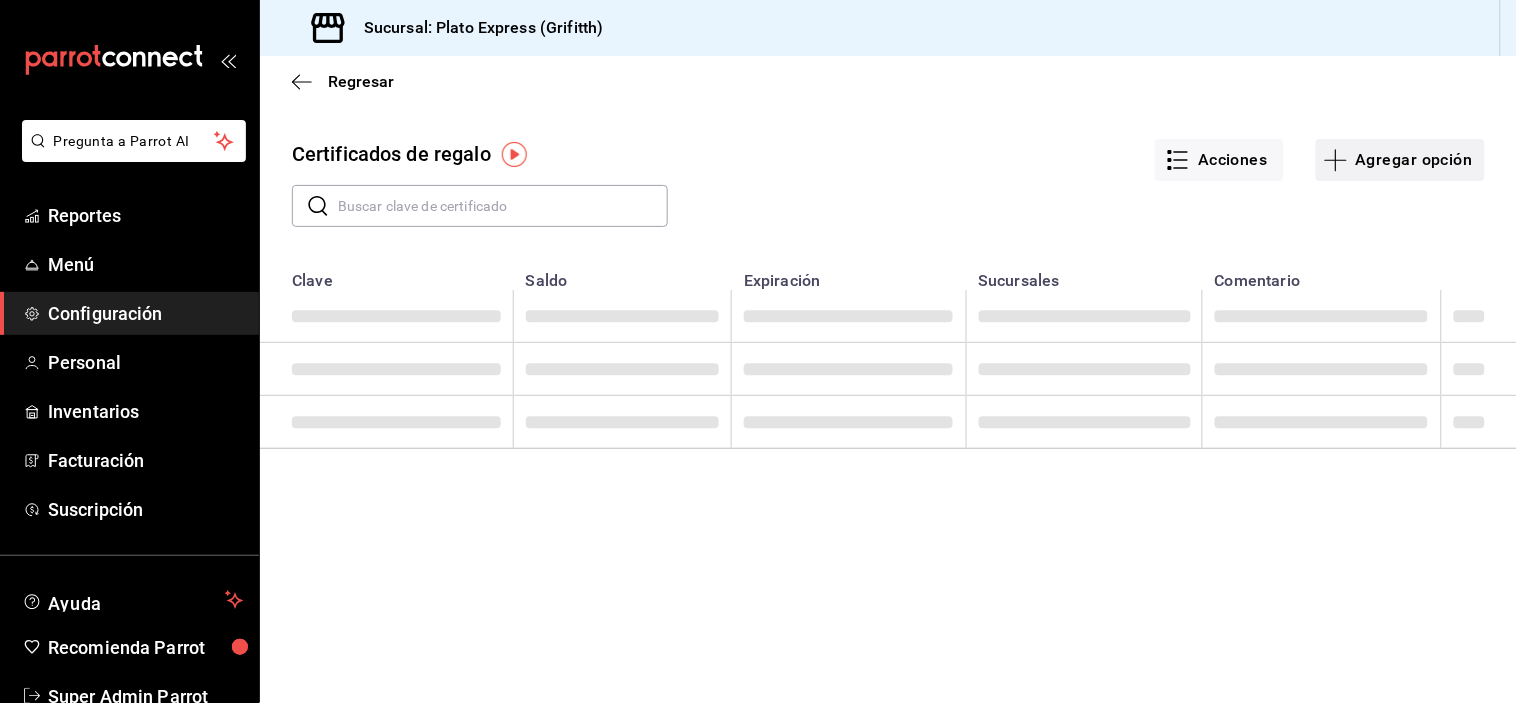 click on "Agregar opción" at bounding box center (1400, 160) 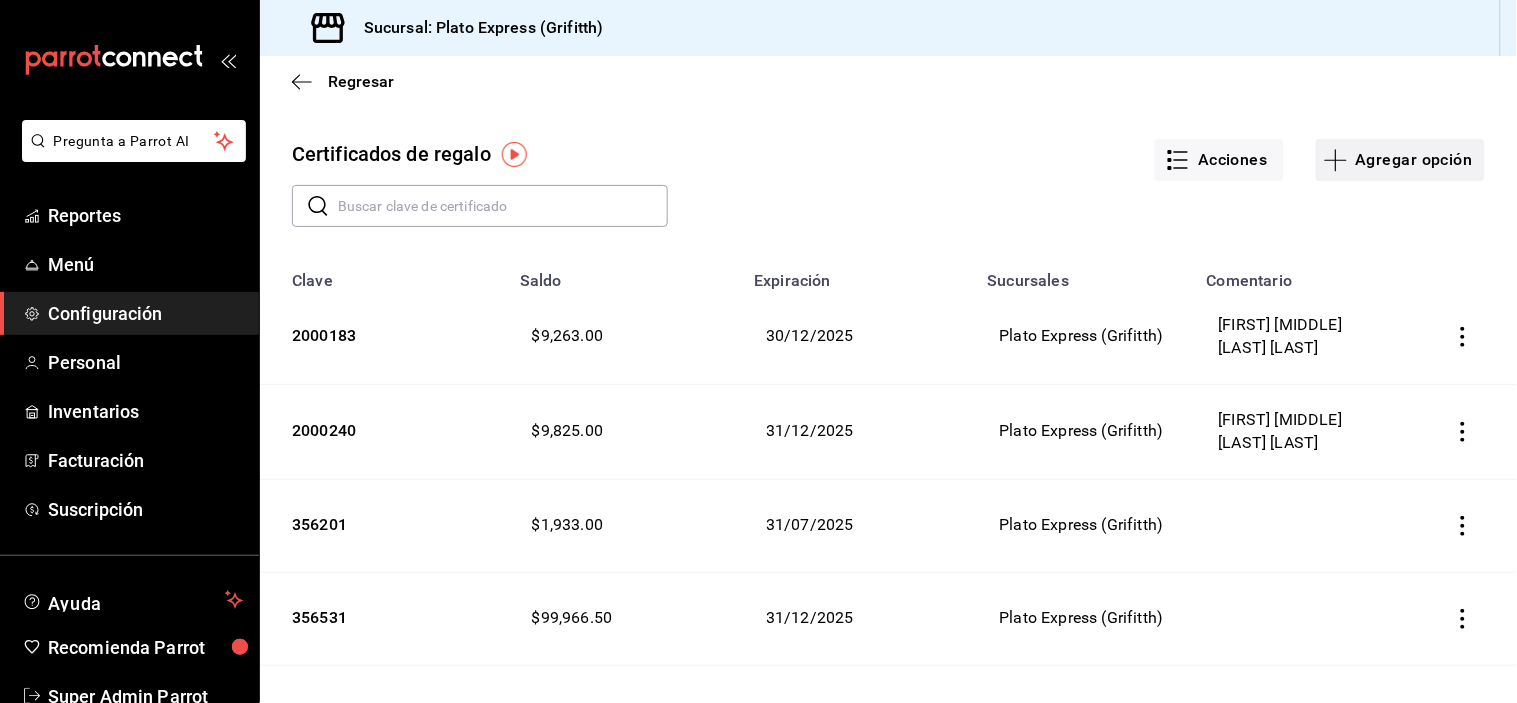 type on "$0.00" 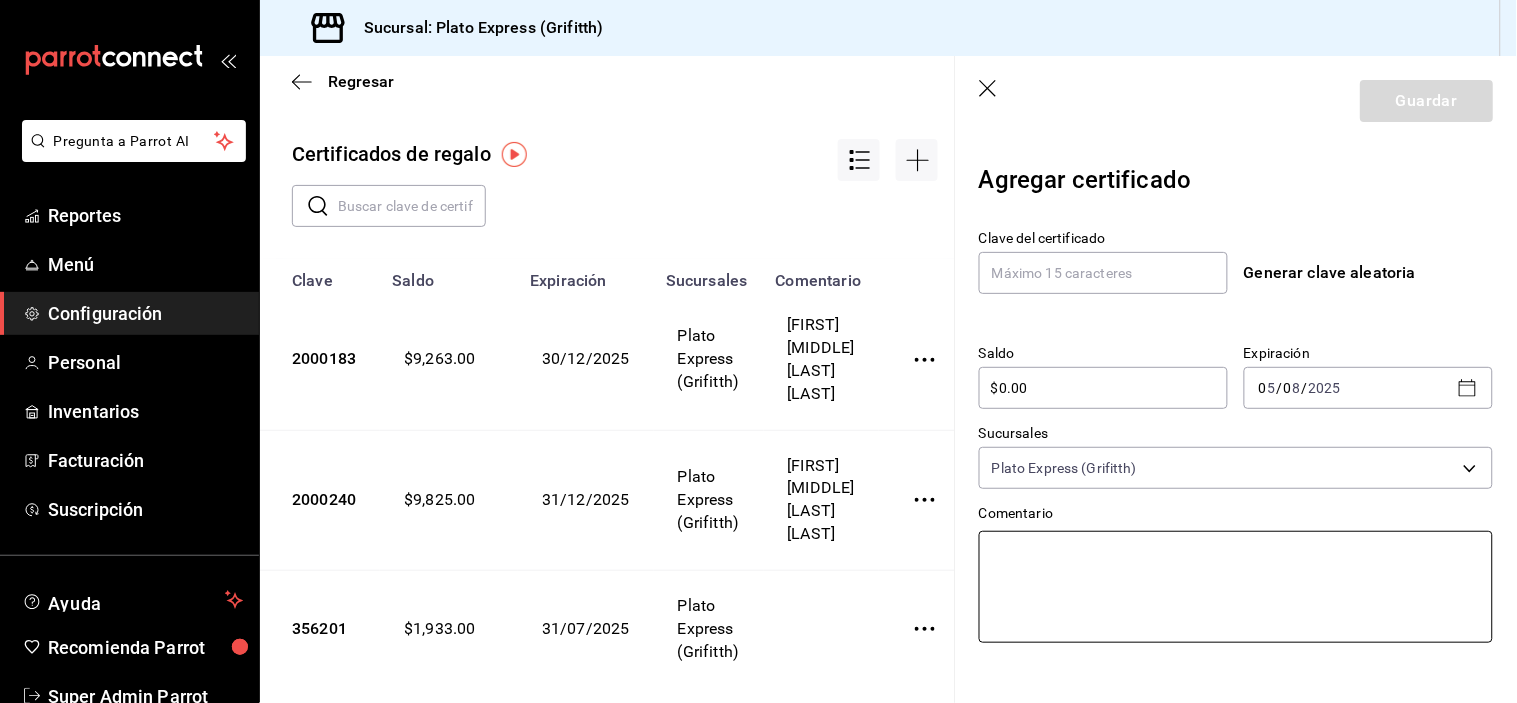 click at bounding box center [1236, 587] 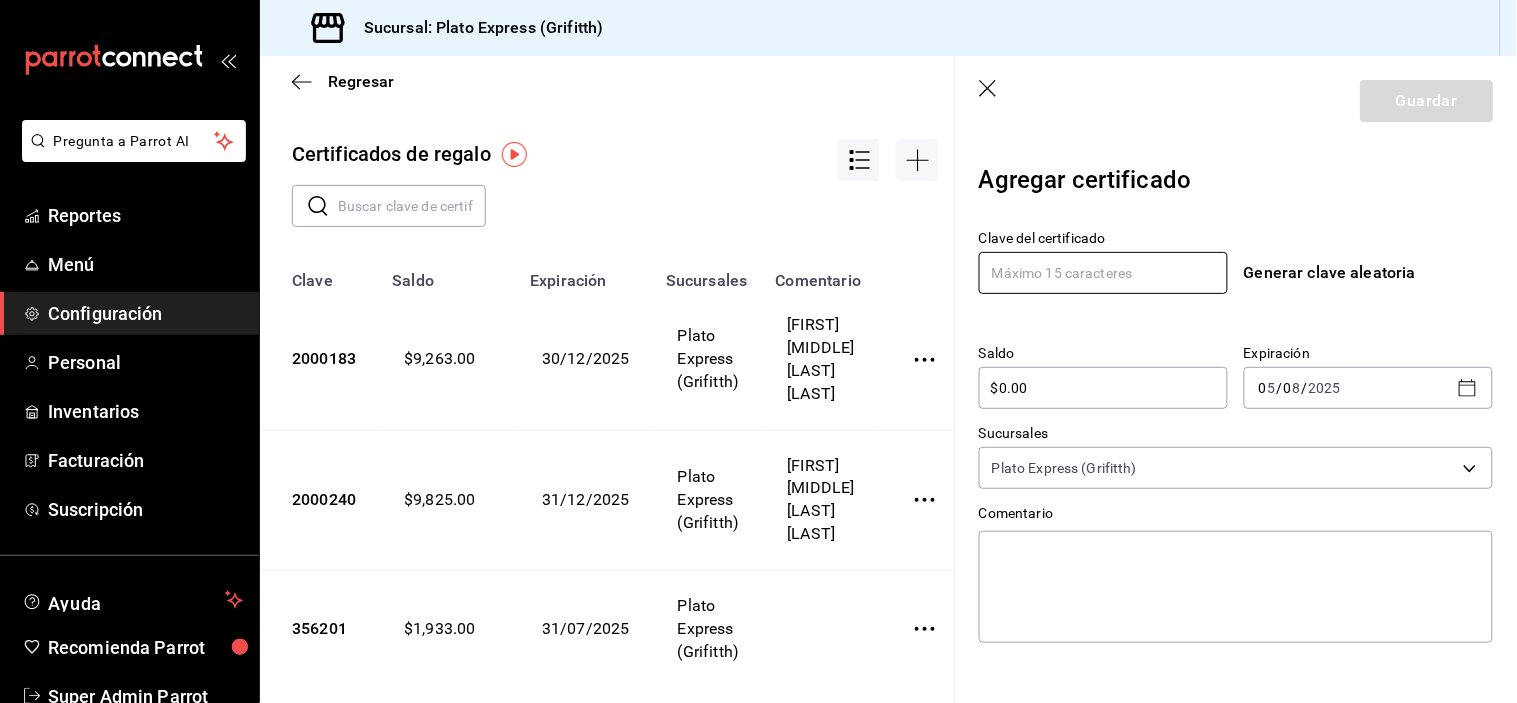 click at bounding box center [1103, 273] 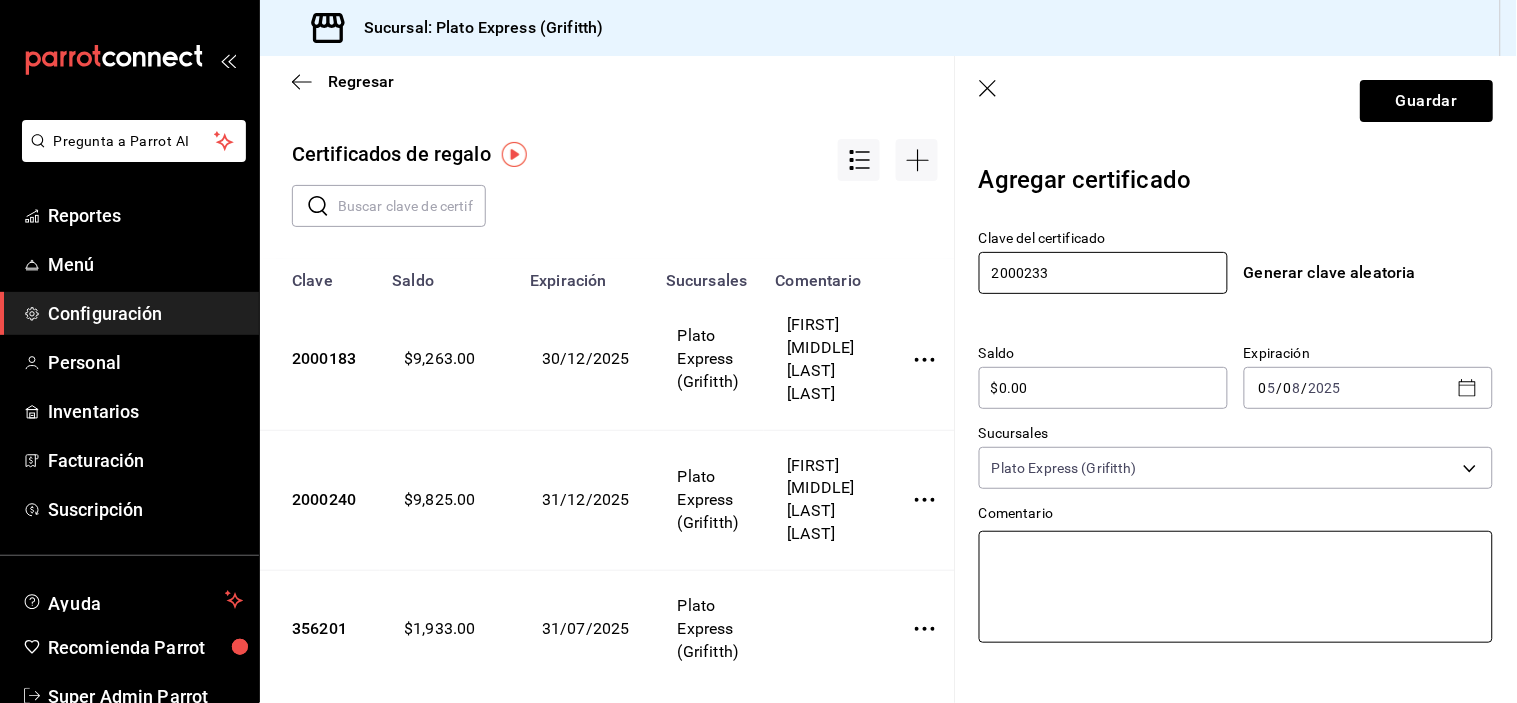 type on "2000233" 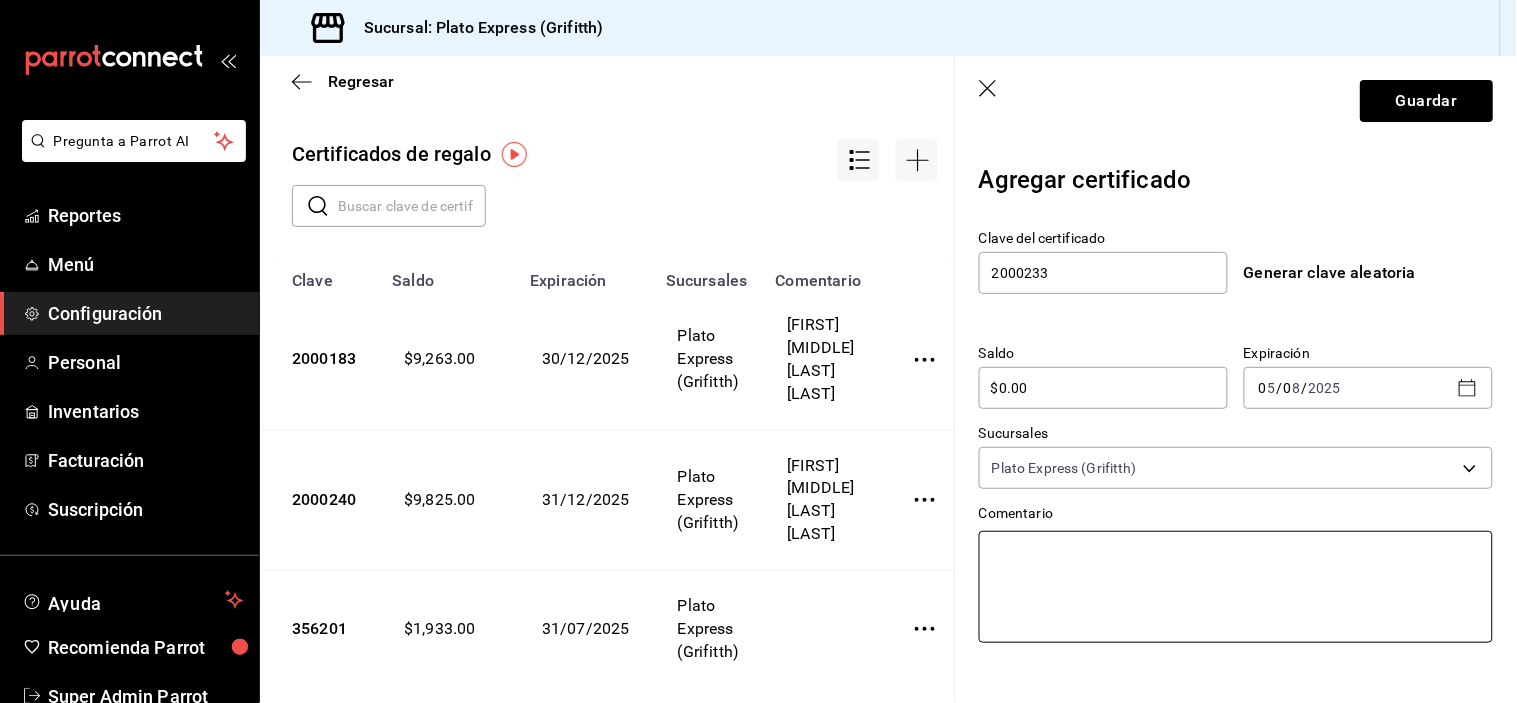 click at bounding box center [1236, 587] 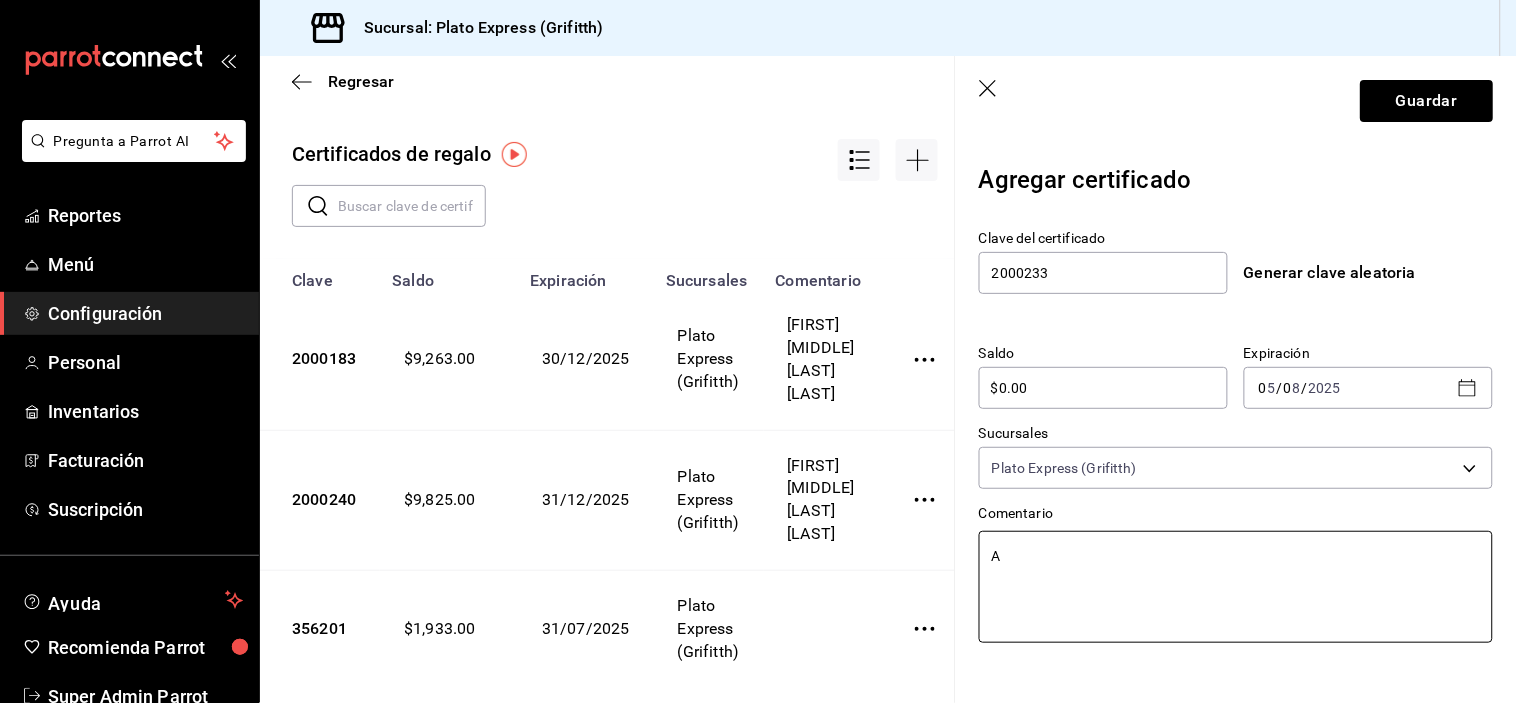 type on "At" 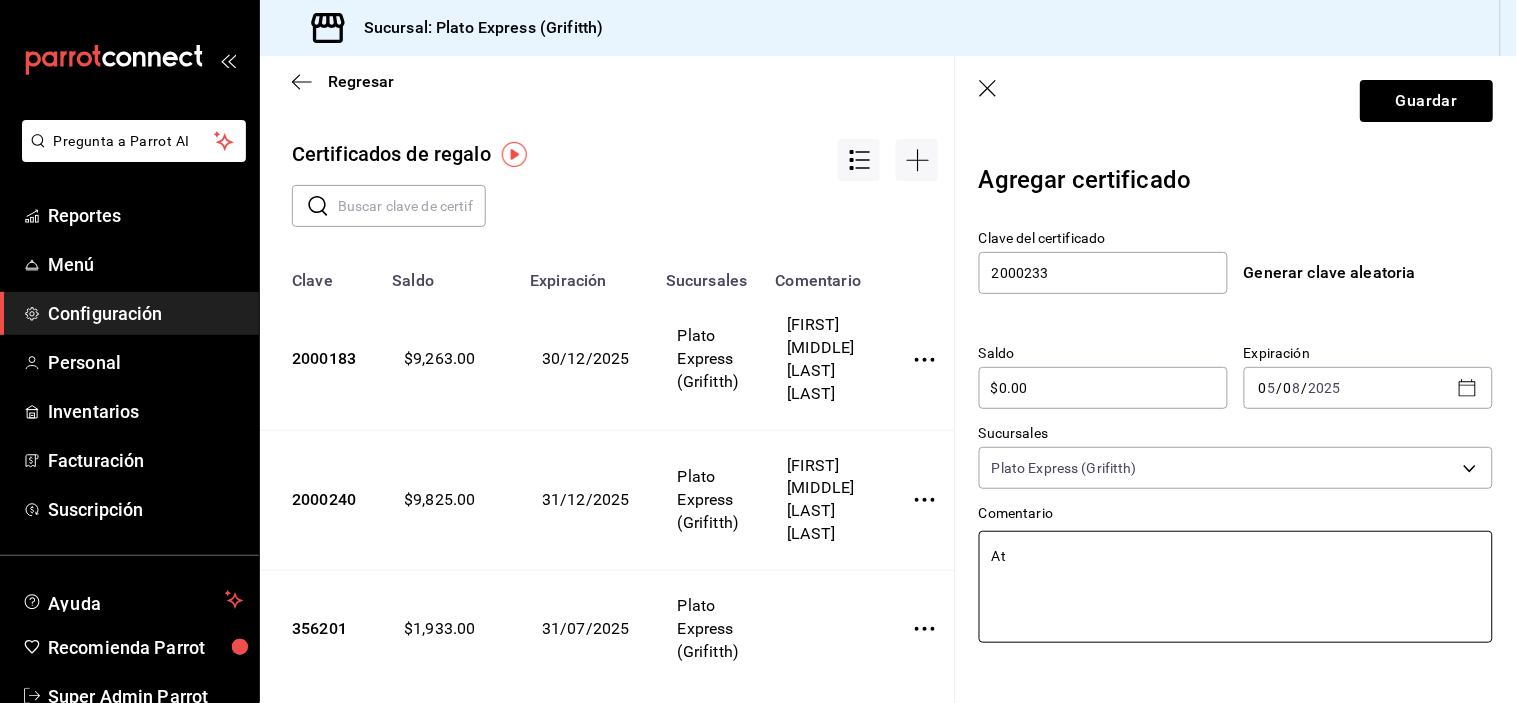 type on "x" 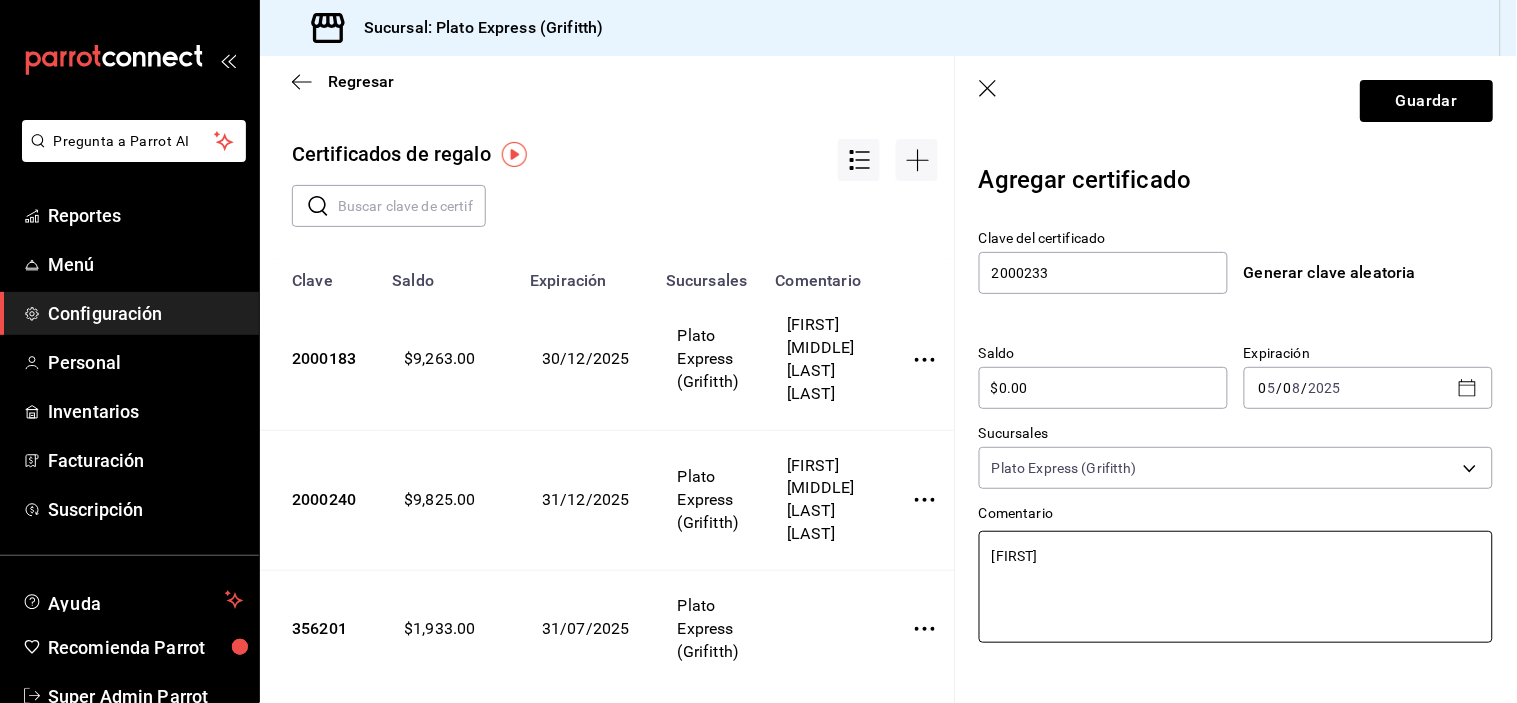 type on "x" 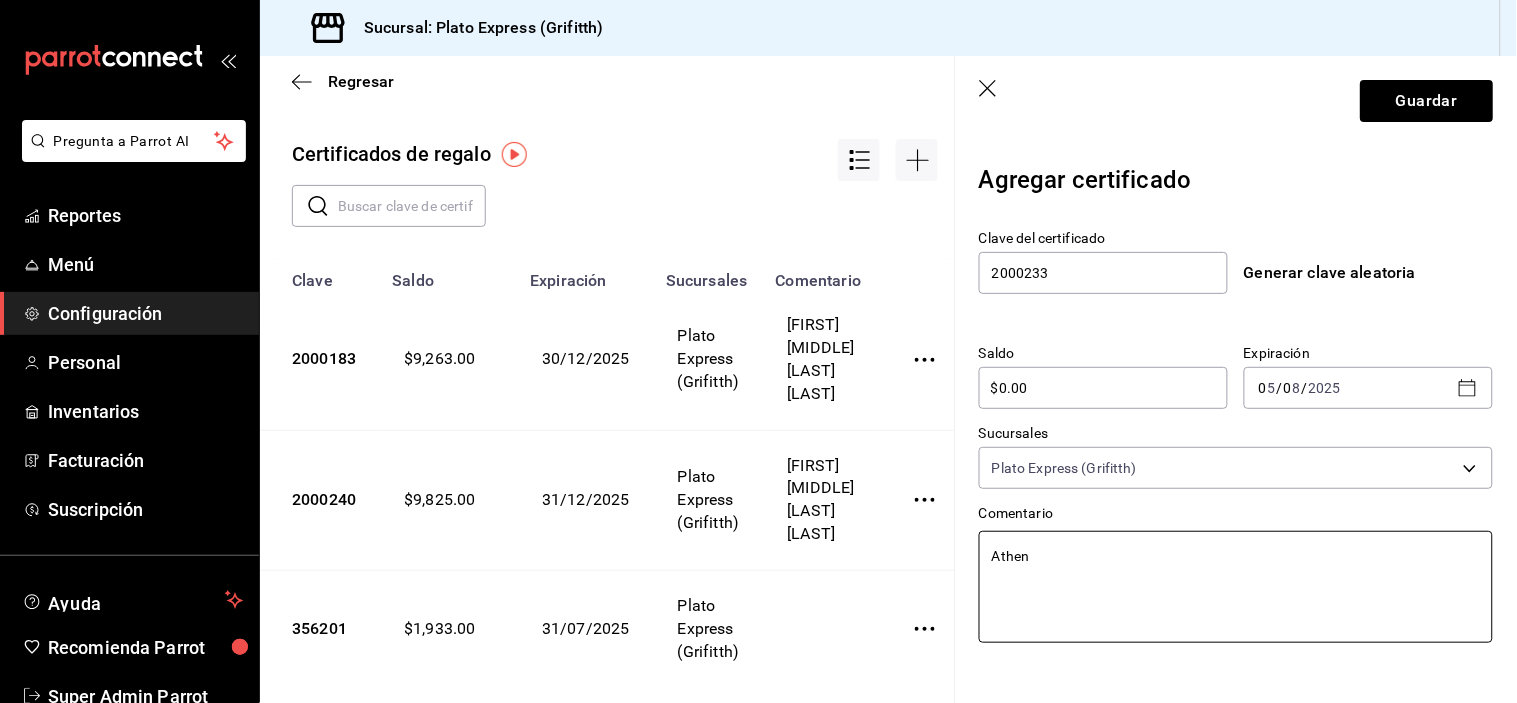 type on "Athena" 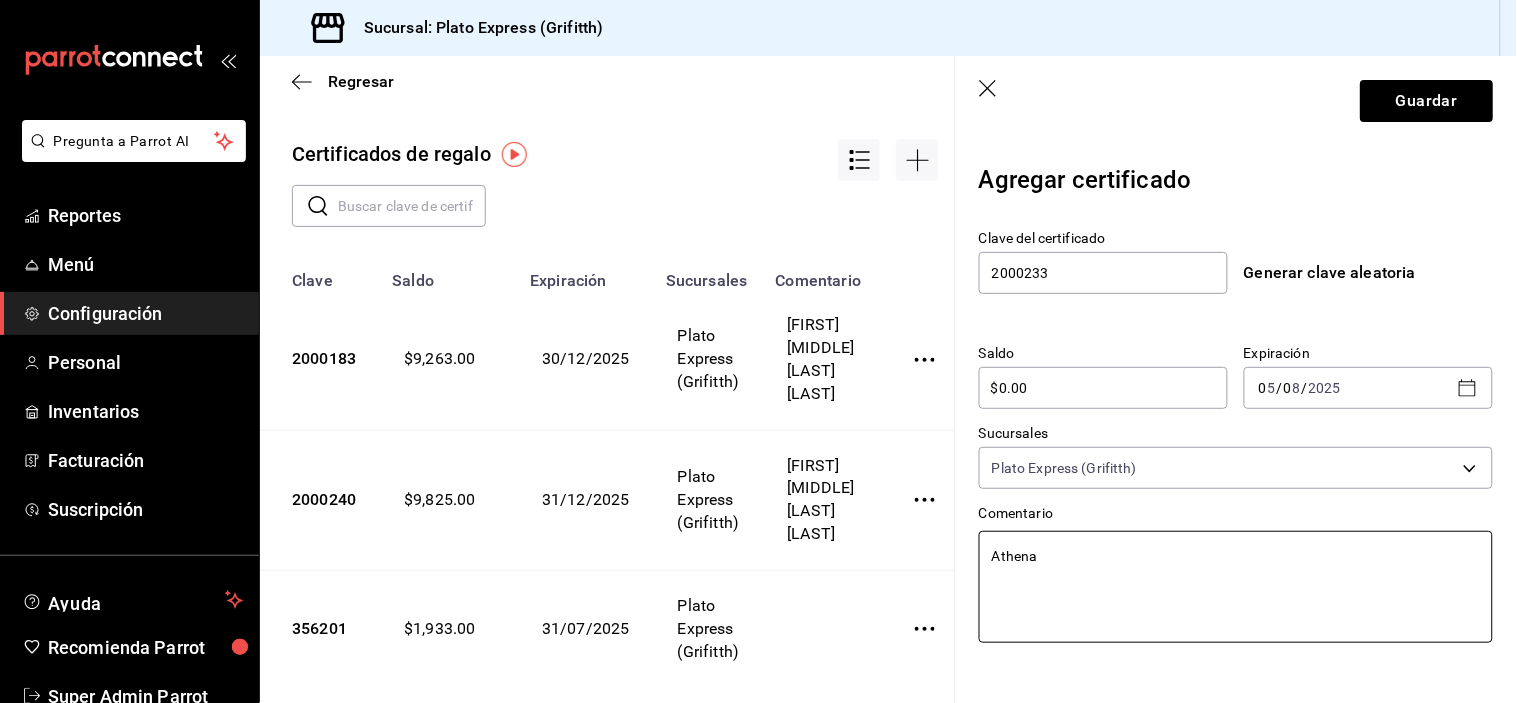 type on "[FIRST]" 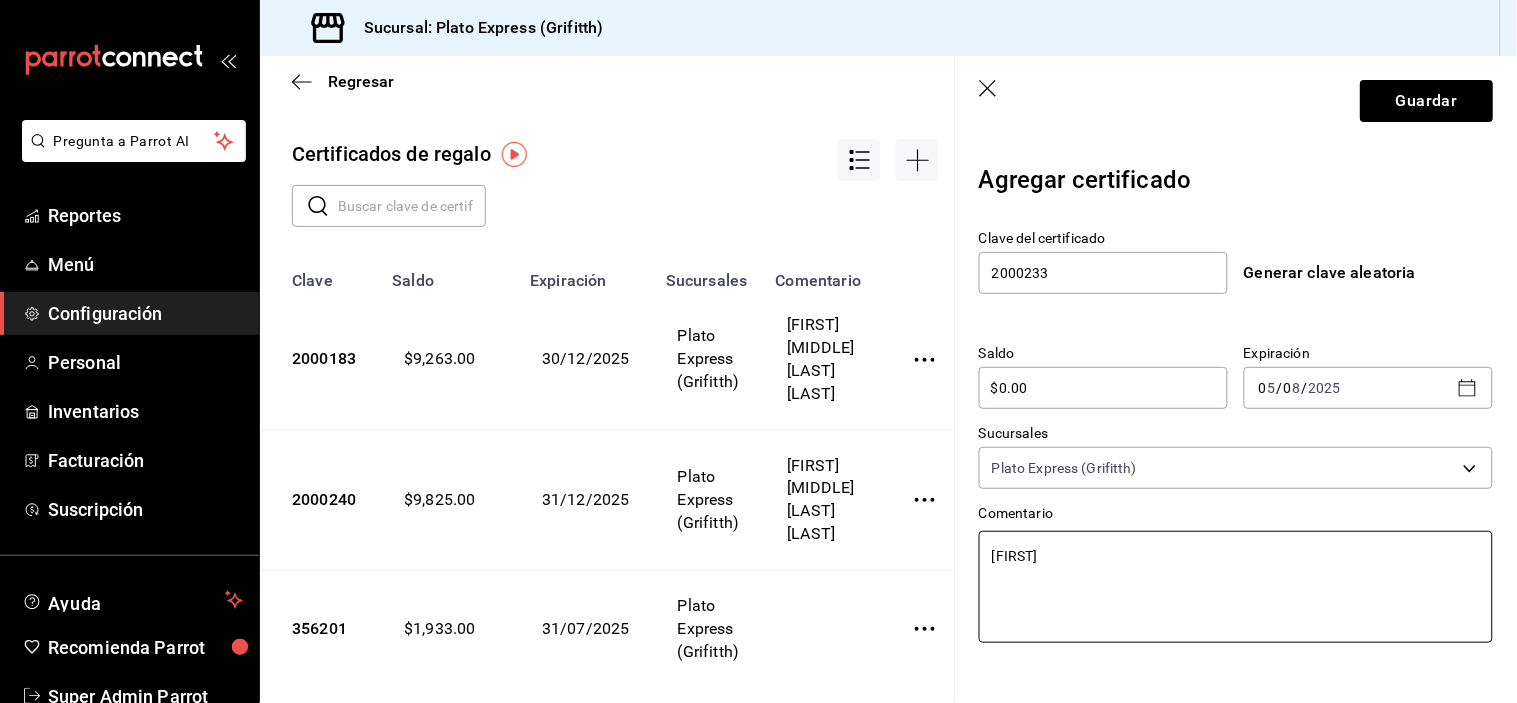 type on "[FIRST]" 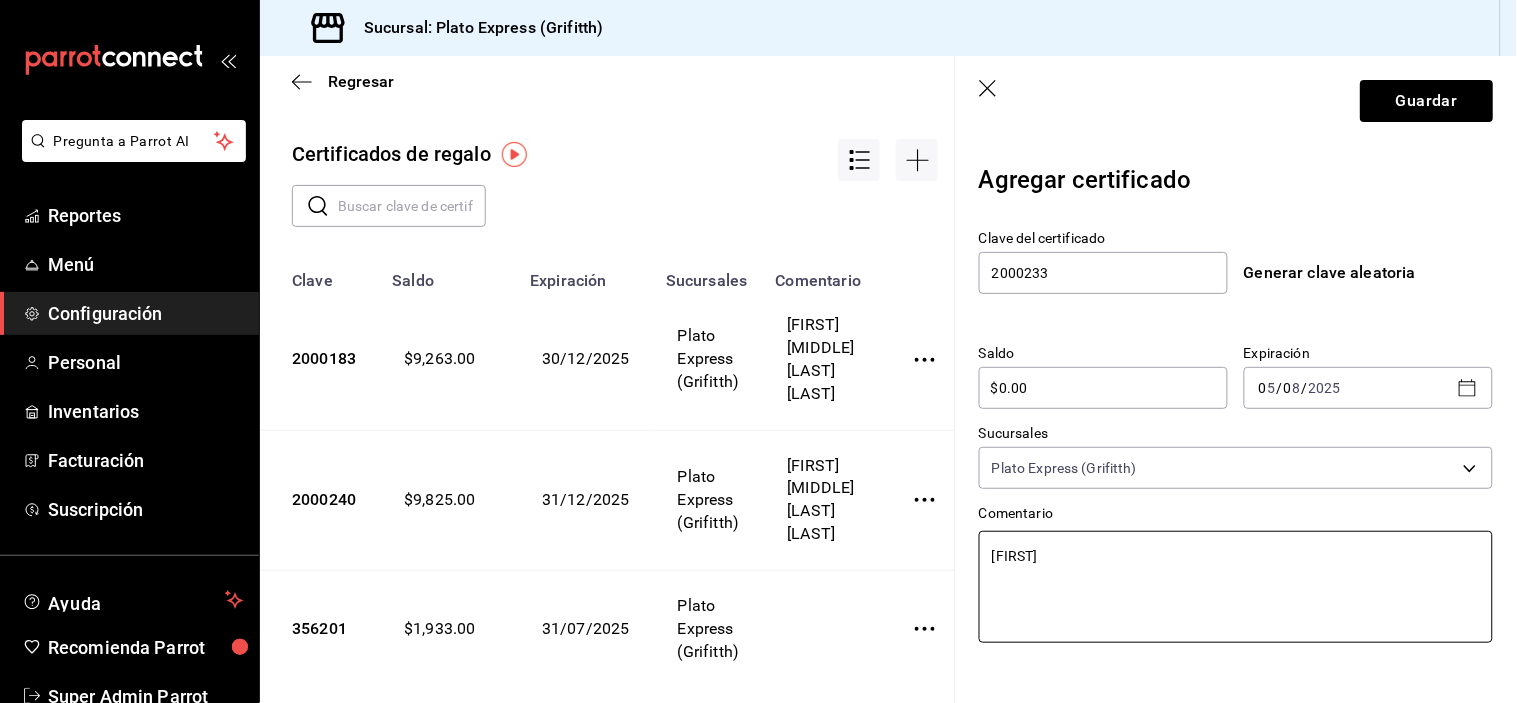 type on "[FIRST]" 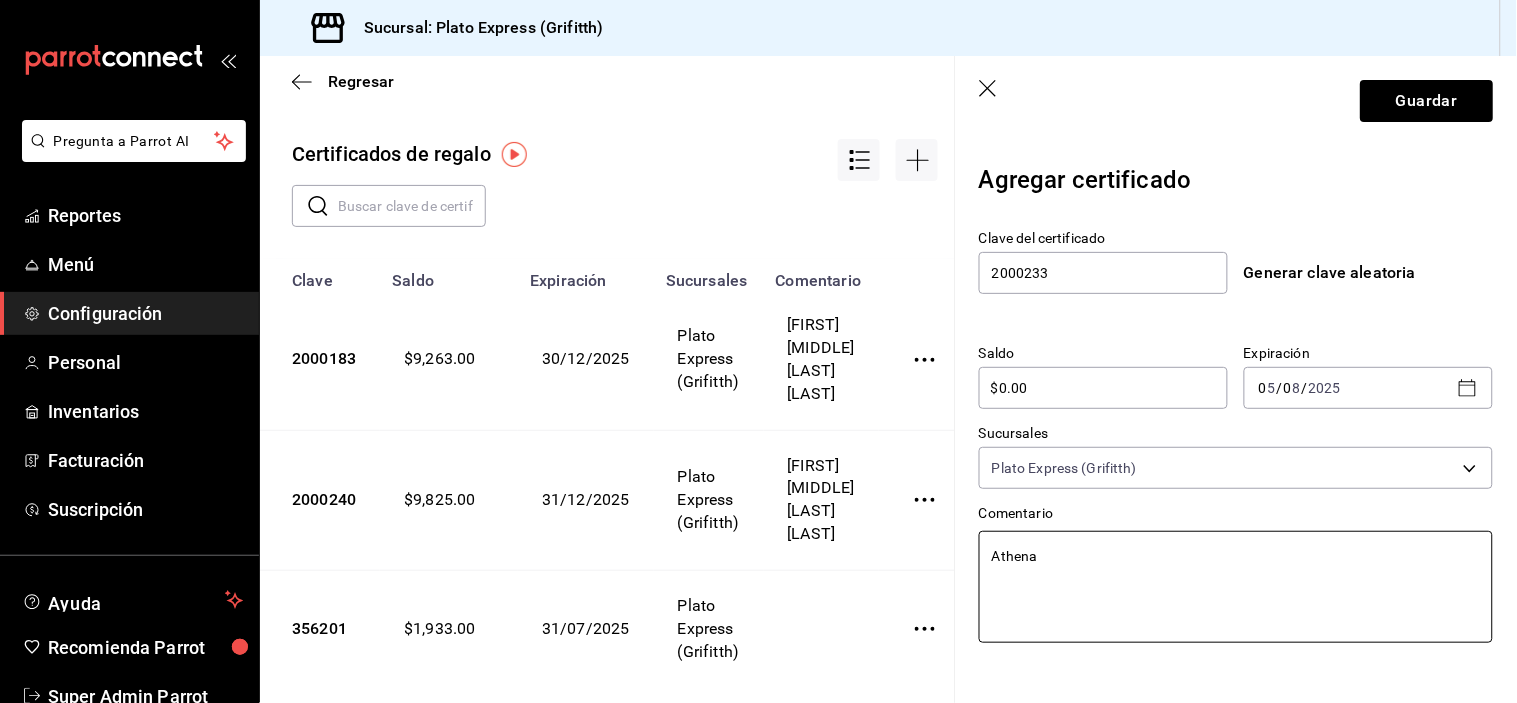 type on "Athen" 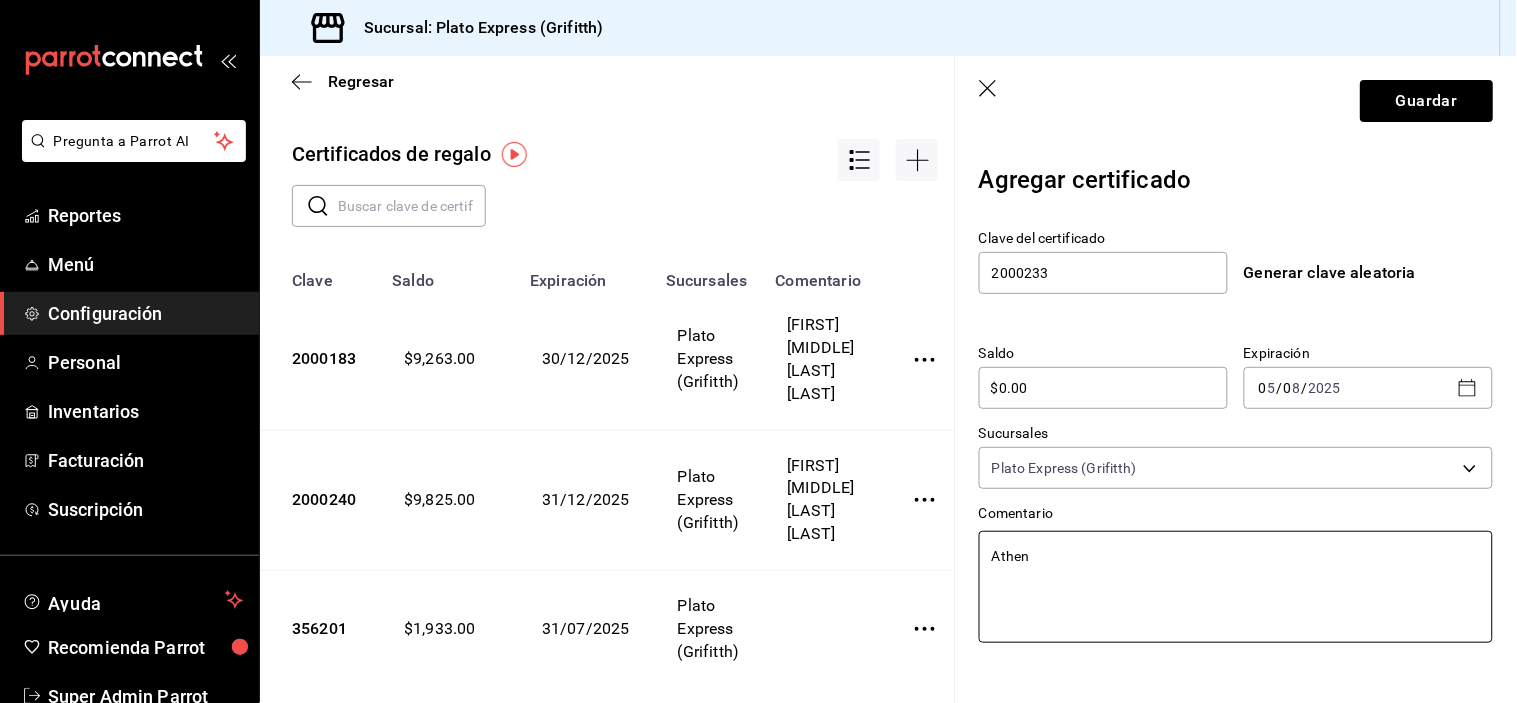 type on "Athe" 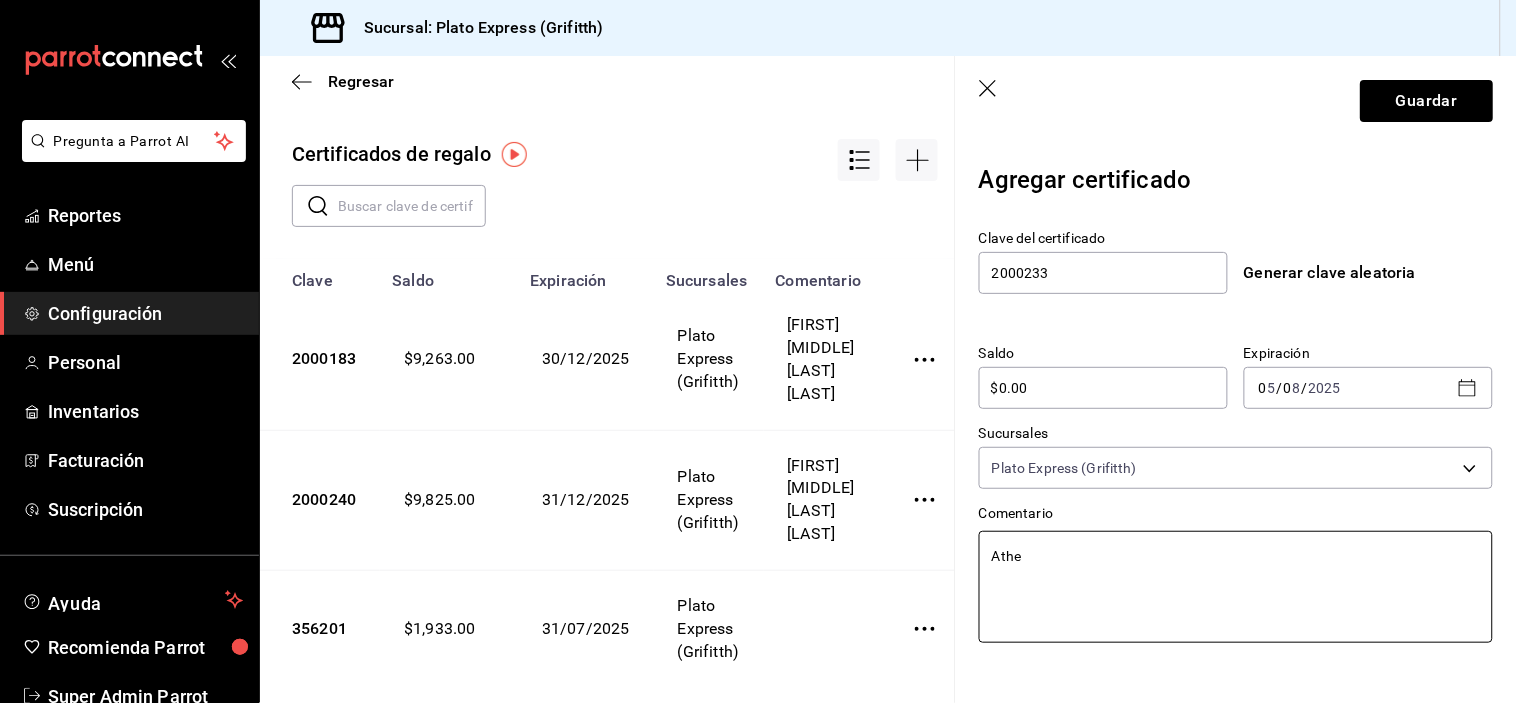 type on "[FIRST]" 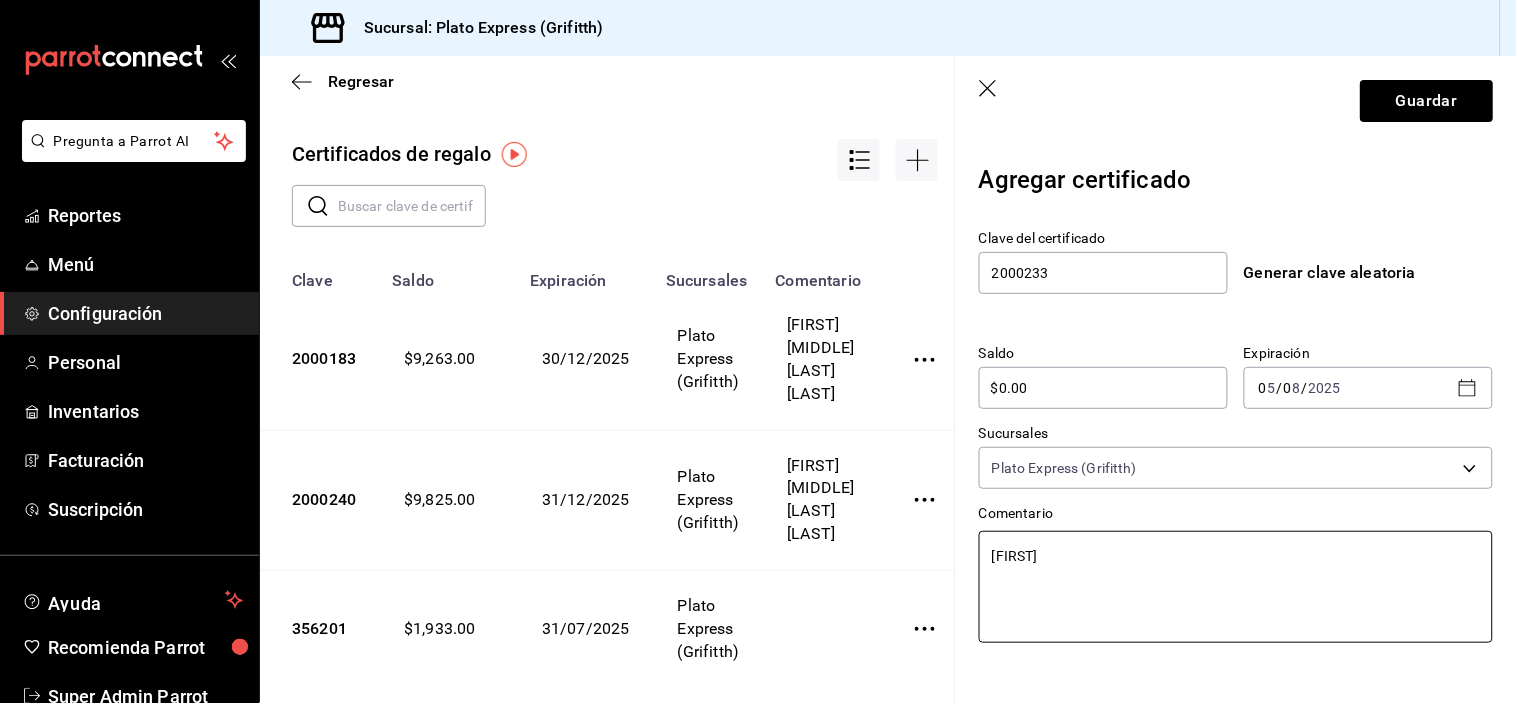 type on "At" 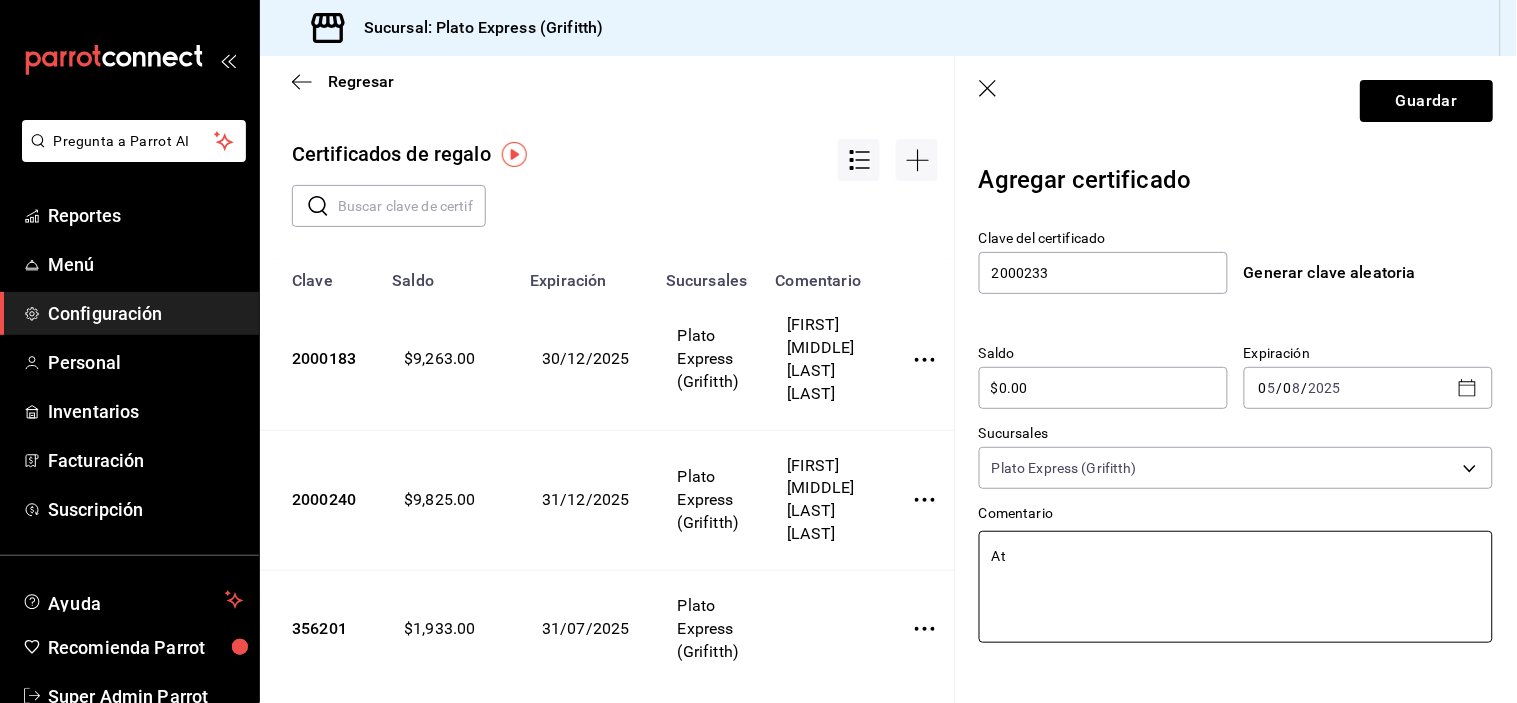 type on "x" 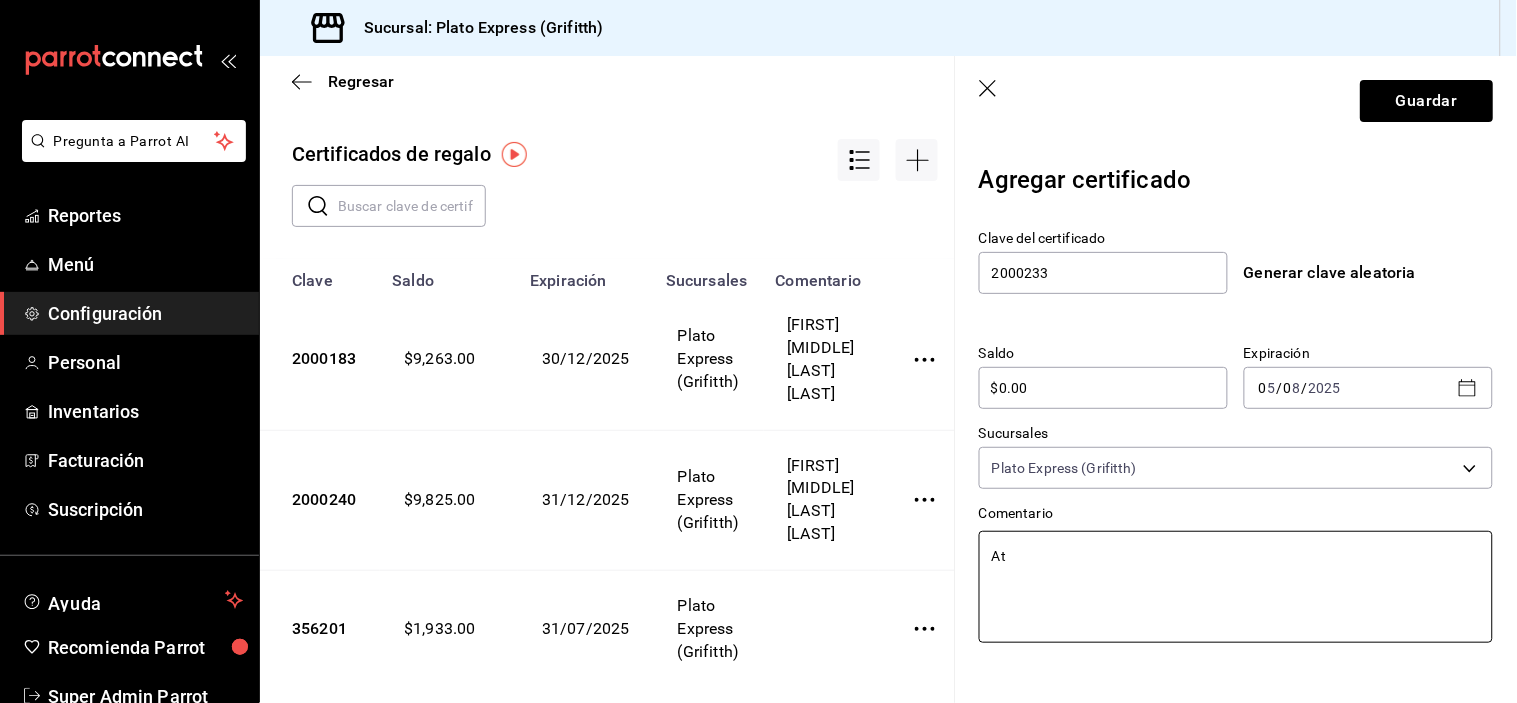 type on "Ate" 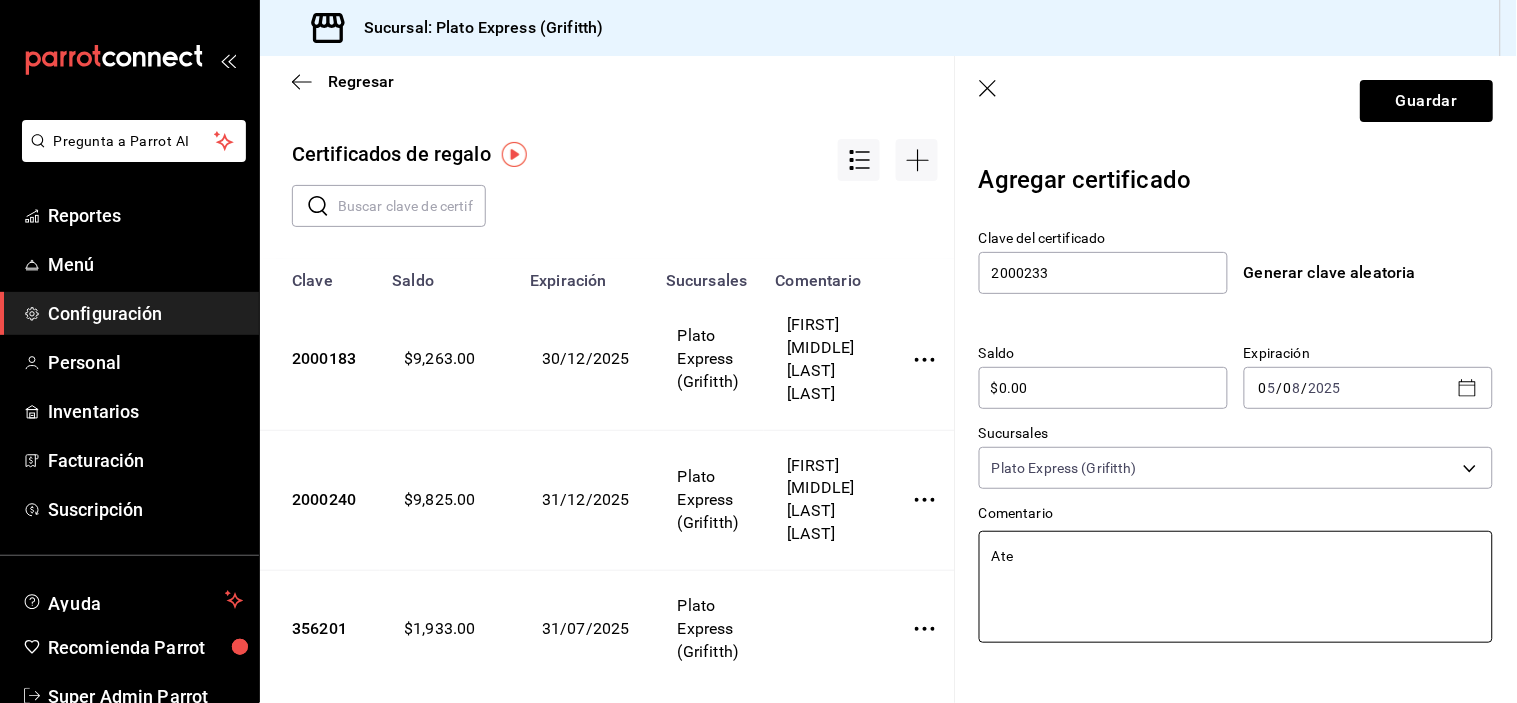 type on "Aten" 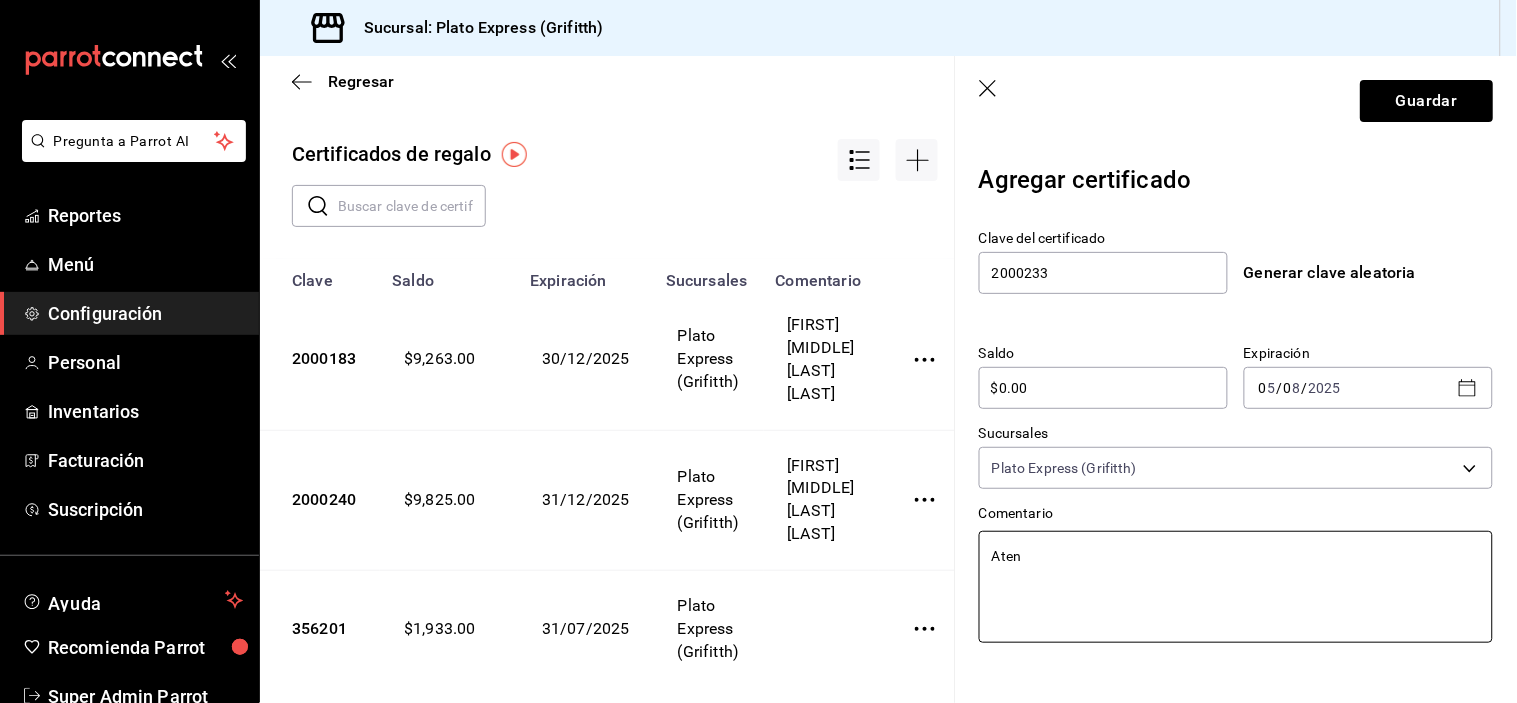 type on "Atena" 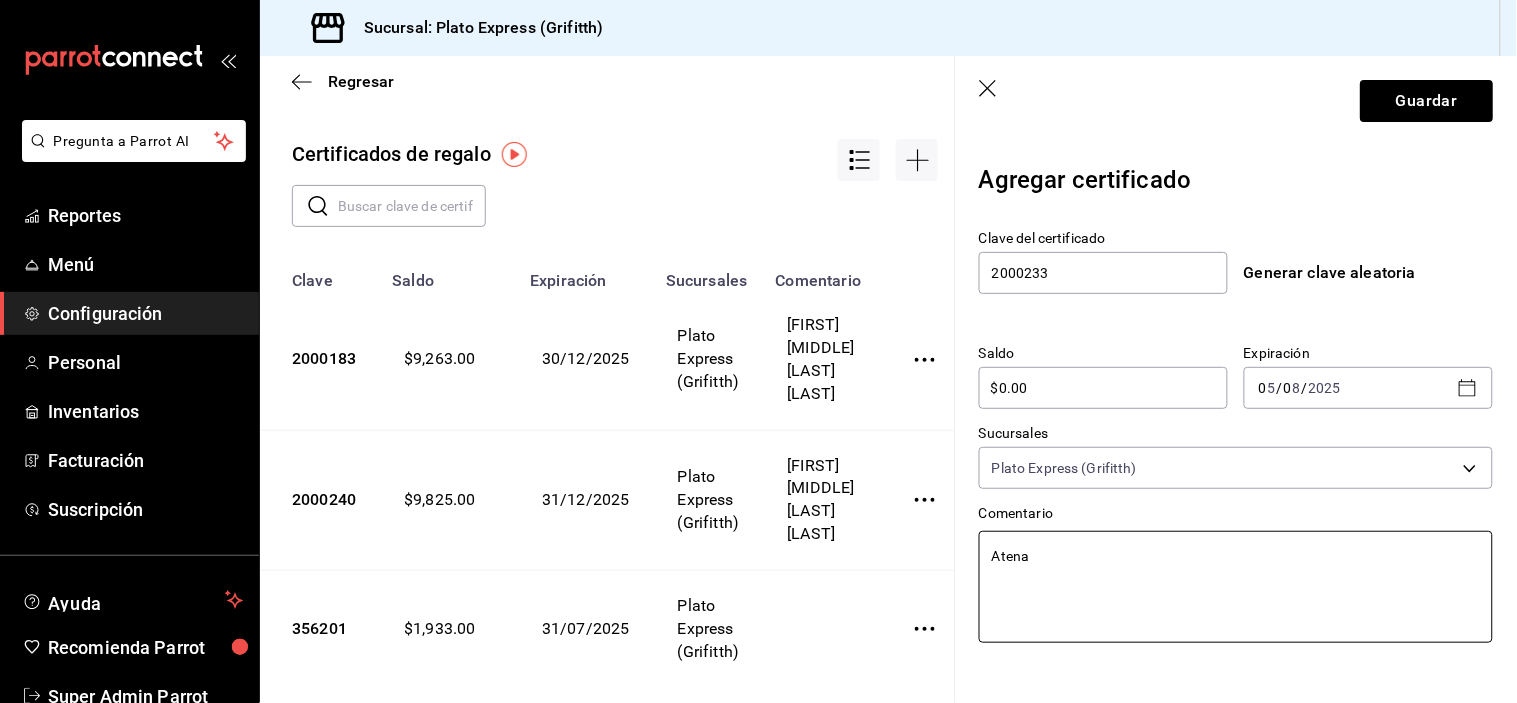 type on "Atenas" 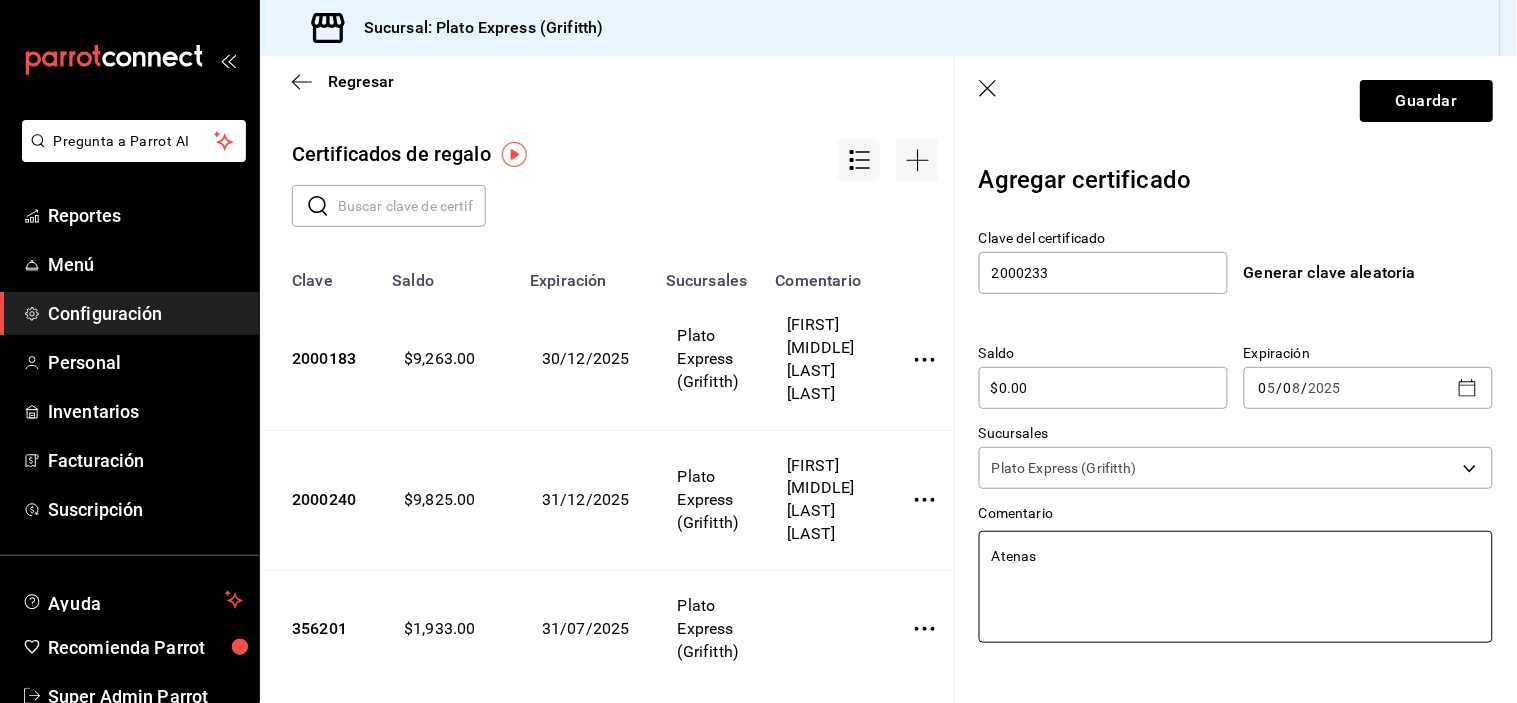 type on "Atenas" 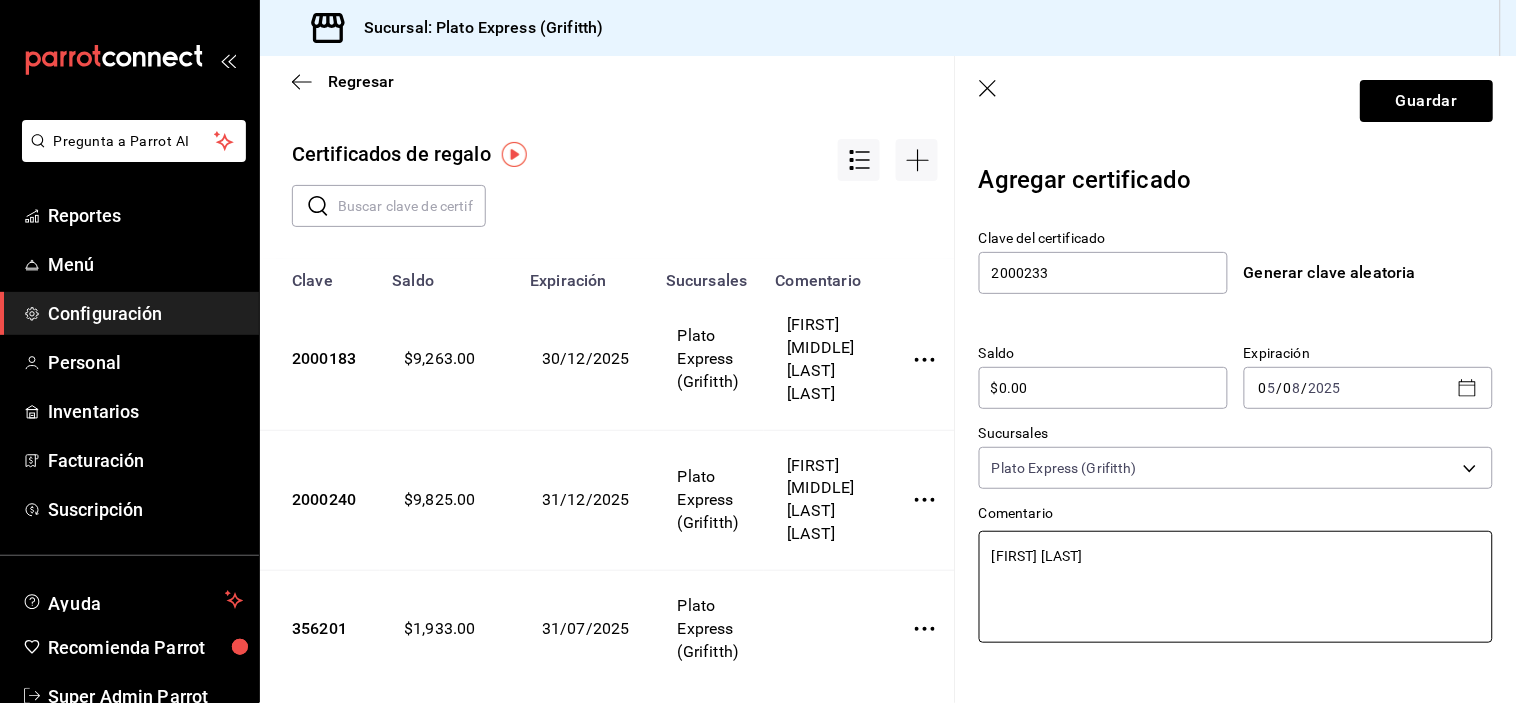 type on "[FIRST] [LAST]" 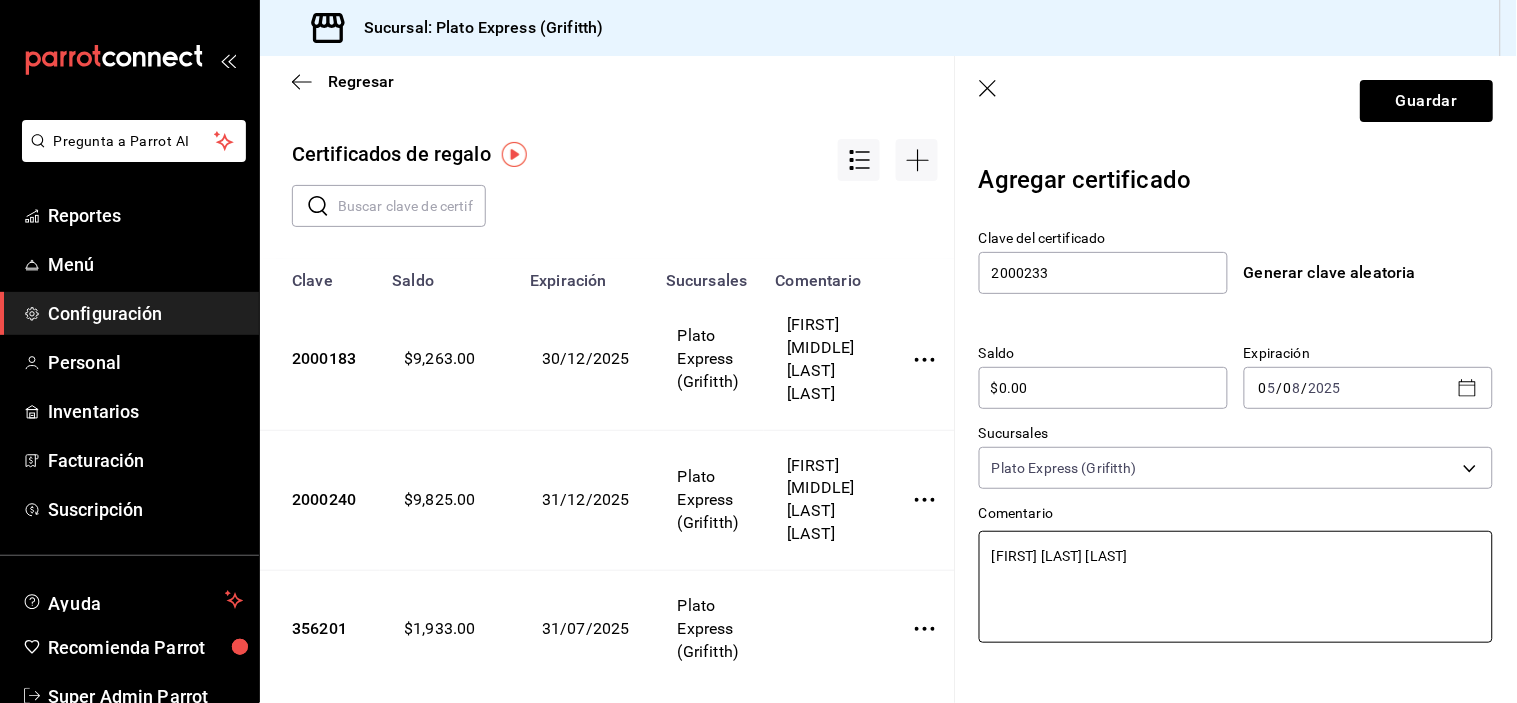 type on "[FIRST] [LAST] [LAST]" 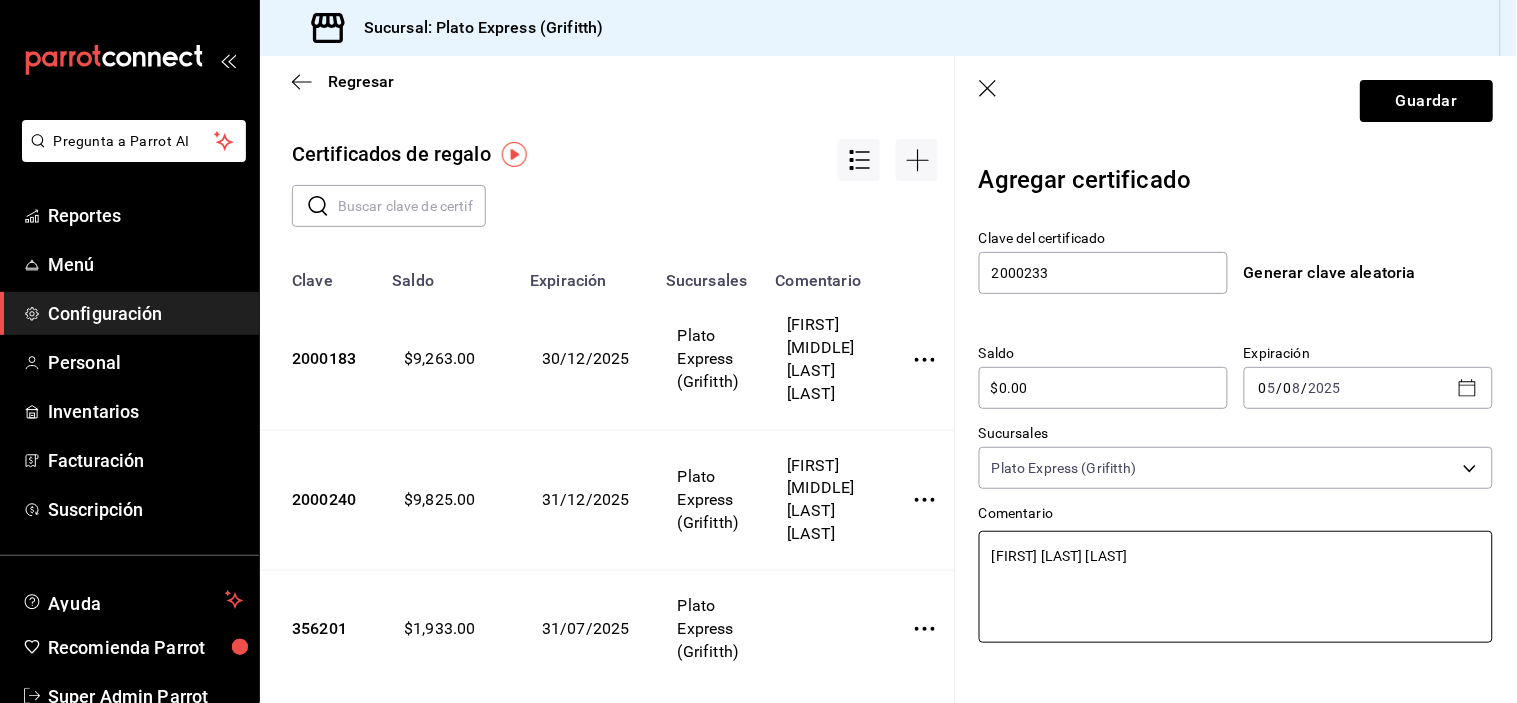 type on "[FIRST] [LAST] [LAST]" 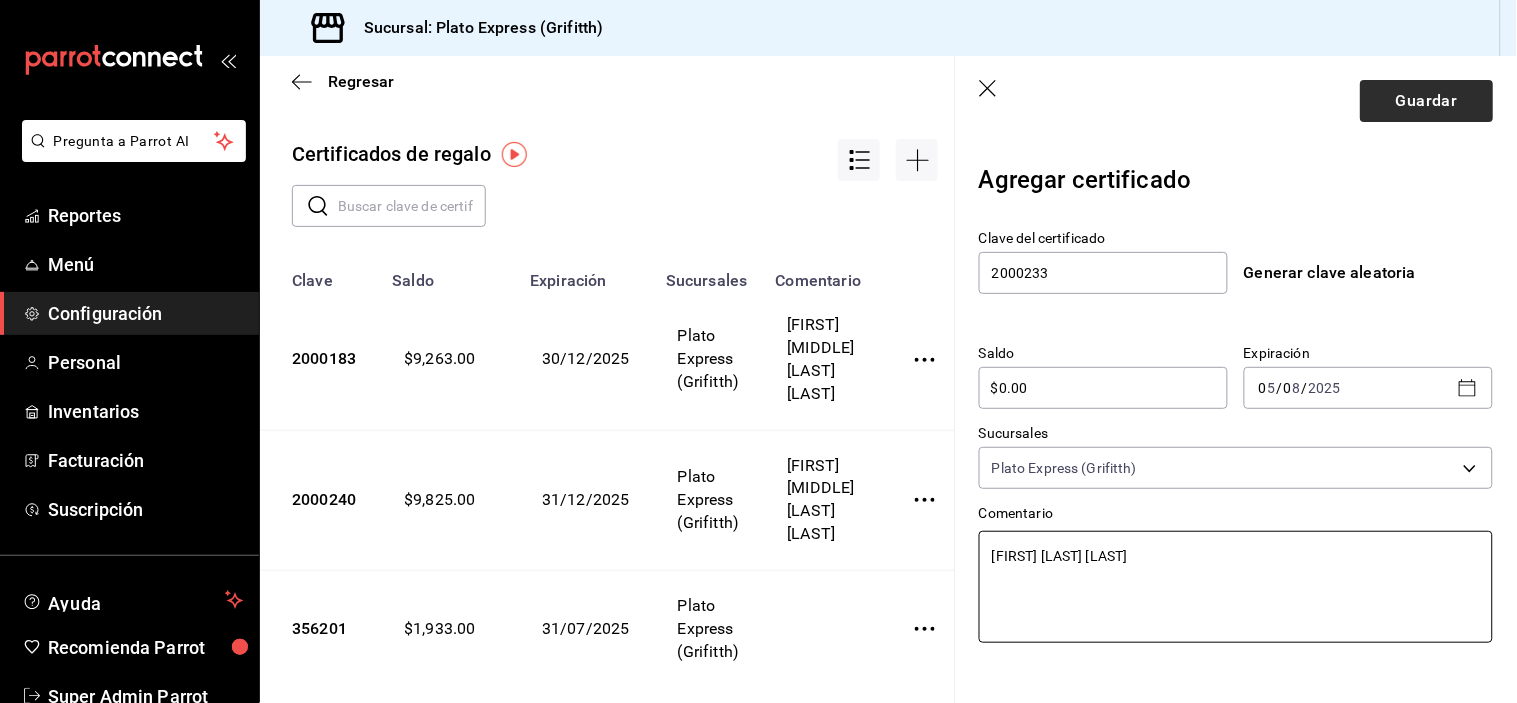type on "[FIRST] [LAST] [LAST]" 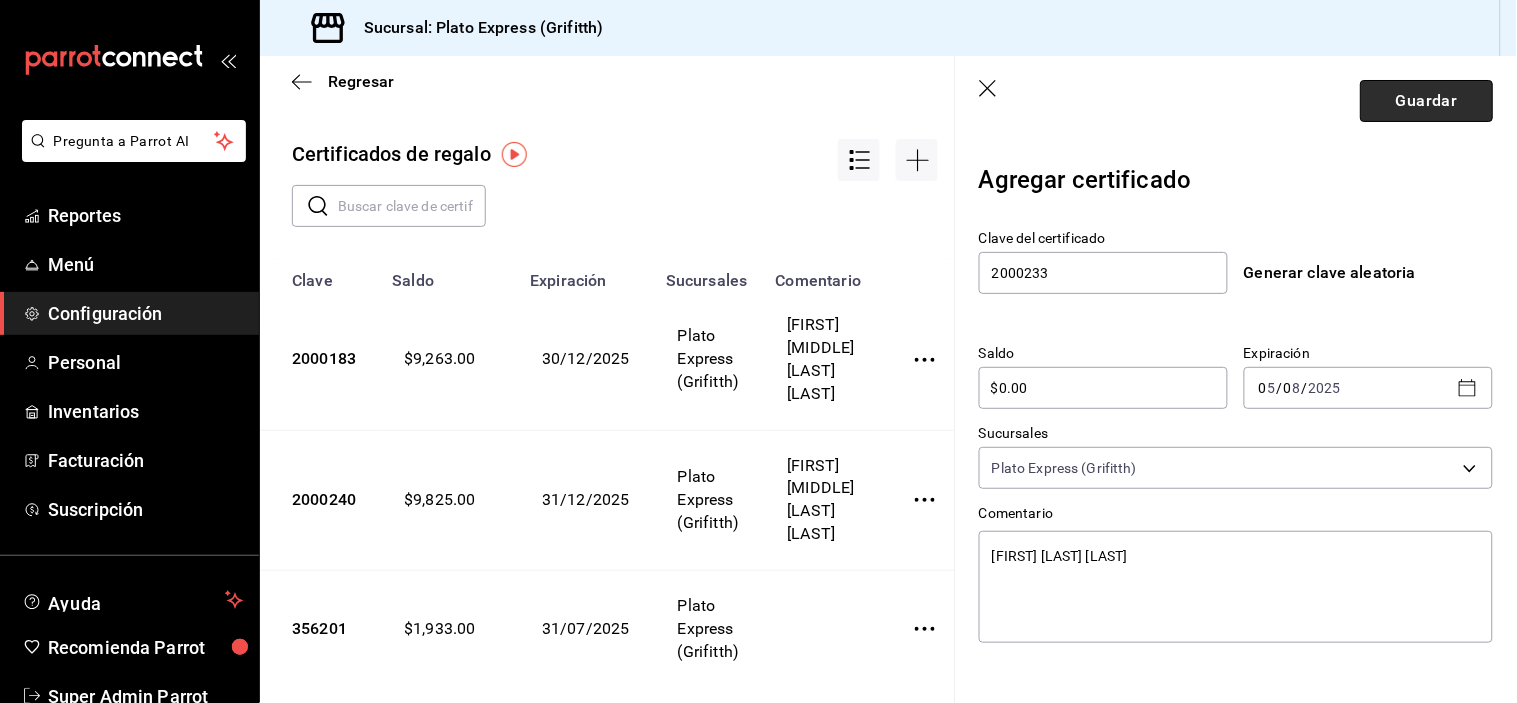 click on "Guardar" at bounding box center (1426, 101) 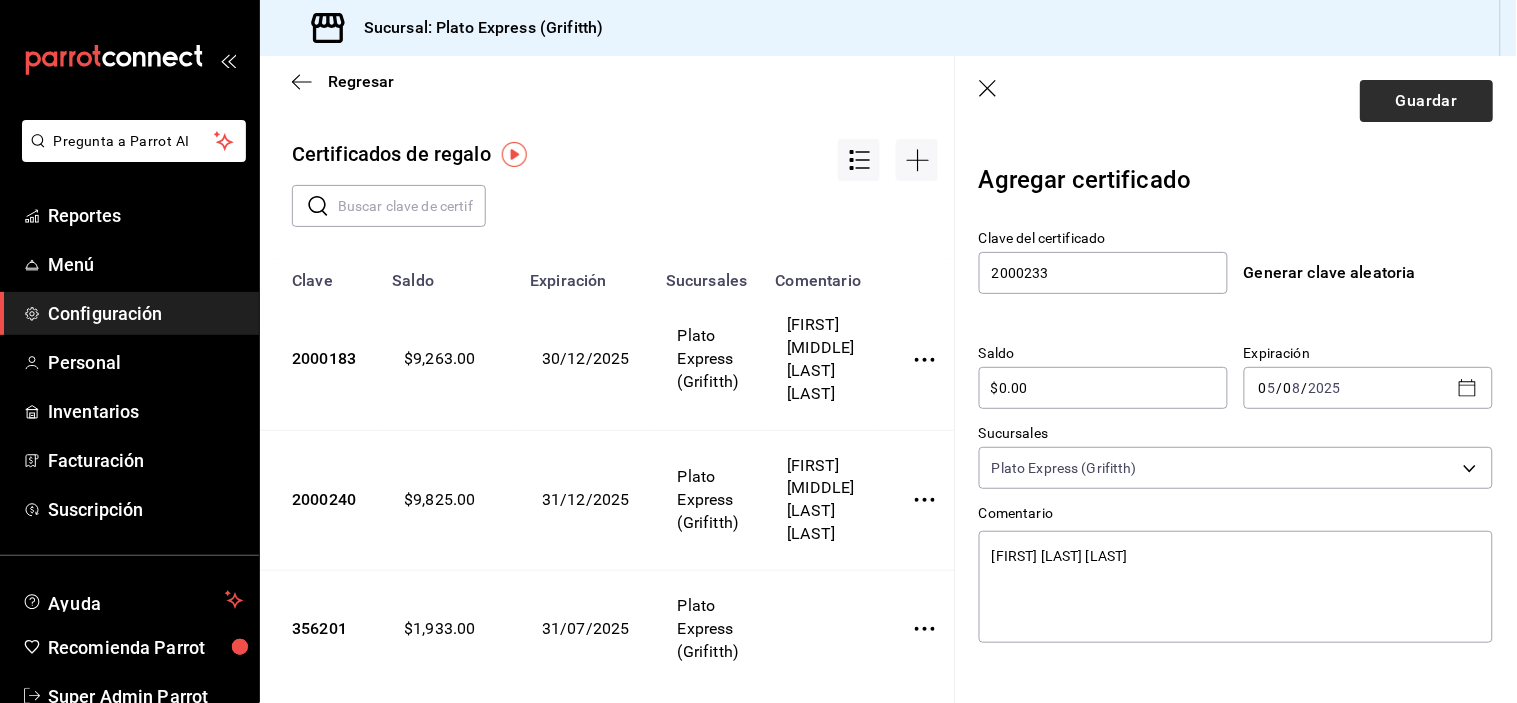 type on "x" 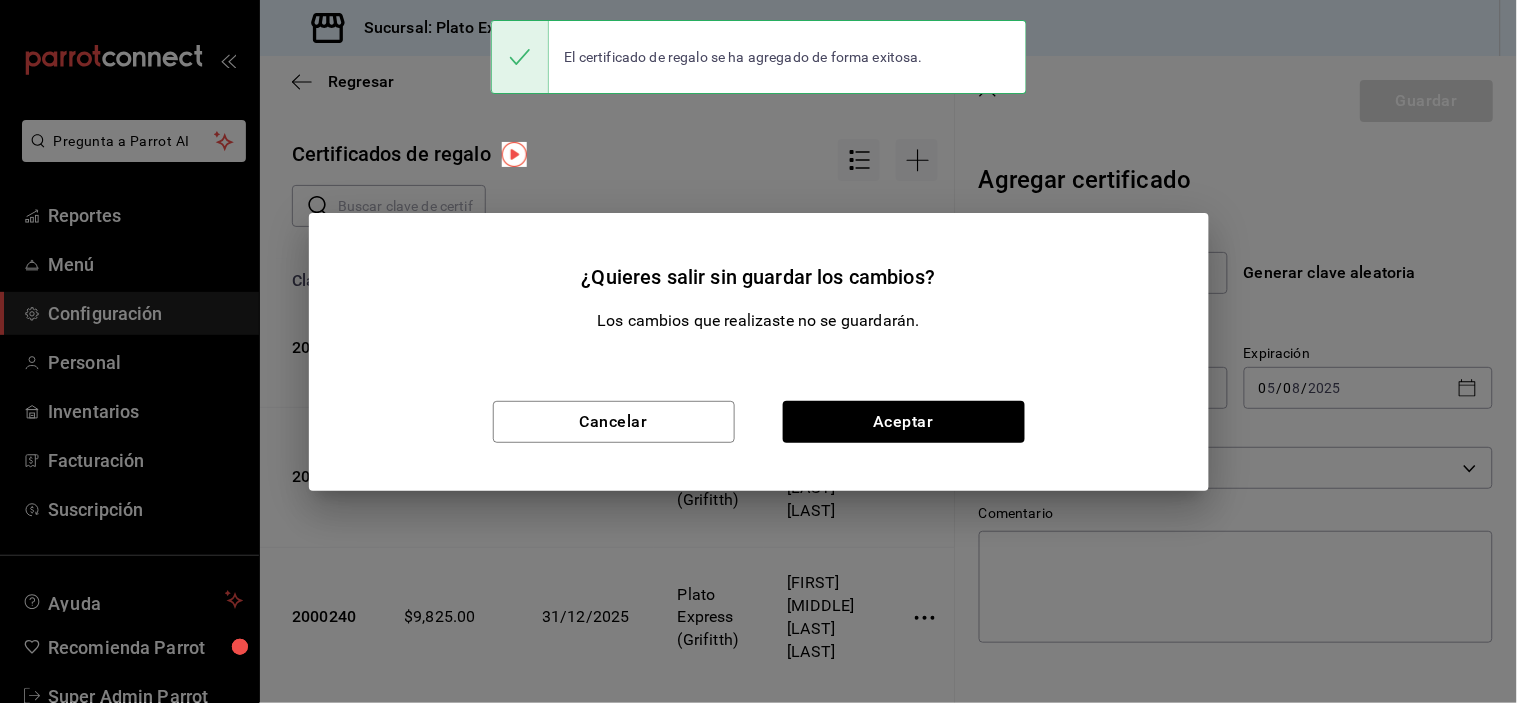 type on "$0.00" 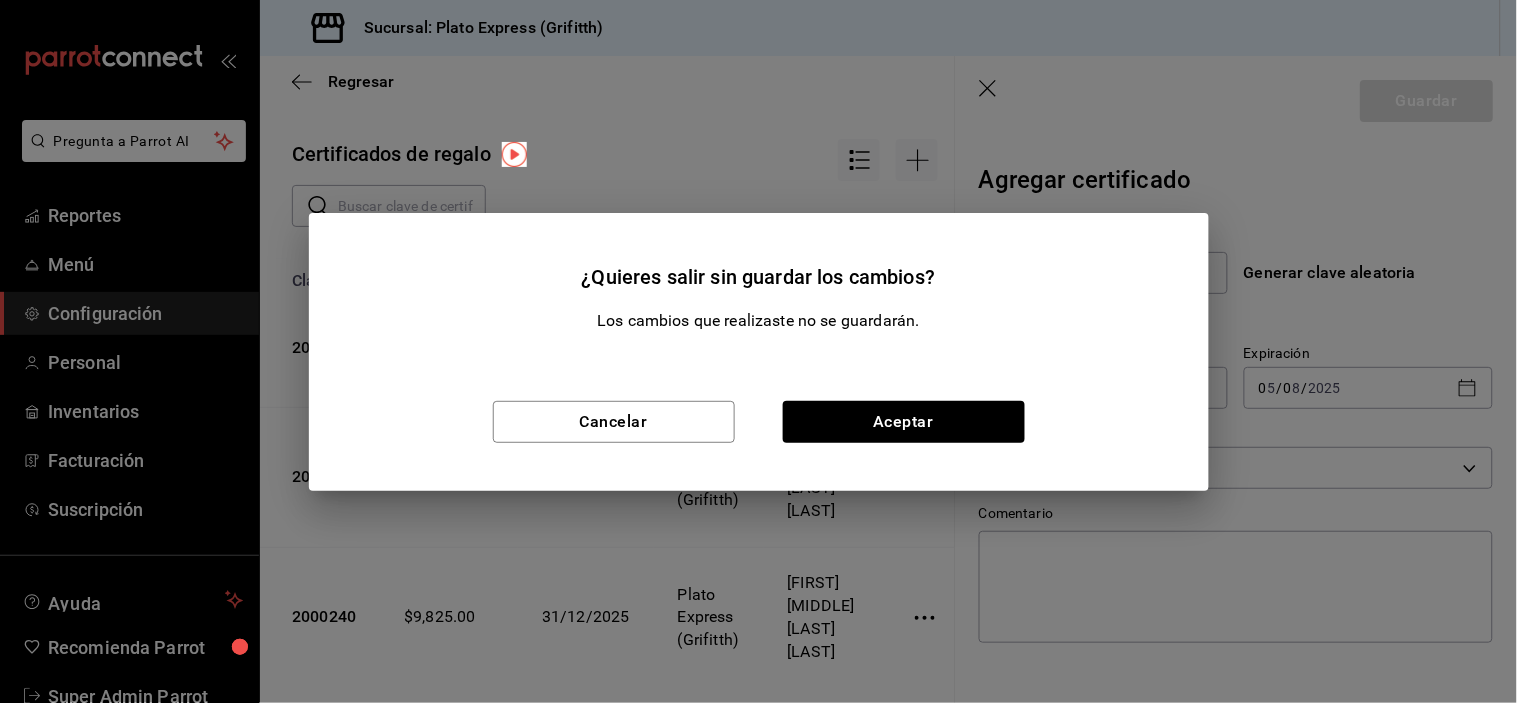 click on "Cancelar Aceptar" at bounding box center [759, 422] 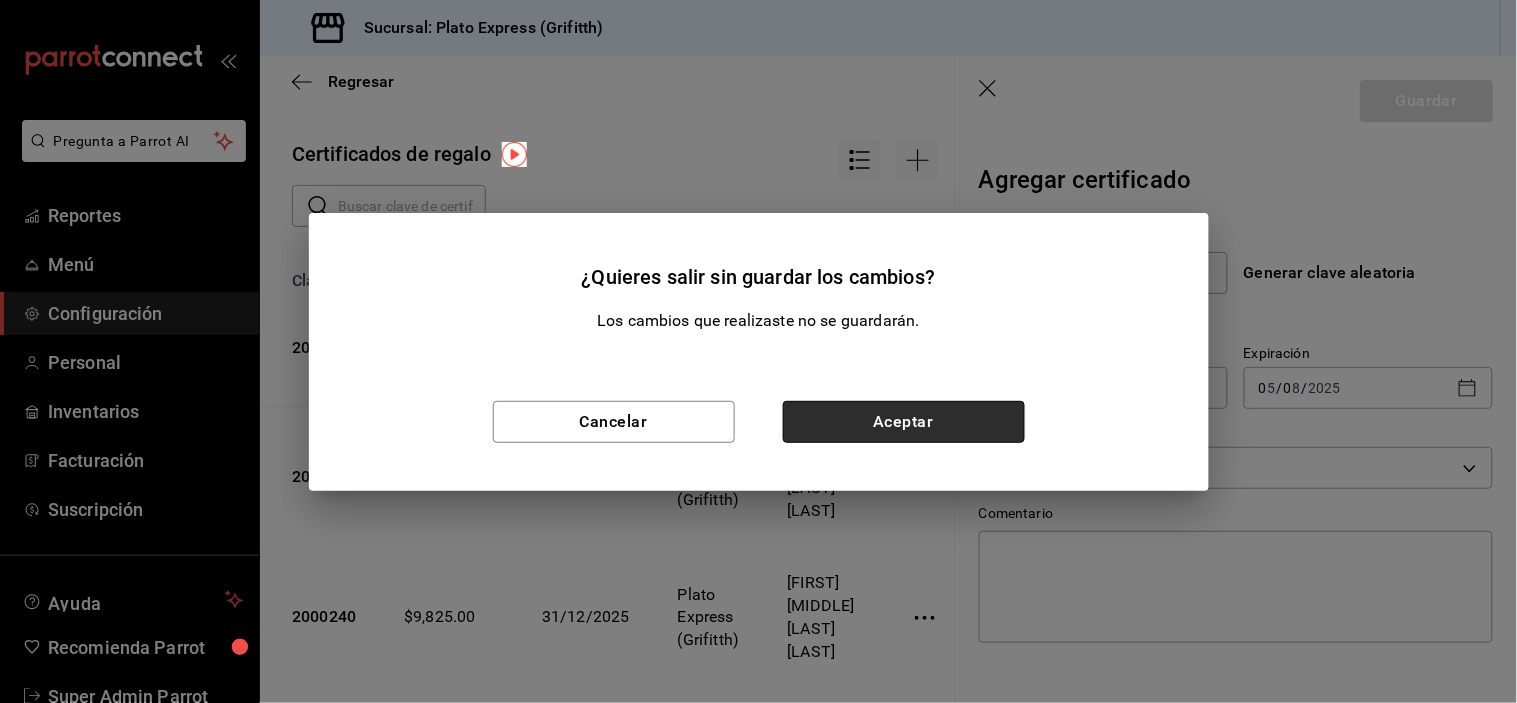 click on "Aceptar" at bounding box center (904, 422) 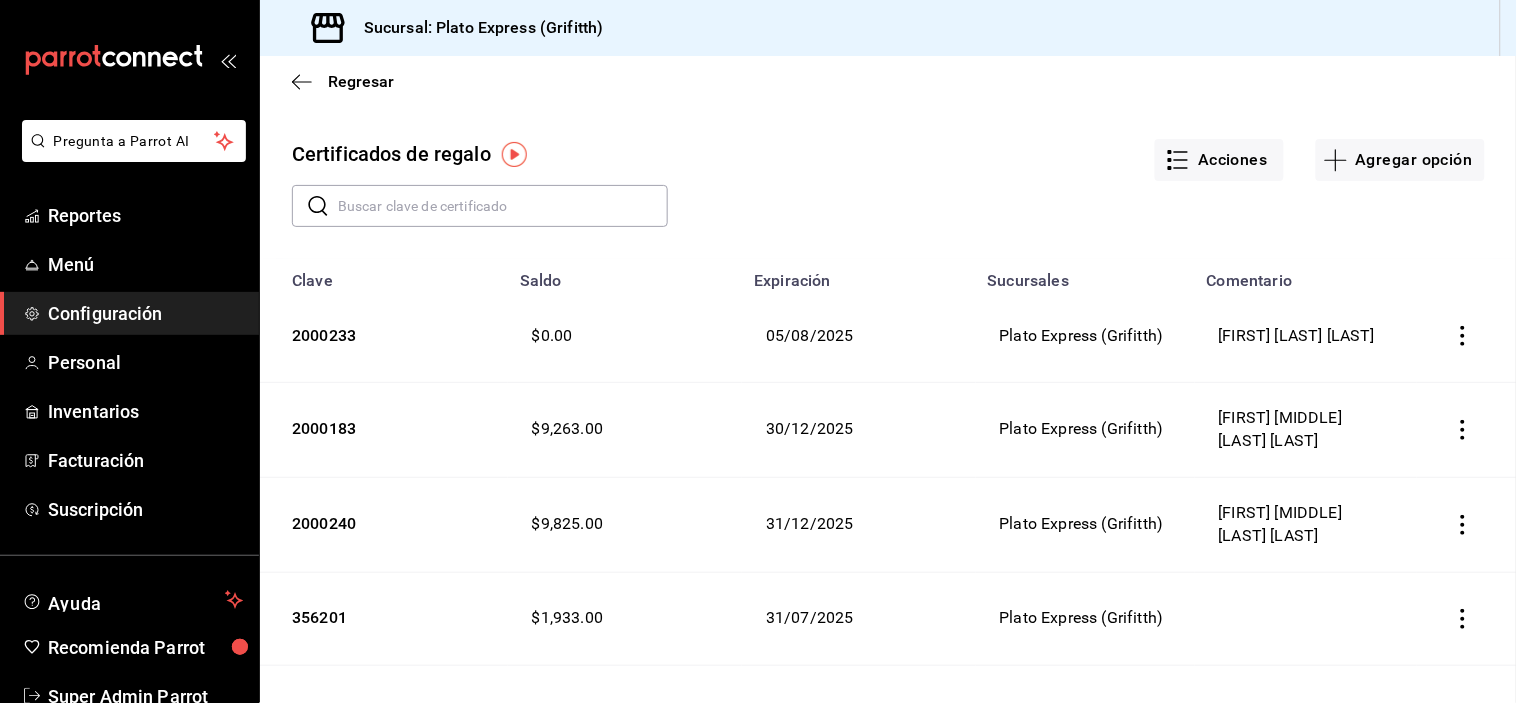 click on "Agregar opción" at bounding box center [1400, 160] 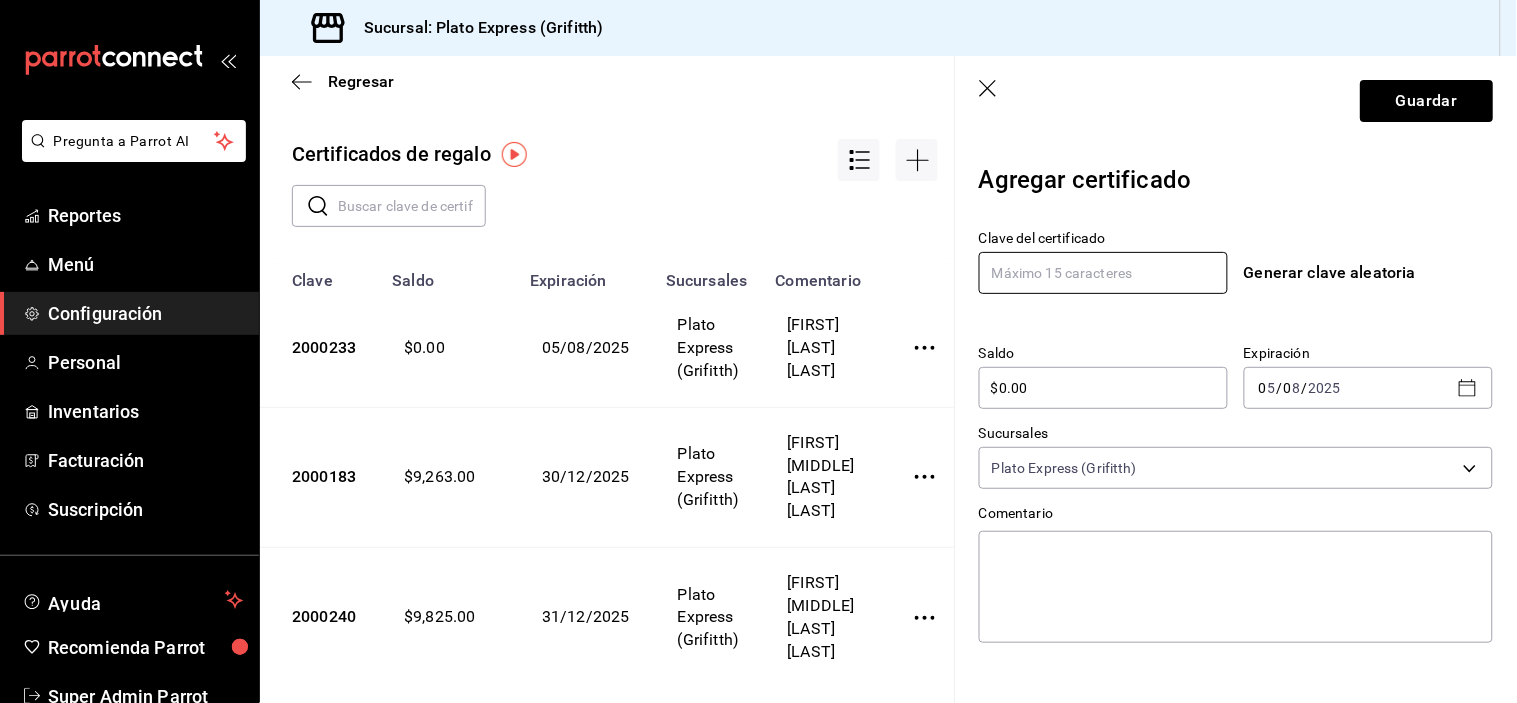 click at bounding box center (1103, 273) 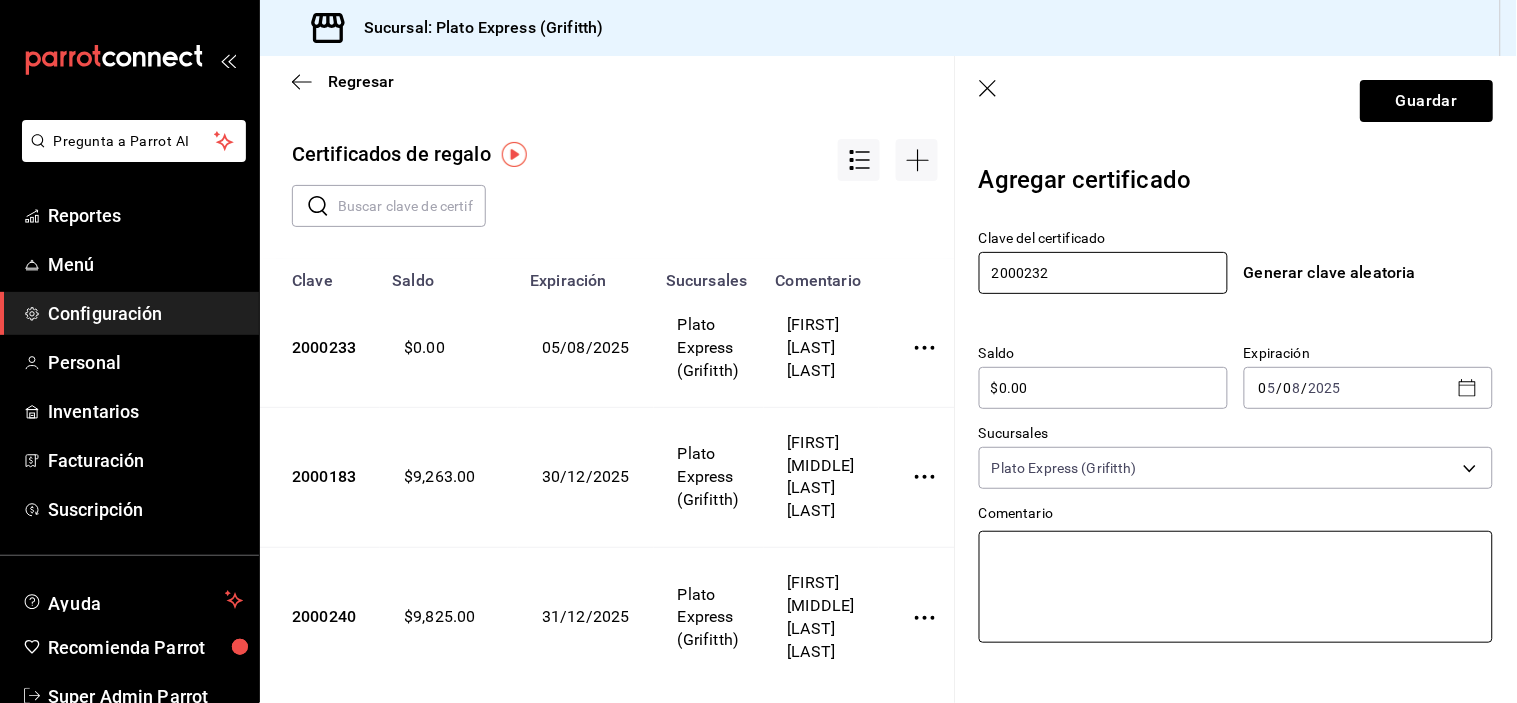type on "2000232" 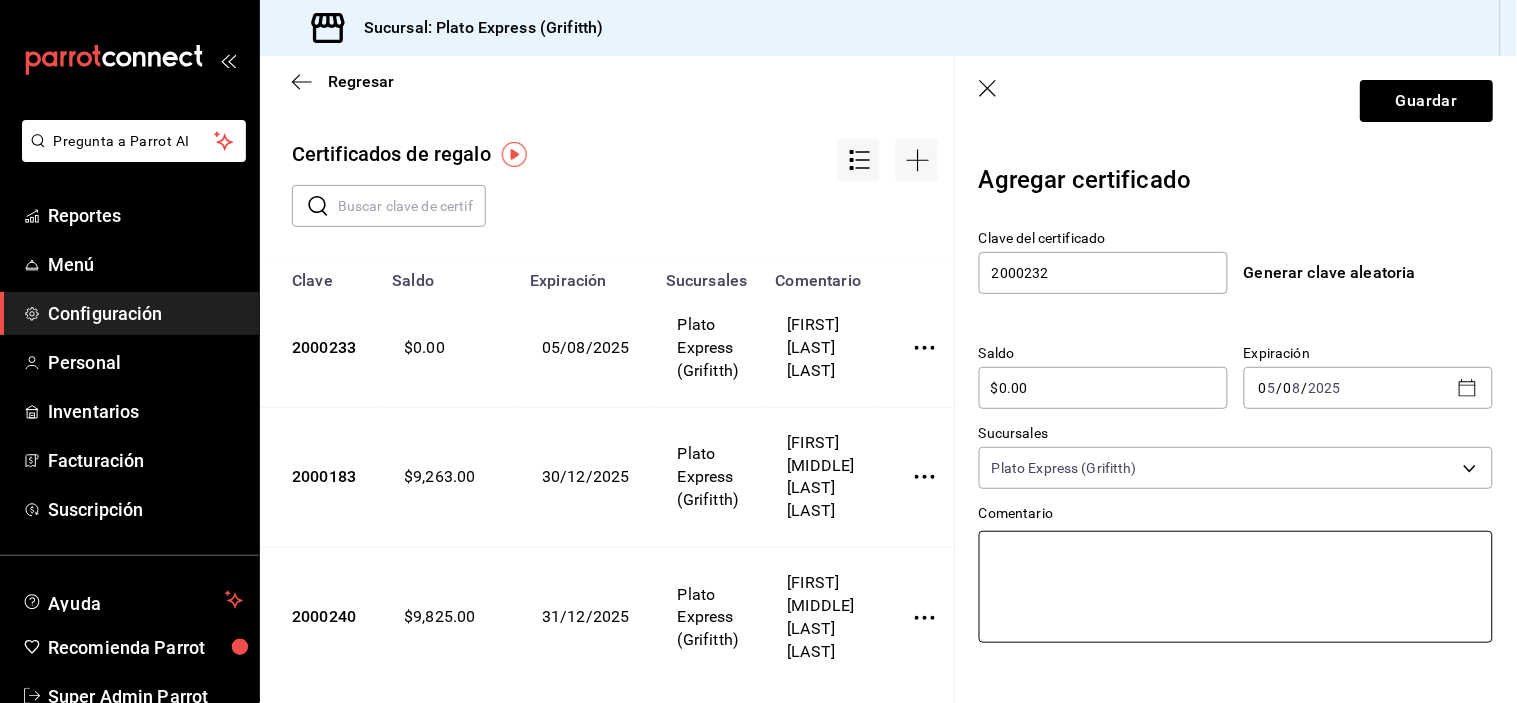click at bounding box center [1236, 587] 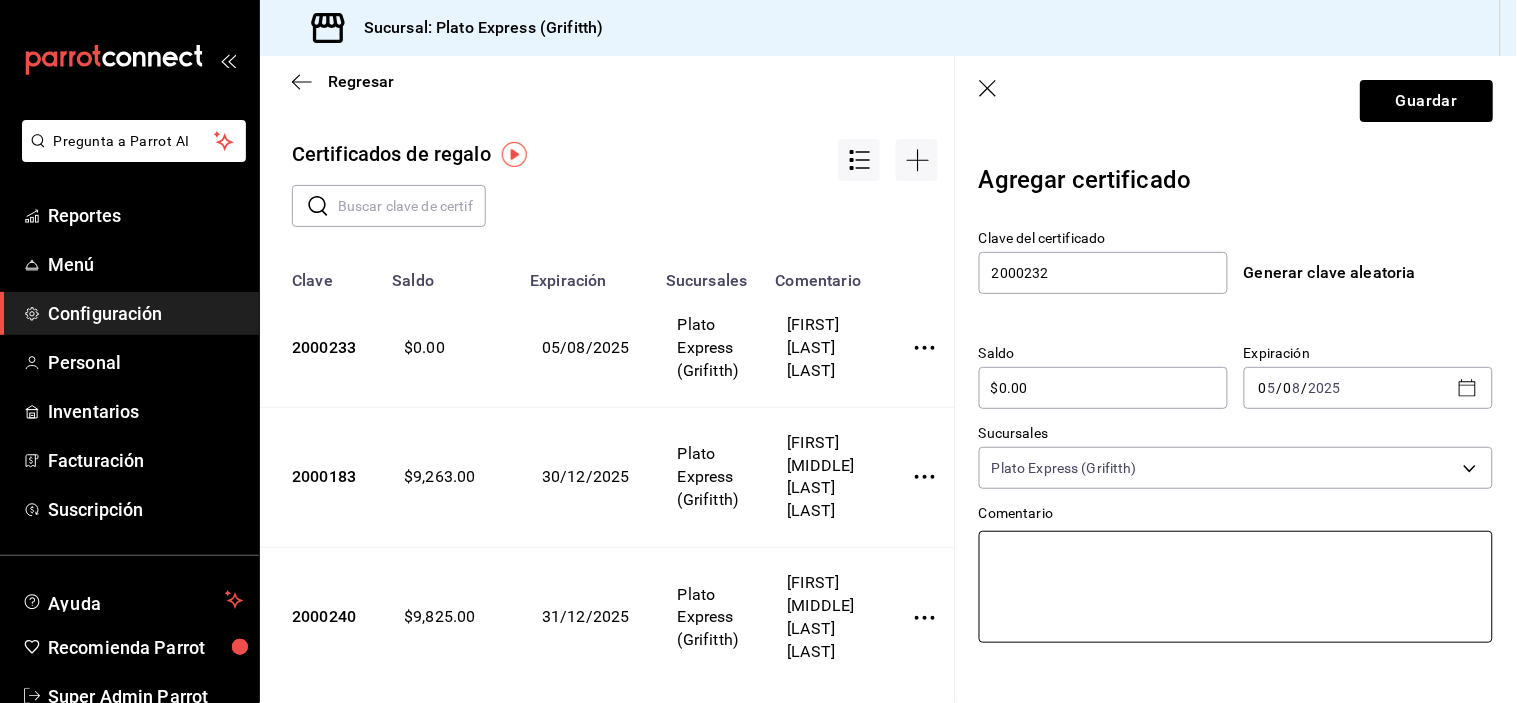 type on "J" 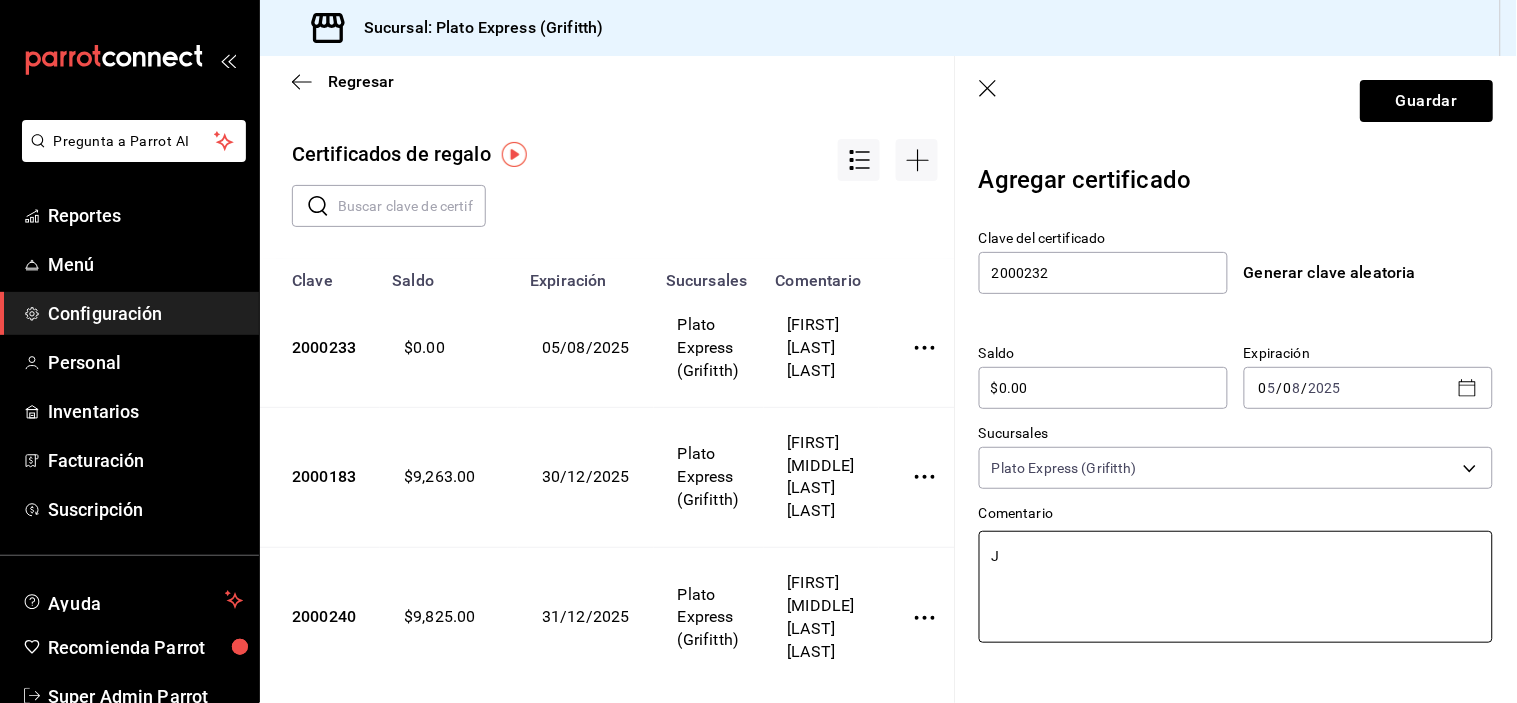 type on "x" 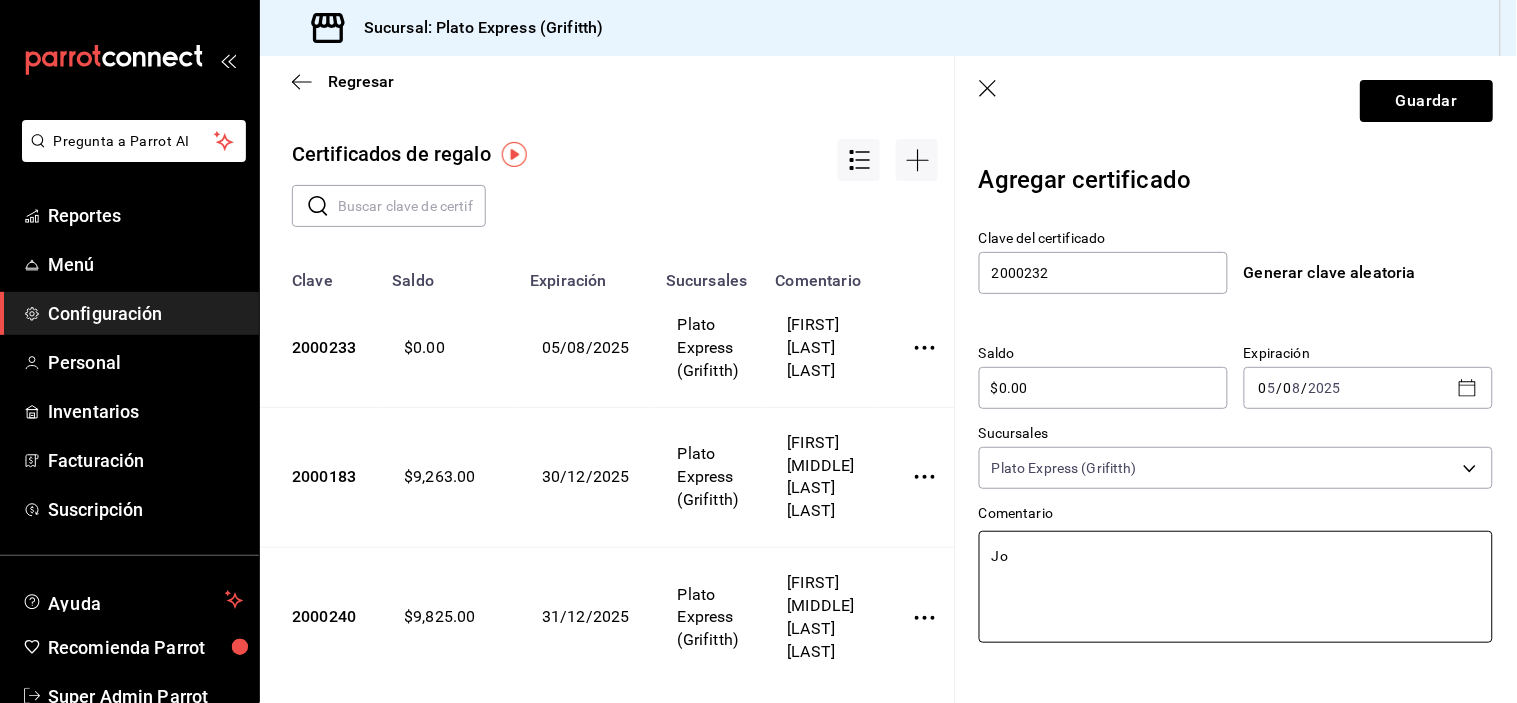 type on "x" 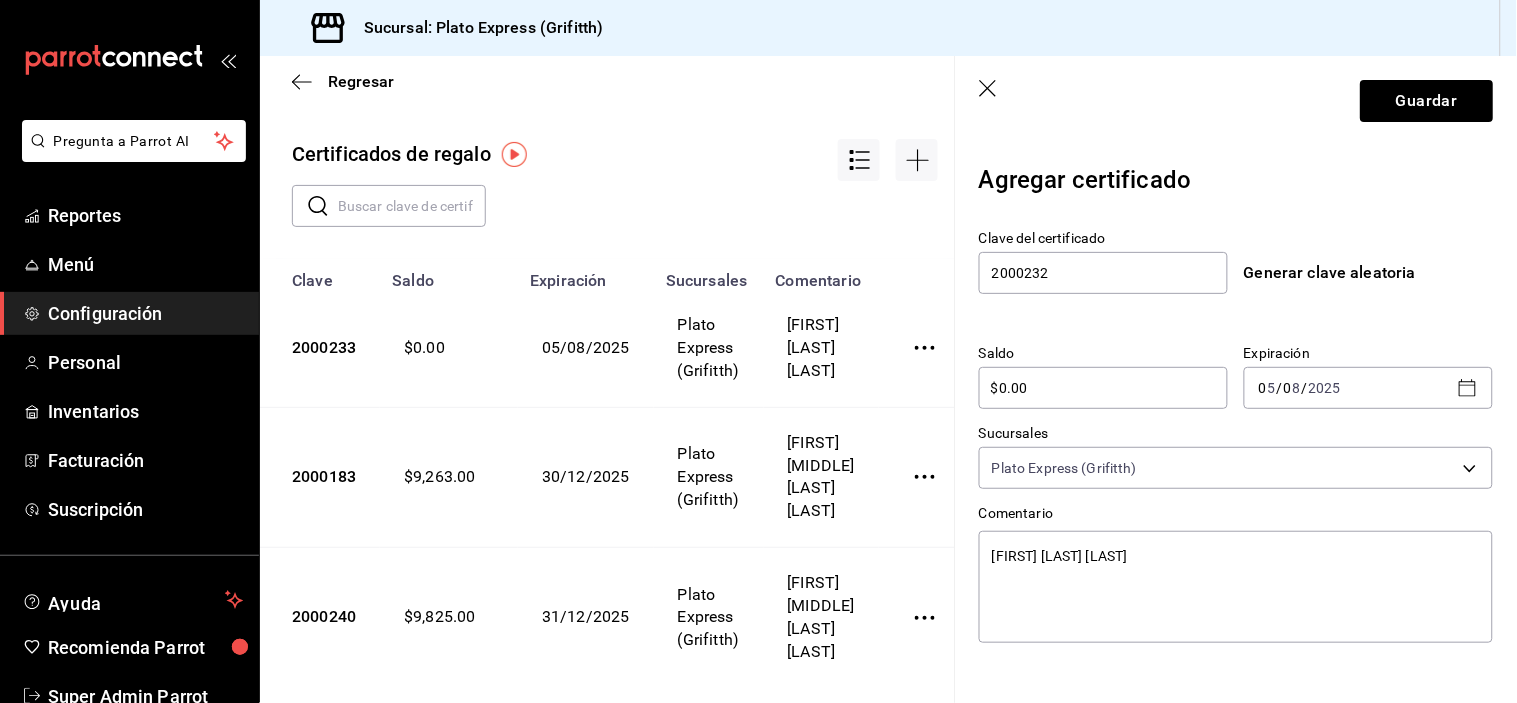 click on "$0.00" at bounding box center [1103, 388] 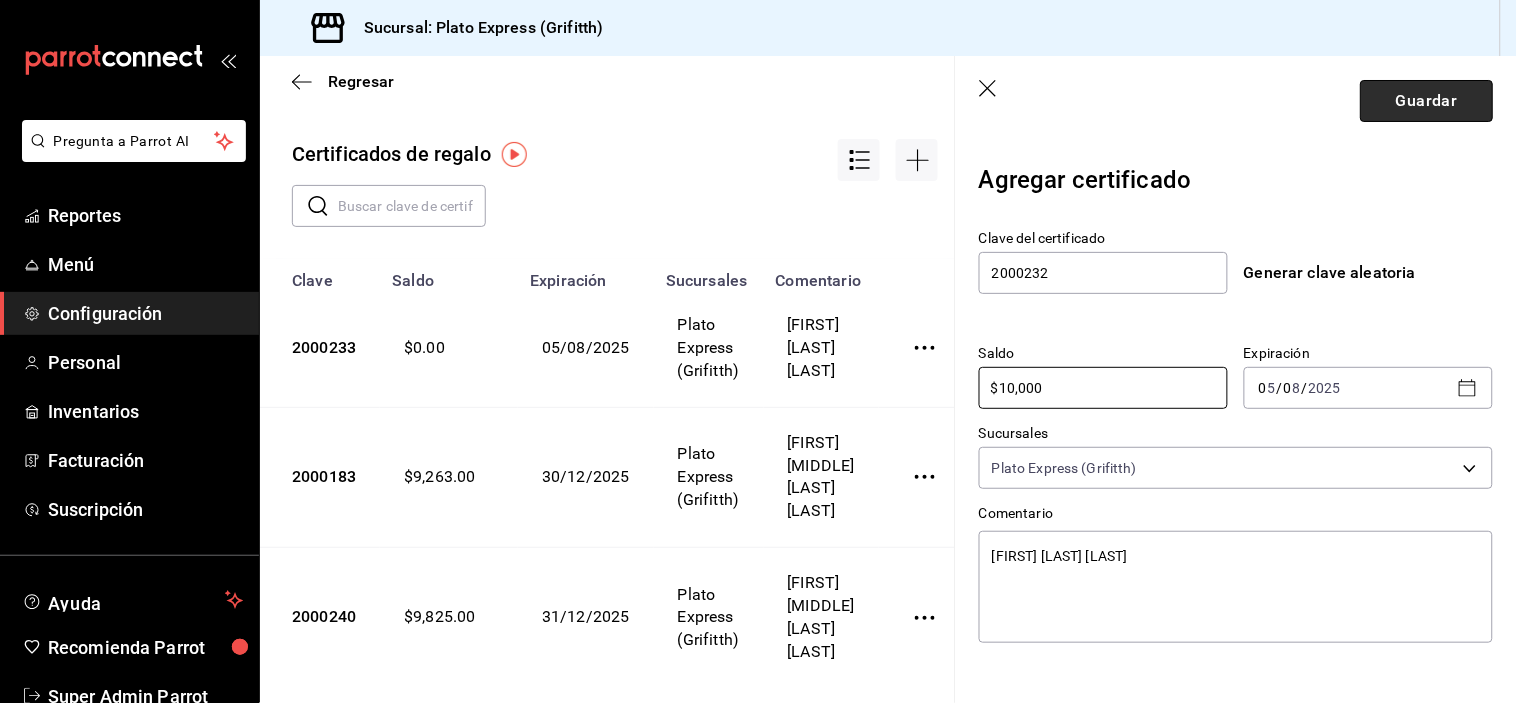 click on "Guardar" at bounding box center [1426, 101] 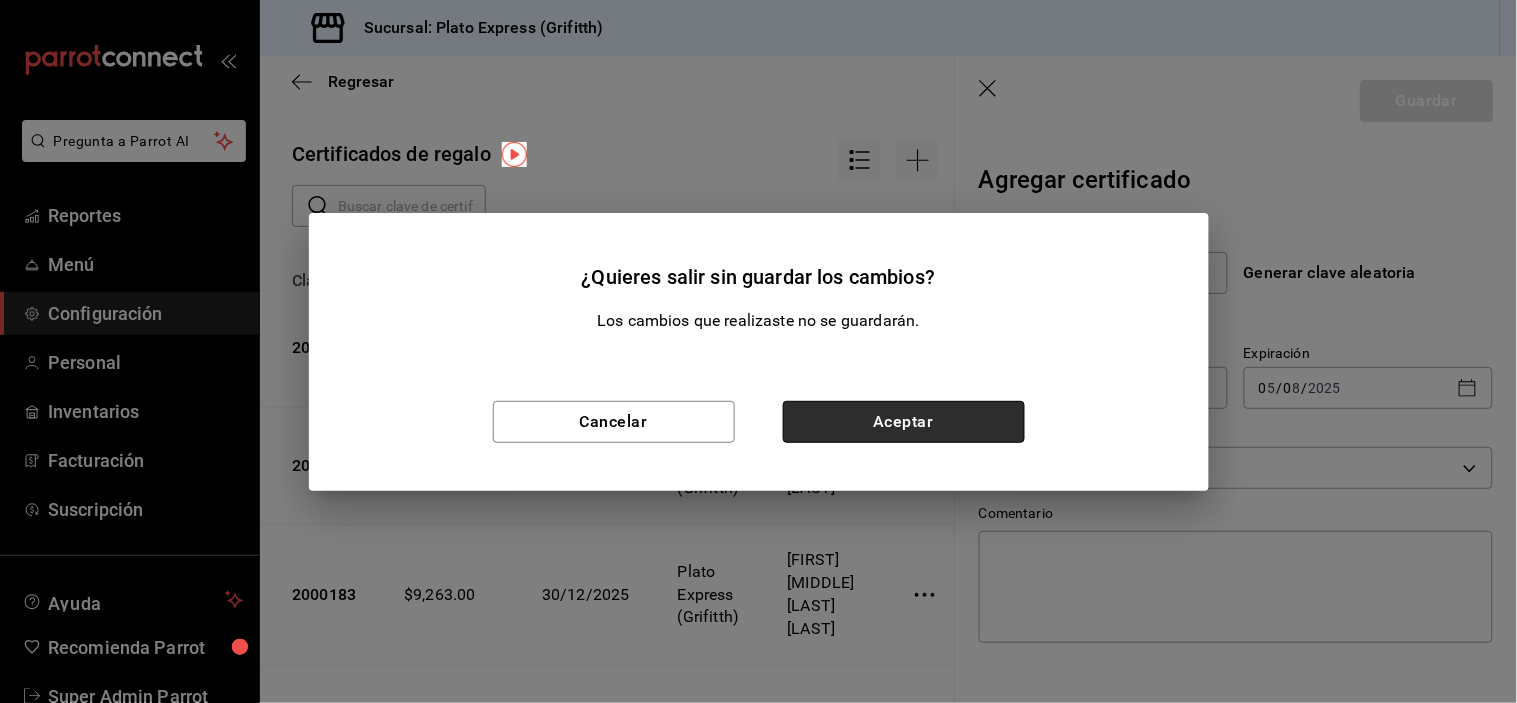 click on "Aceptar" at bounding box center (904, 422) 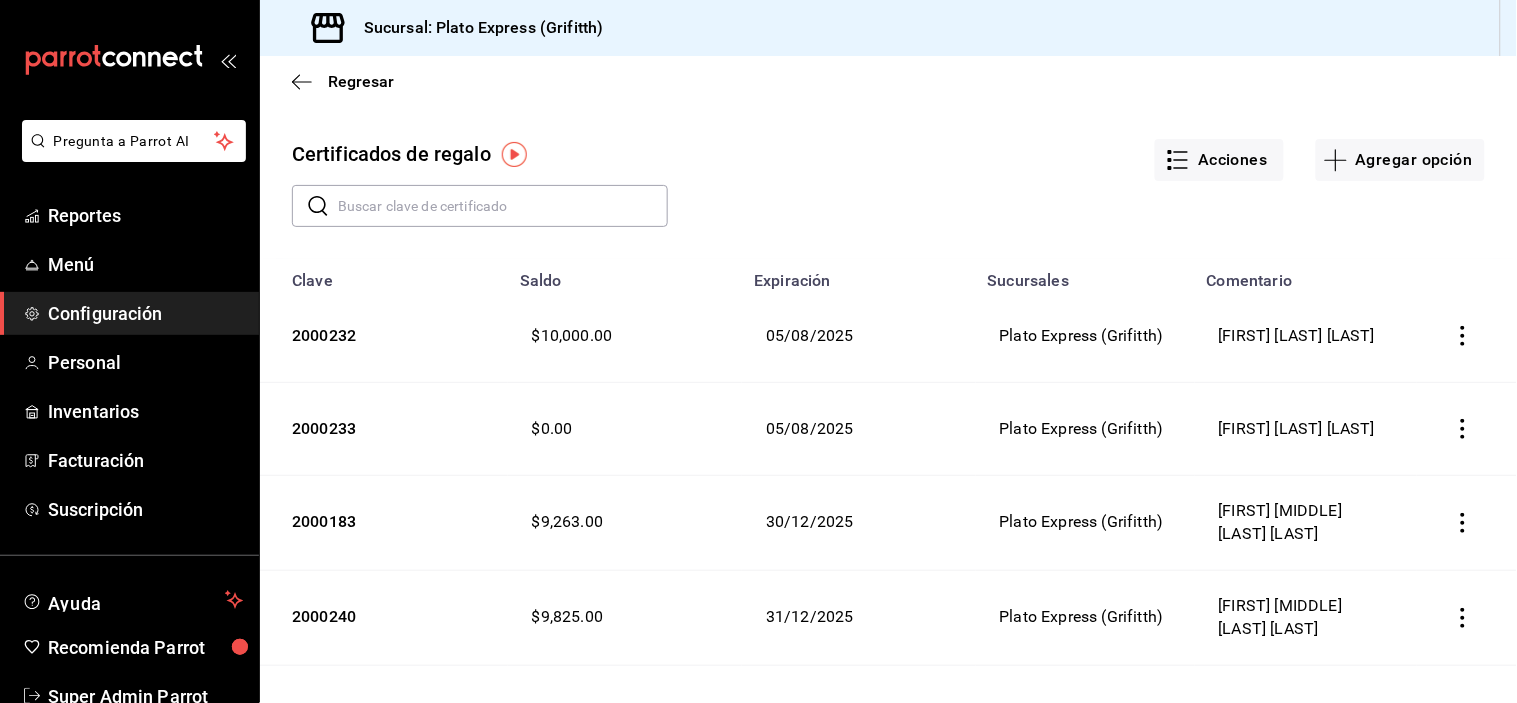 click 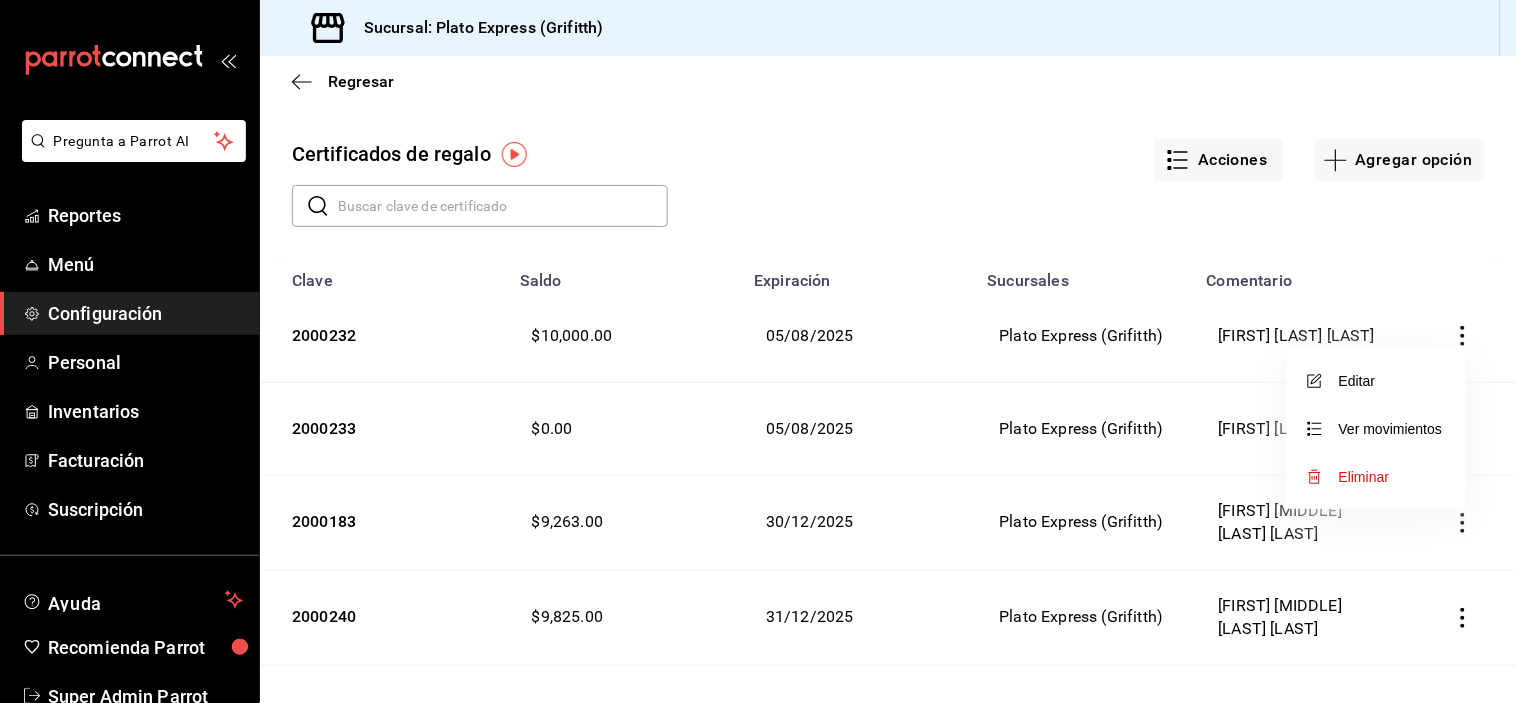 click on "Editar" at bounding box center (1376, 381) 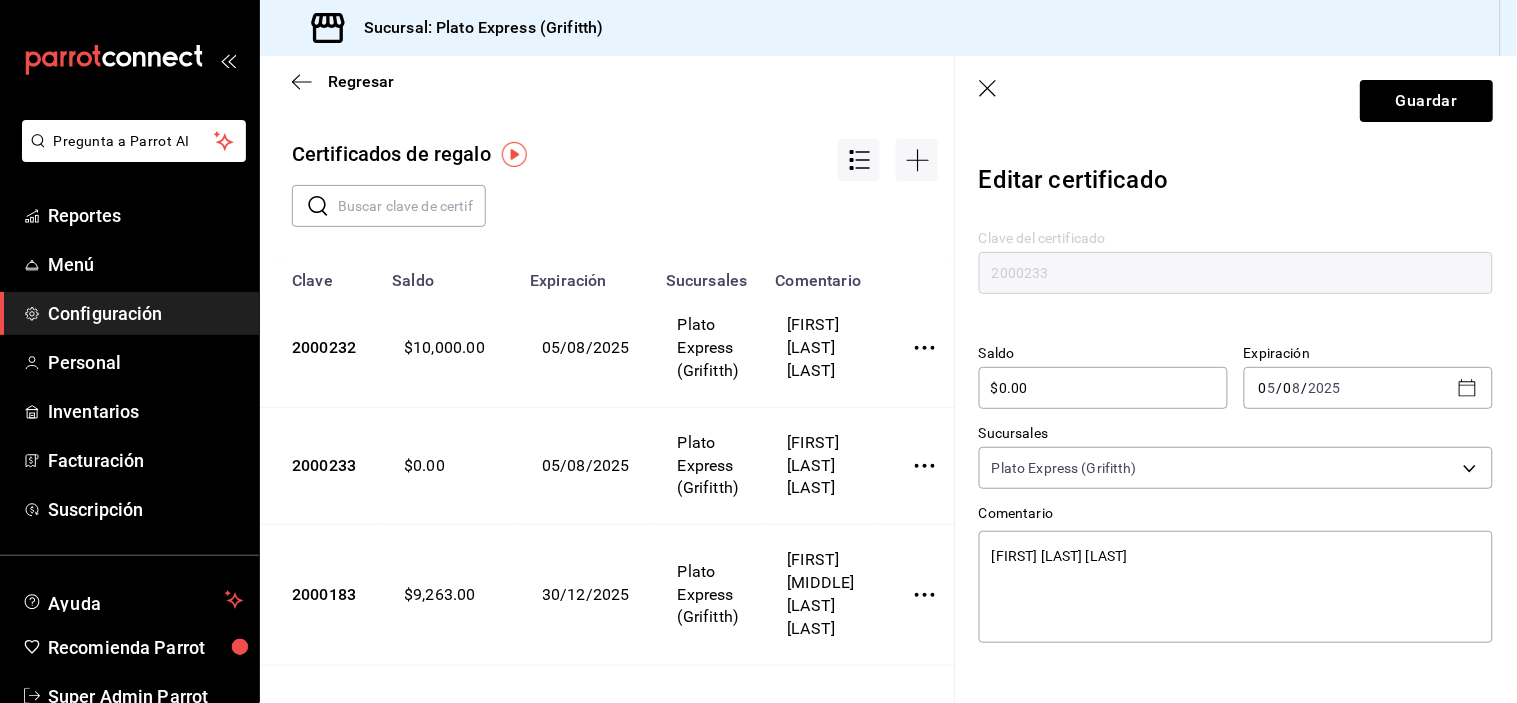 click on "$0.00 ​" at bounding box center [1103, 388] 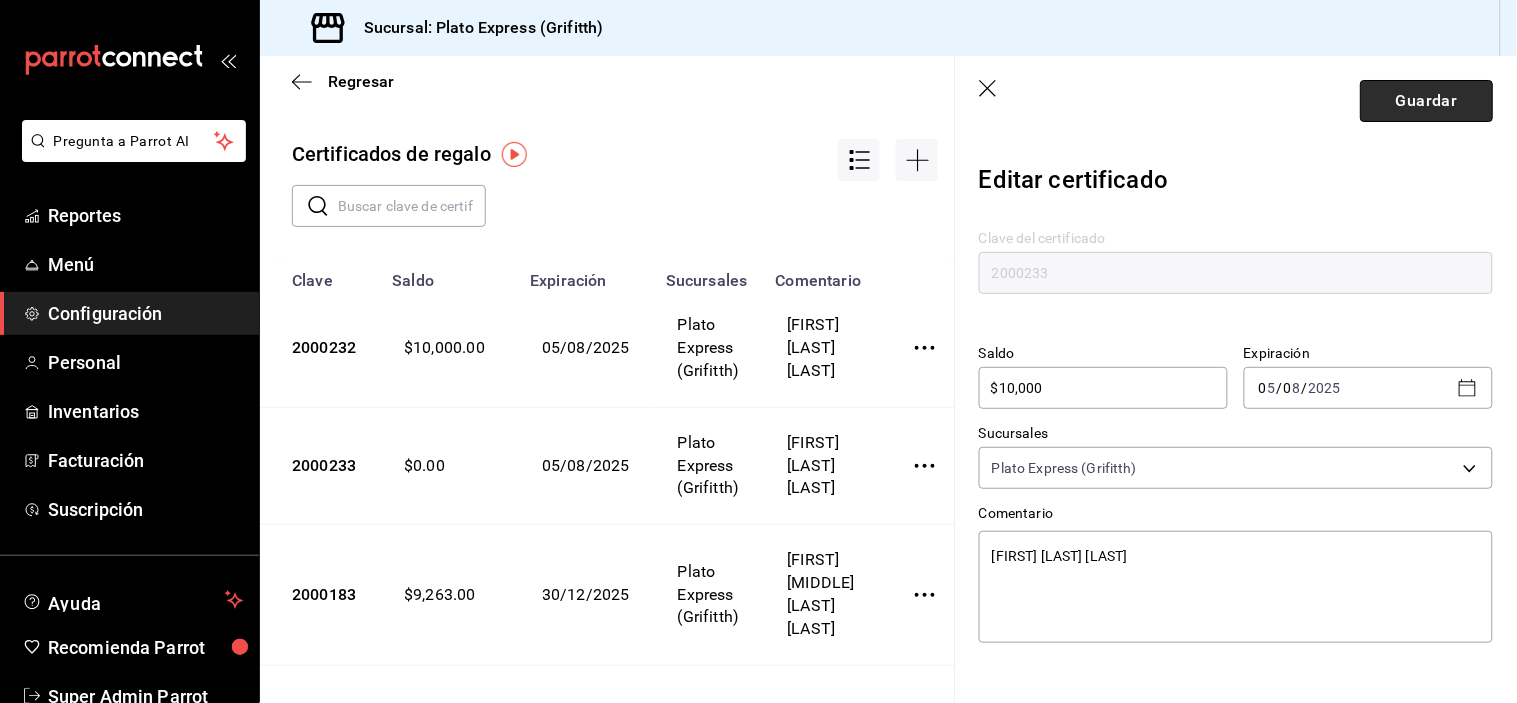click on "Guardar" at bounding box center [1426, 101] 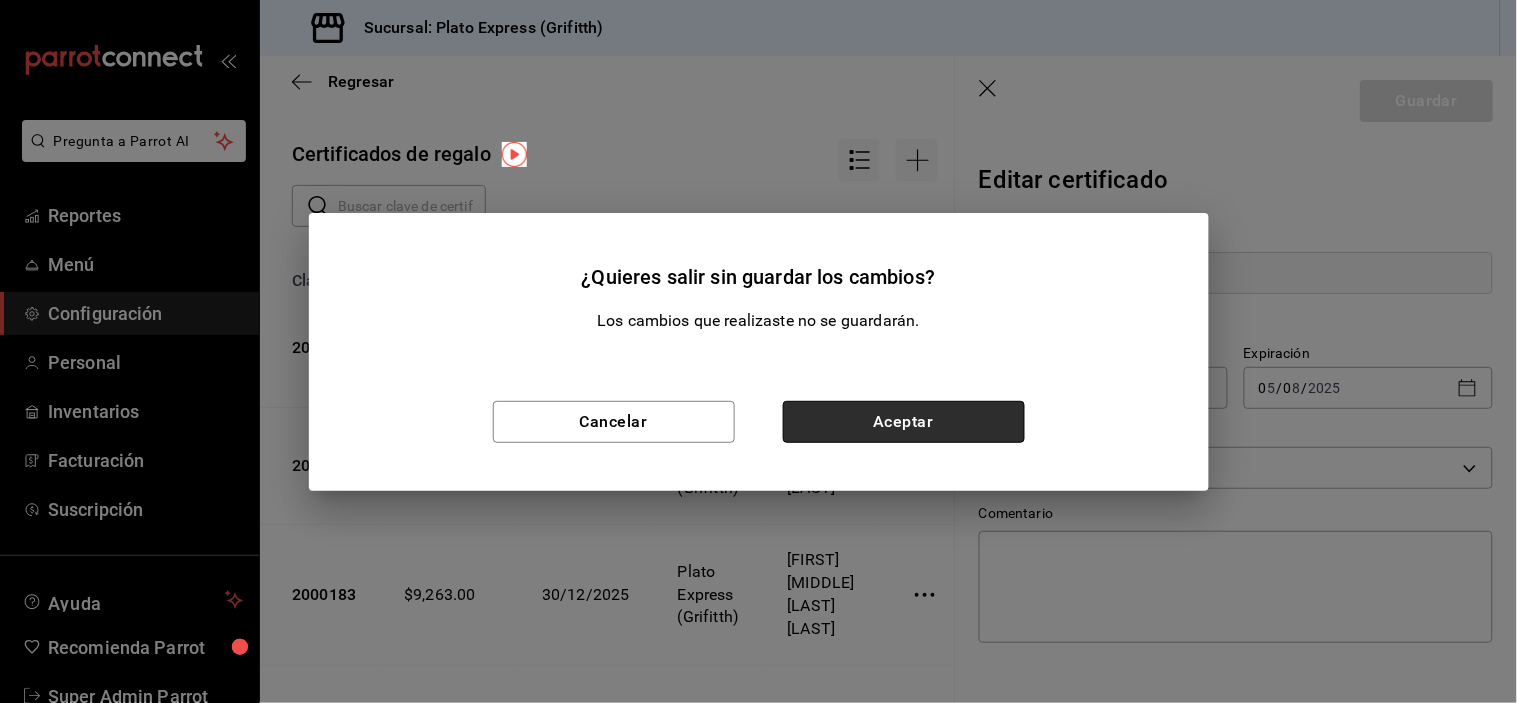 click on "Aceptar" at bounding box center [904, 422] 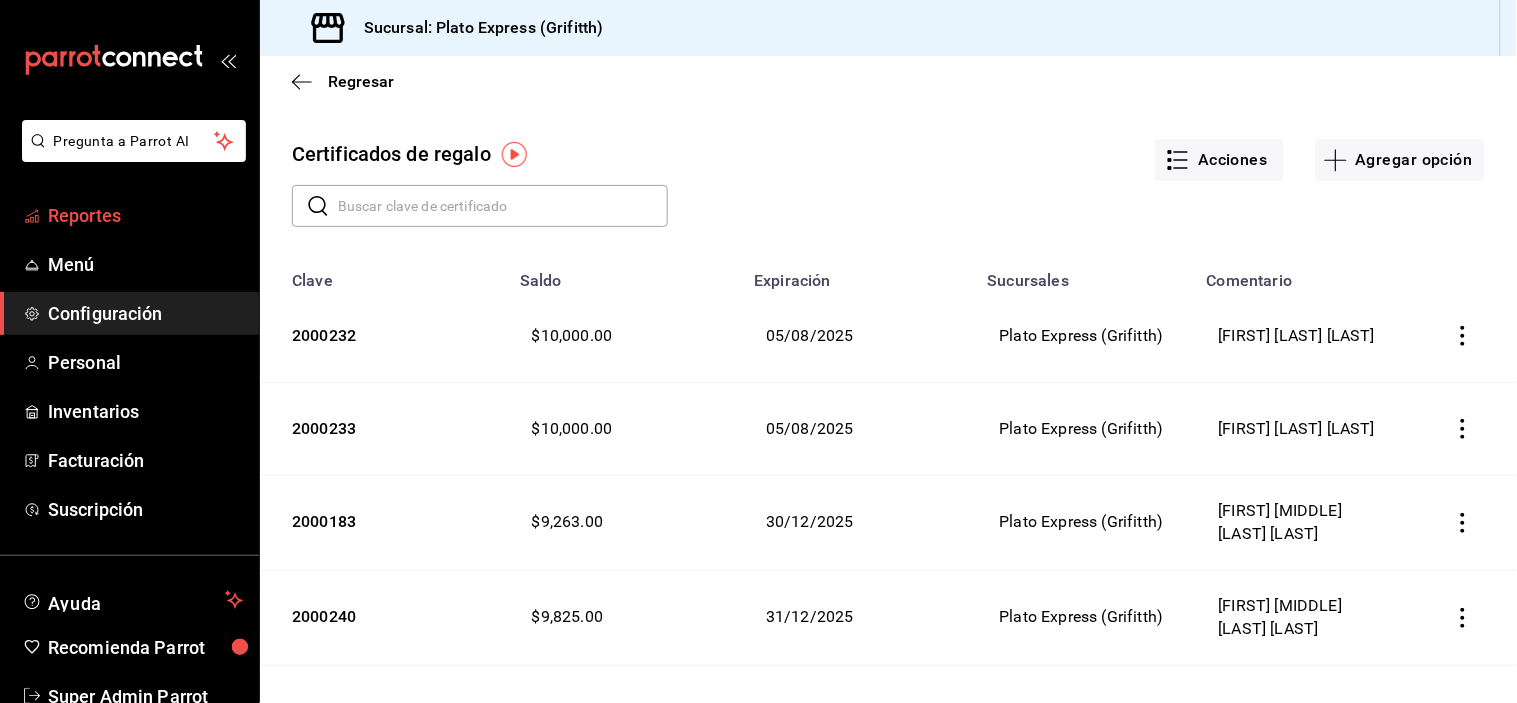 click on "Reportes" at bounding box center (145, 215) 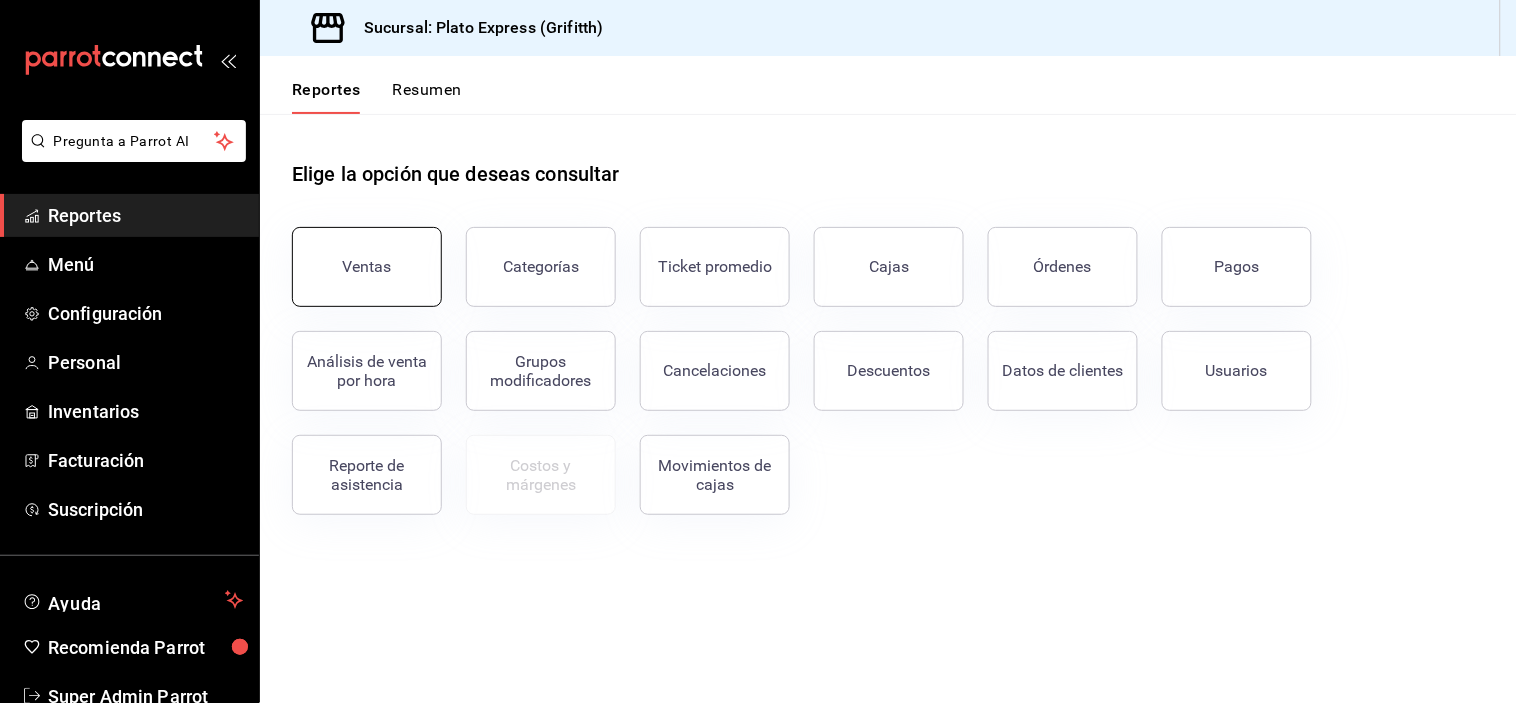 click on "Ventas" at bounding box center [367, 267] 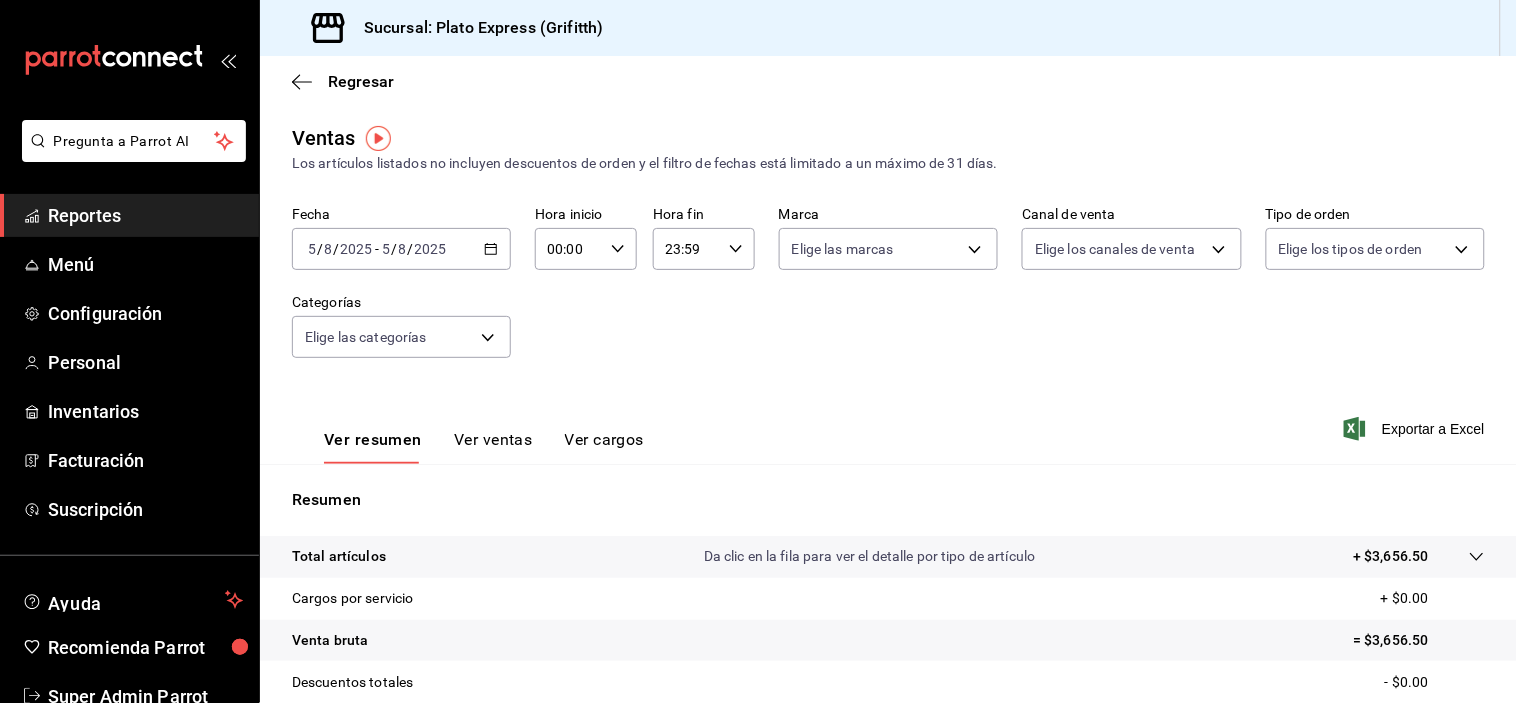click on "00:00 Hora inicio" at bounding box center (586, 249) 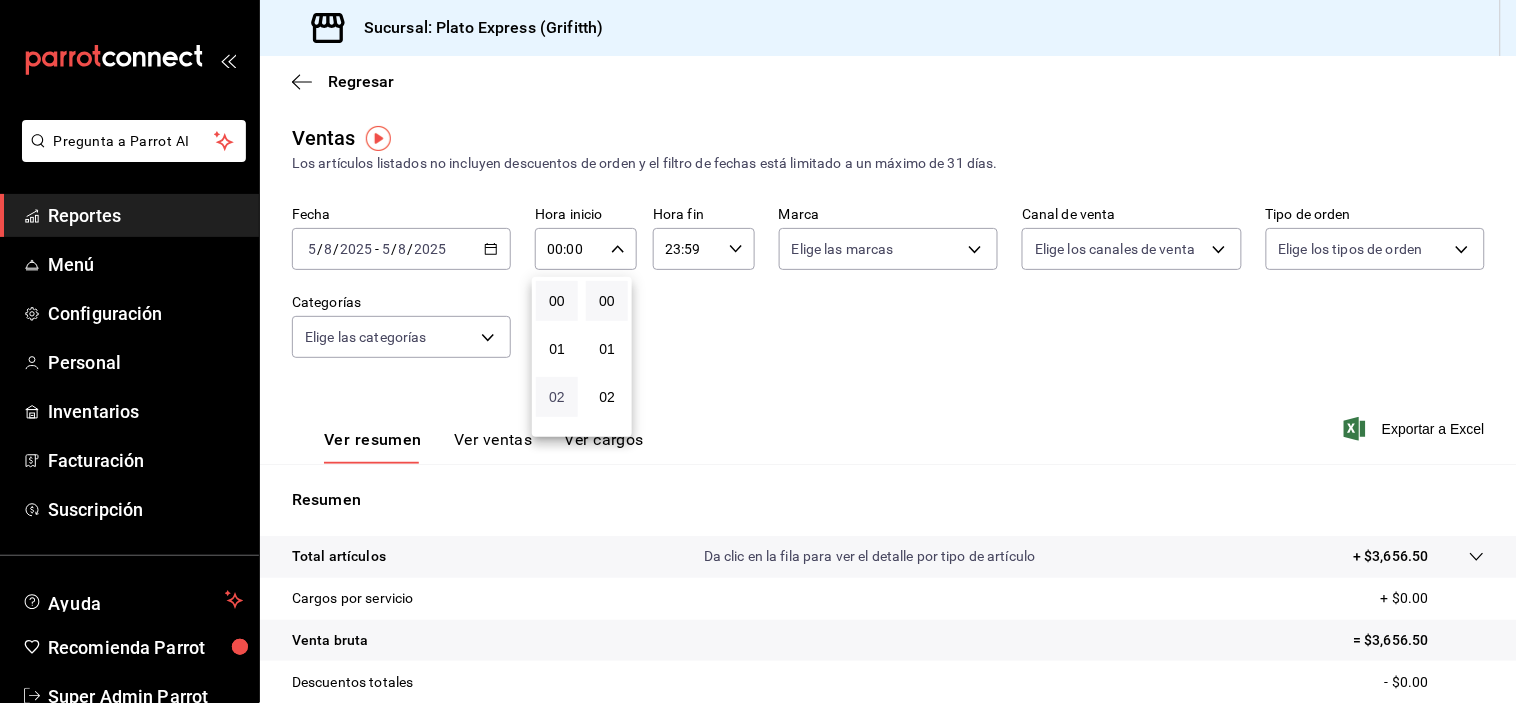 click on "02" at bounding box center (557, 397) 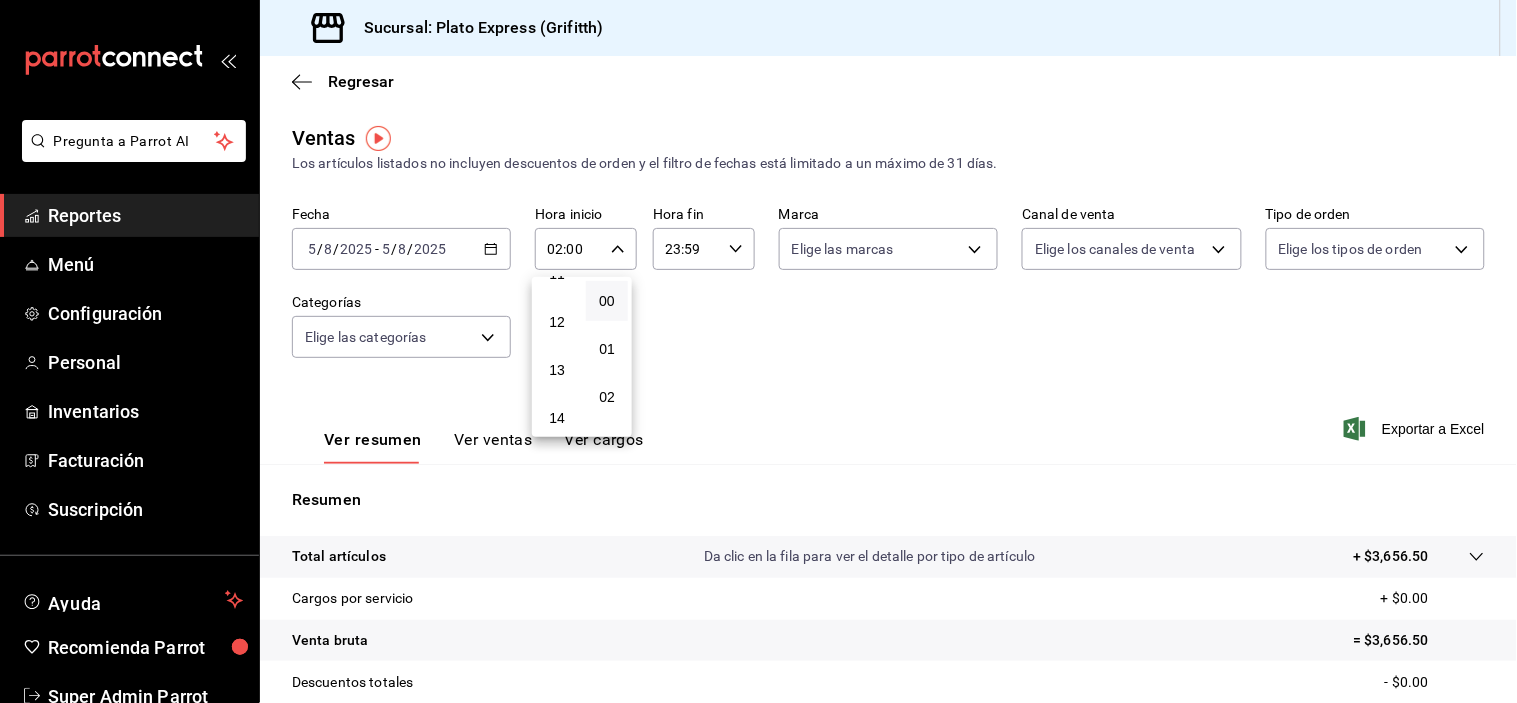 scroll, scrollTop: 444, scrollLeft: 0, axis: vertical 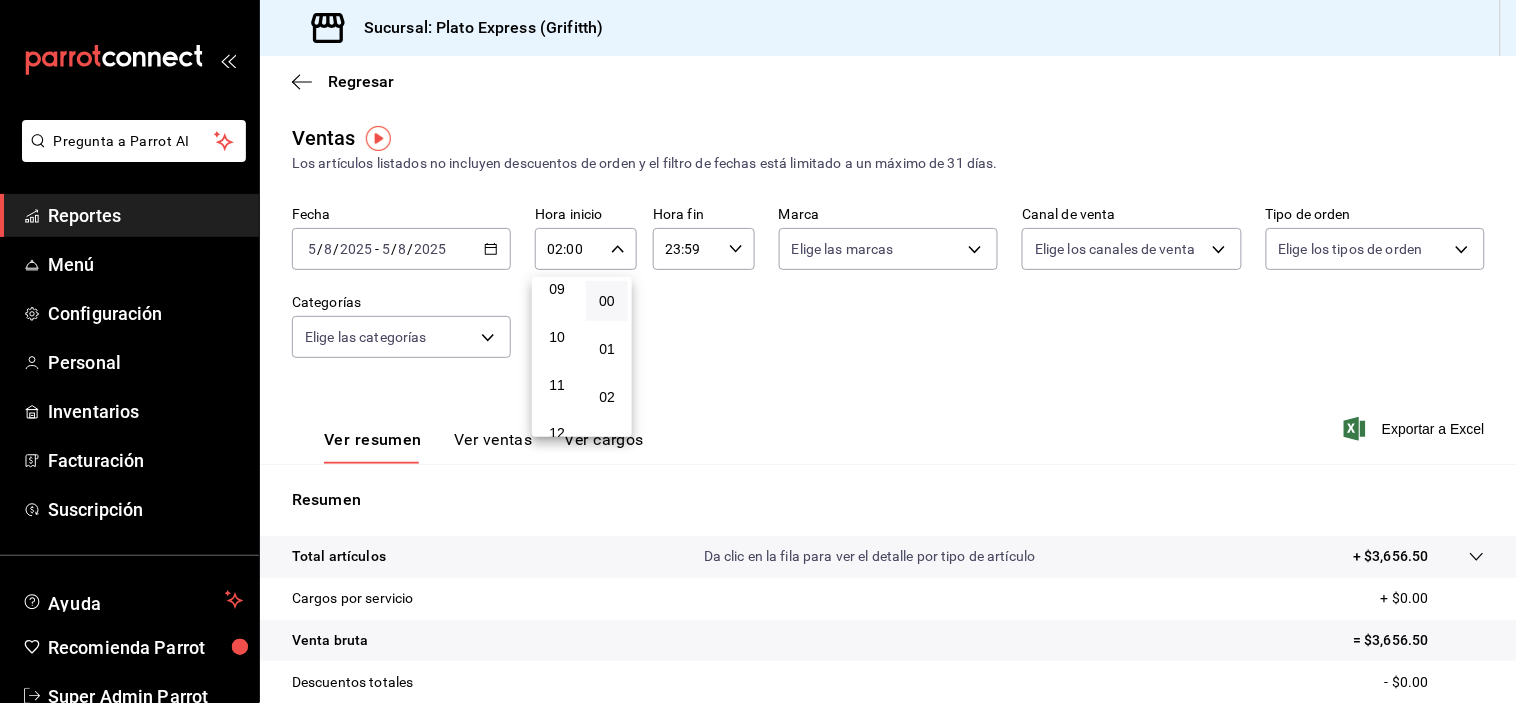 click on "09" at bounding box center [557, 289] 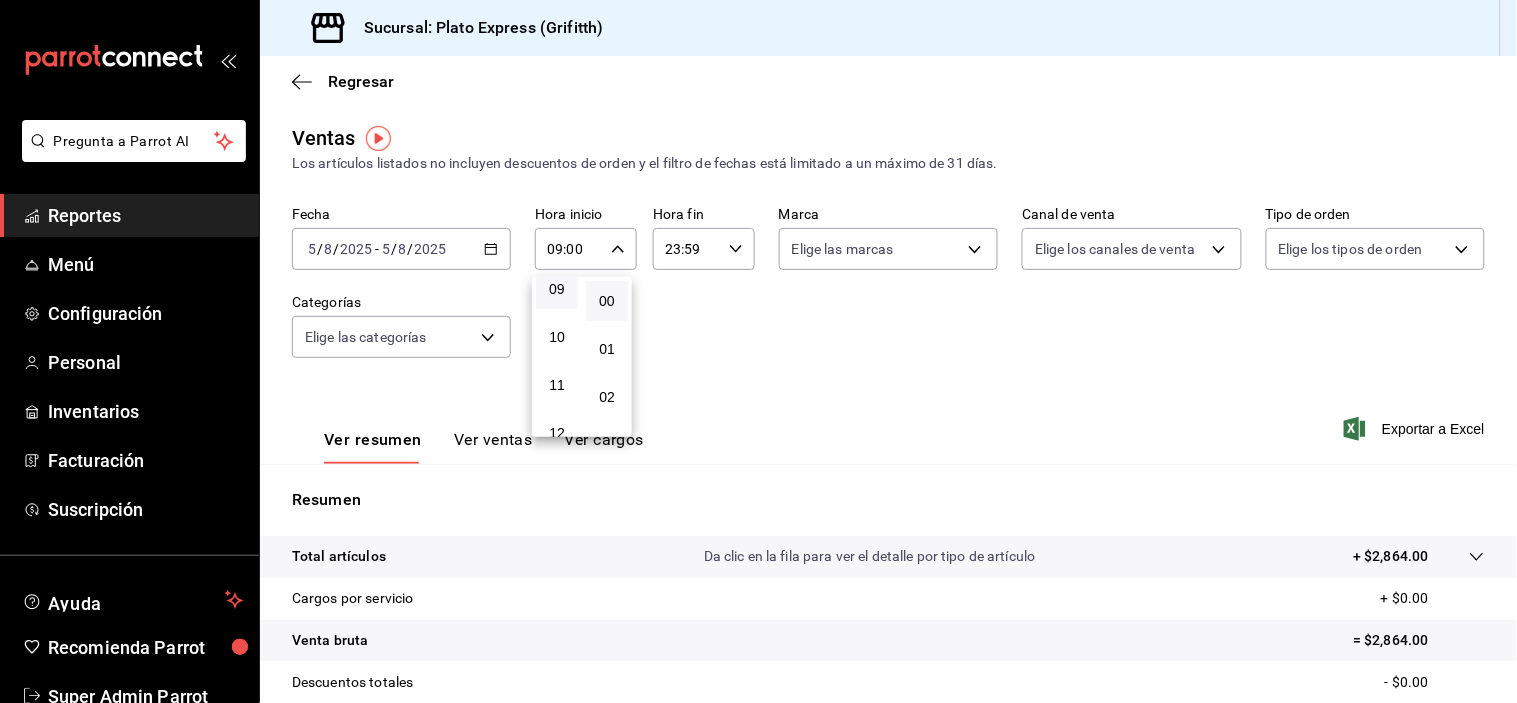 click at bounding box center (758, 351) 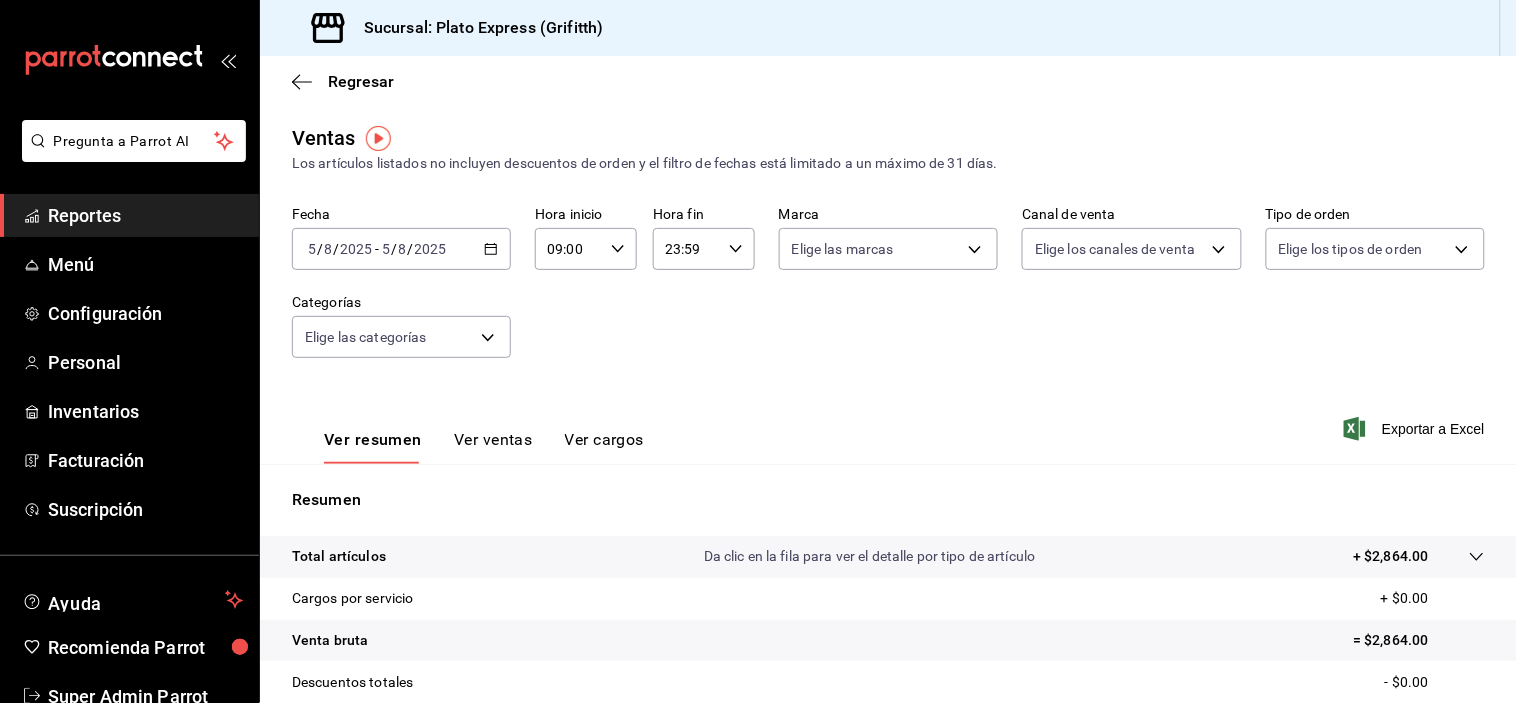 click 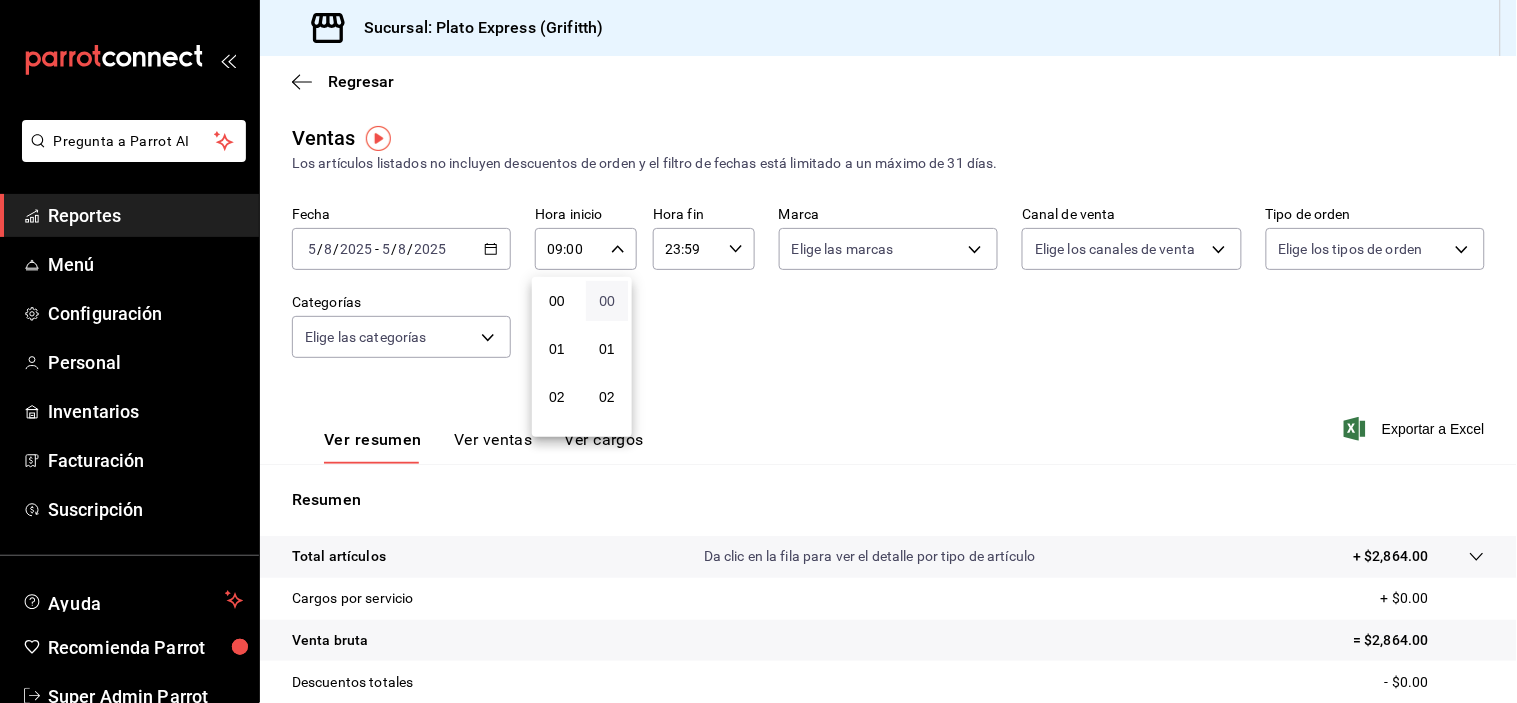 scroll, scrollTop: 447, scrollLeft: 0, axis: vertical 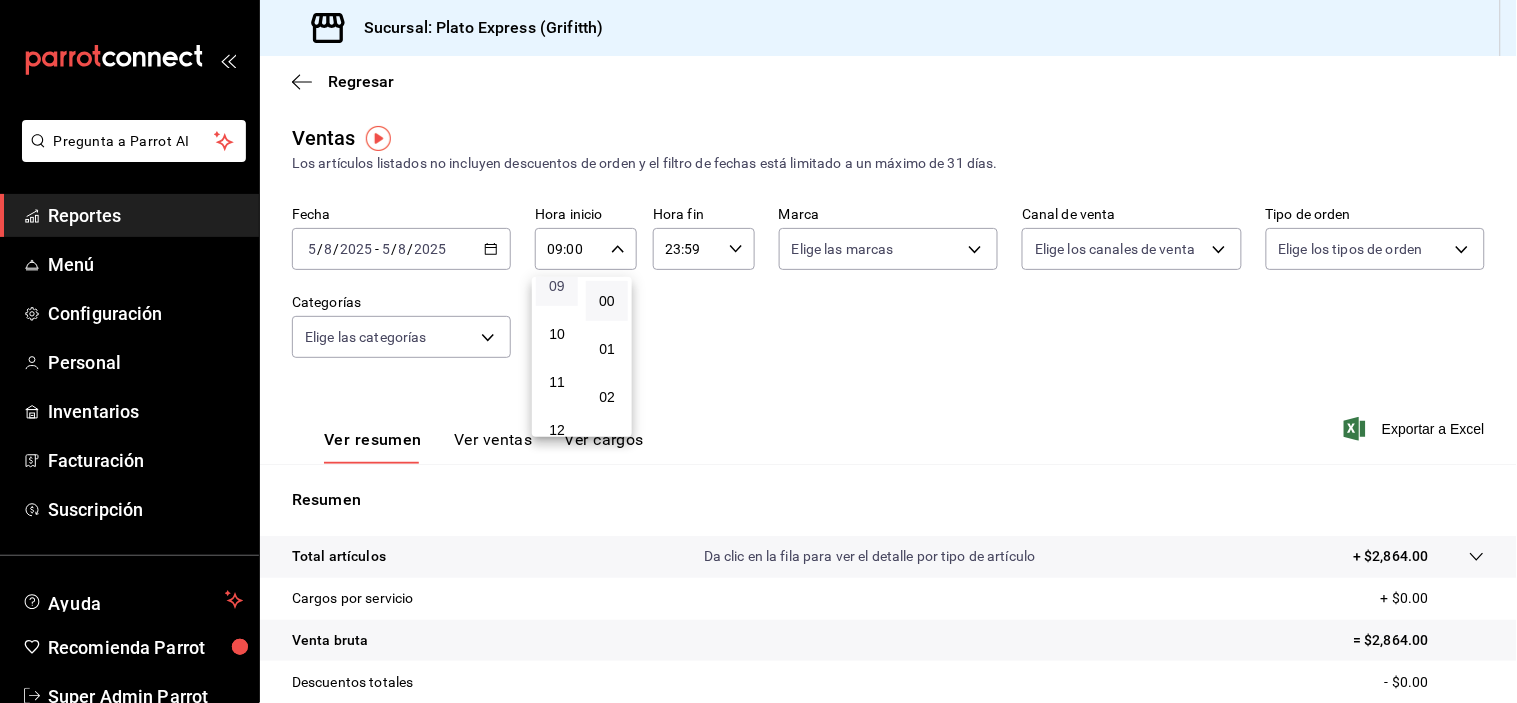 click on "09" at bounding box center (557, 286) 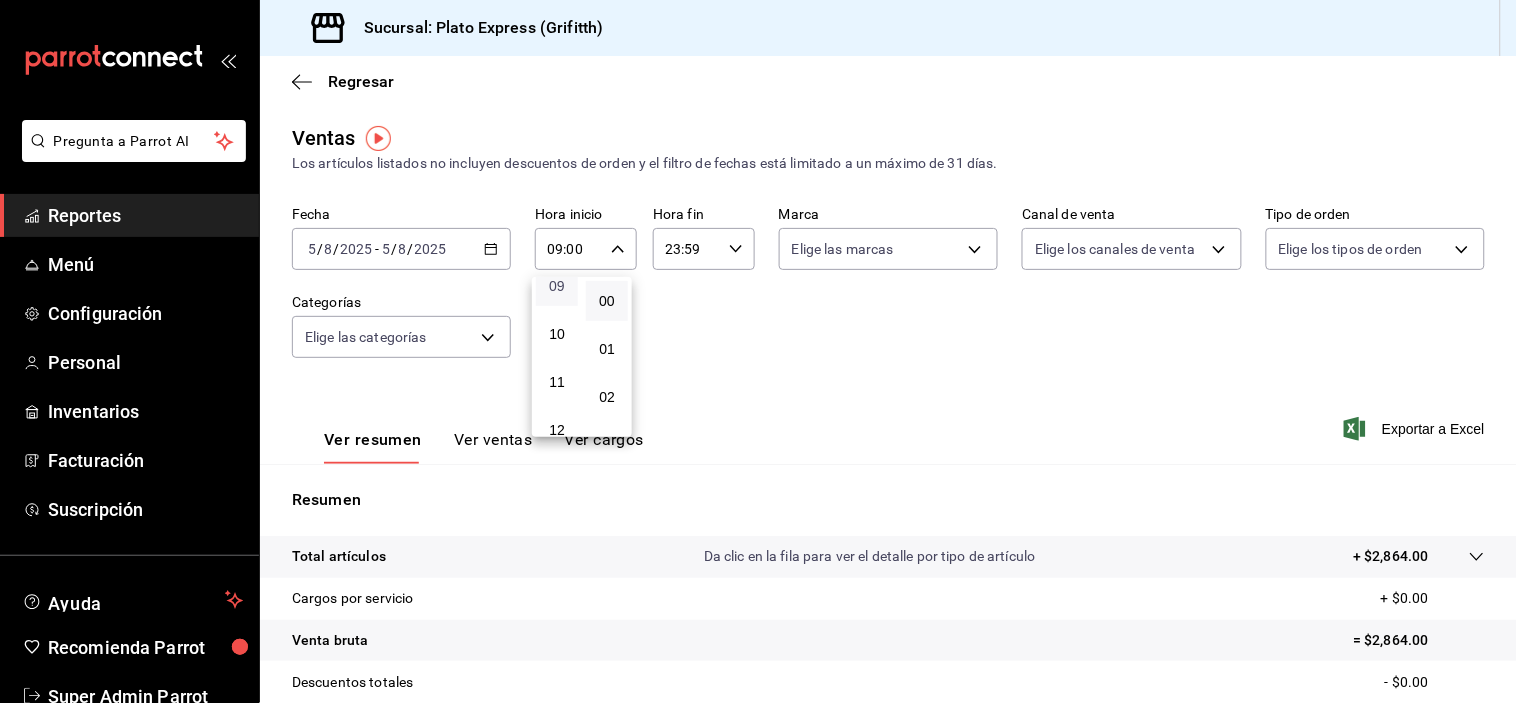 click on "09" at bounding box center [557, 286] 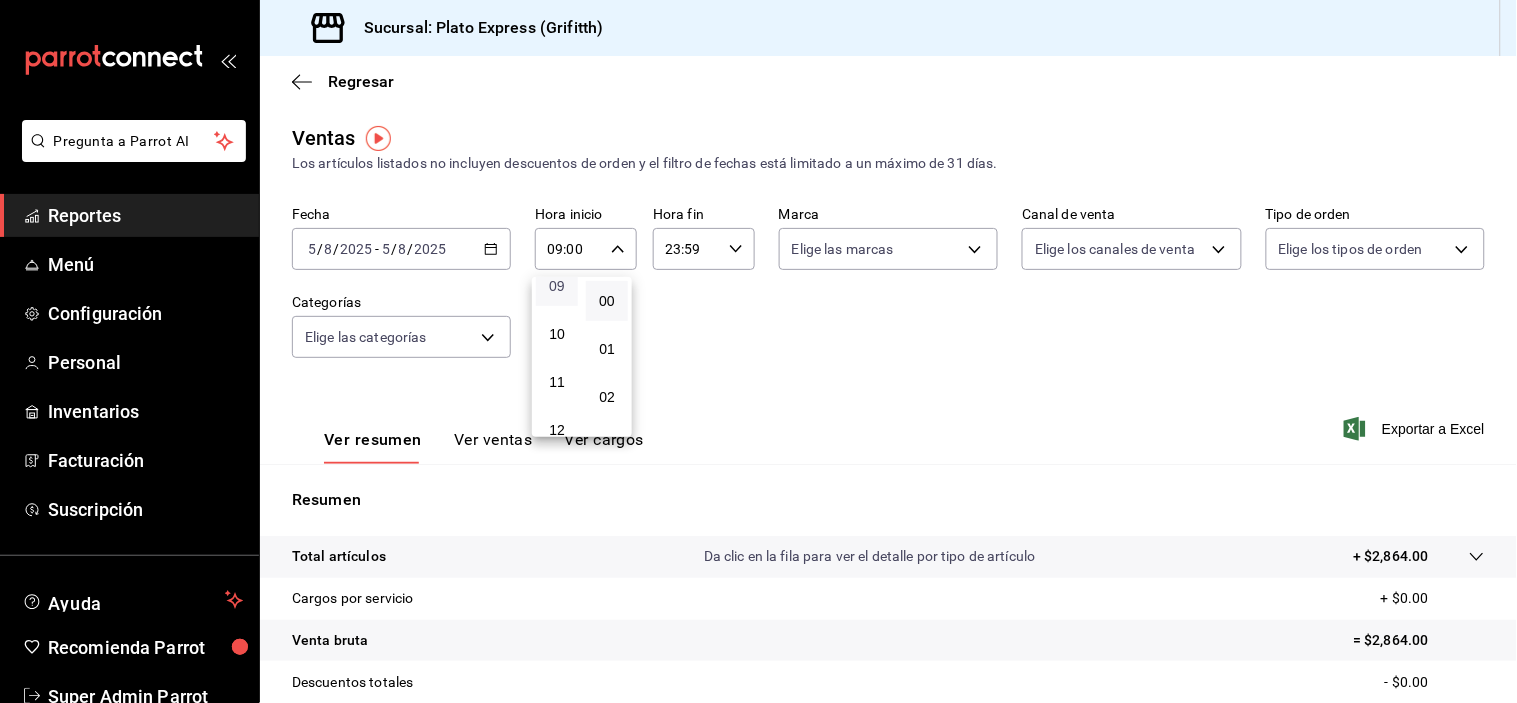 click on "09" at bounding box center [557, 286] 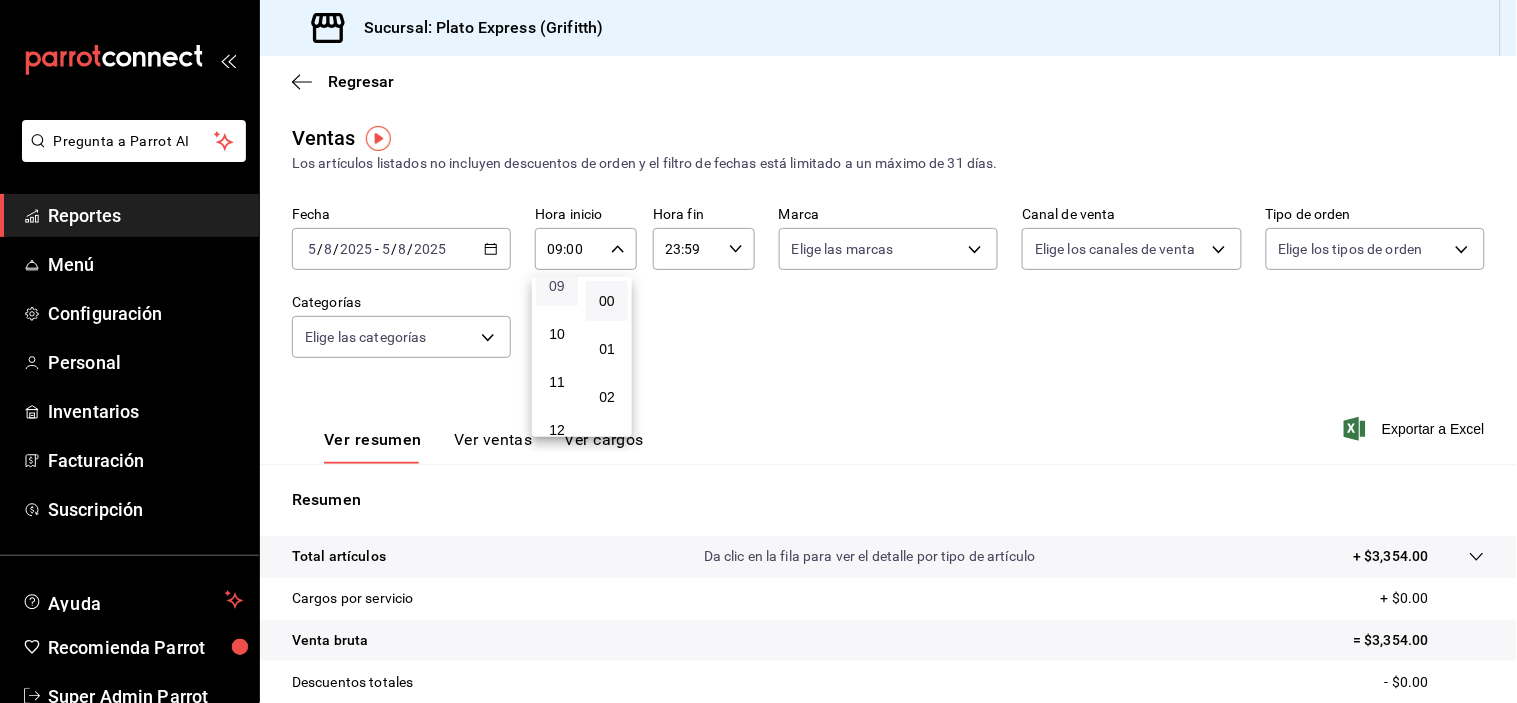click on "09" at bounding box center [557, 286] 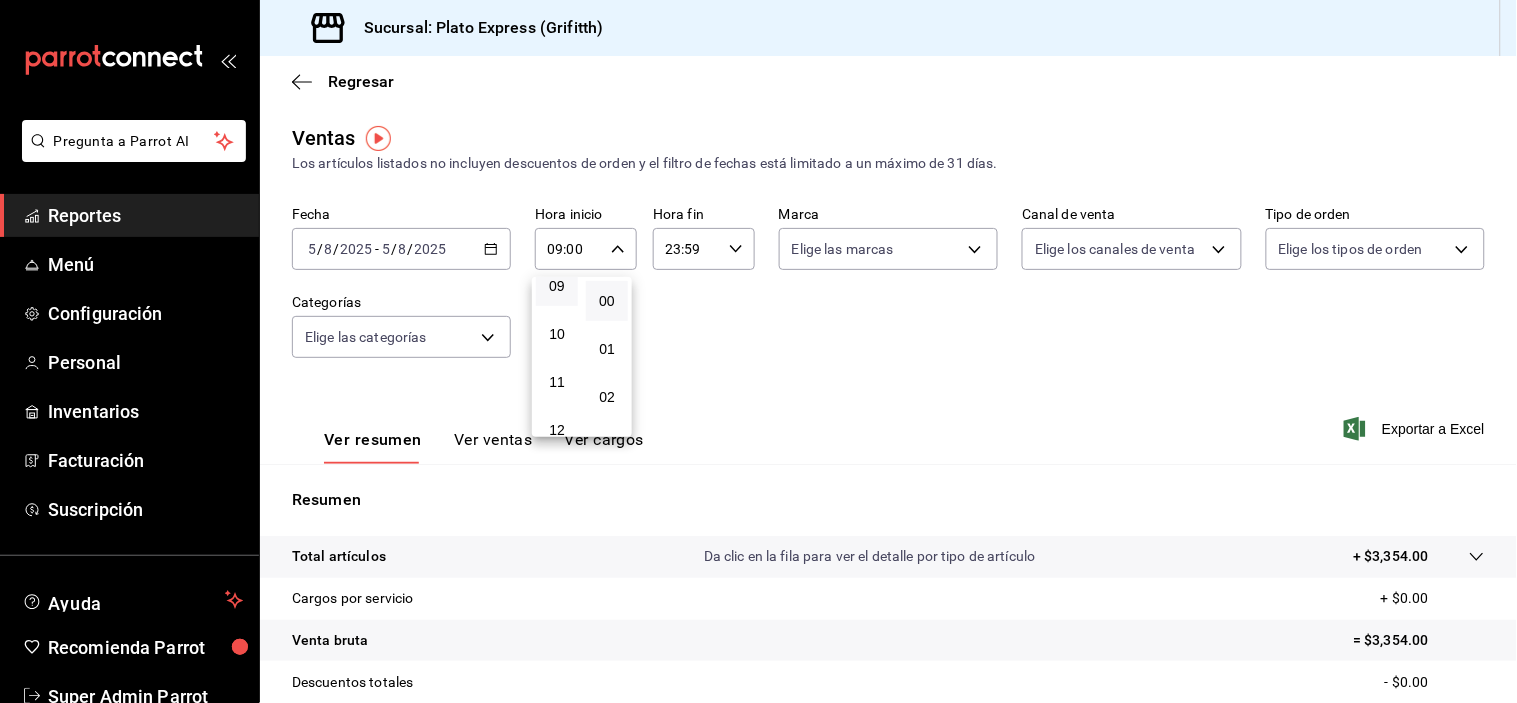 click at bounding box center (758, 351) 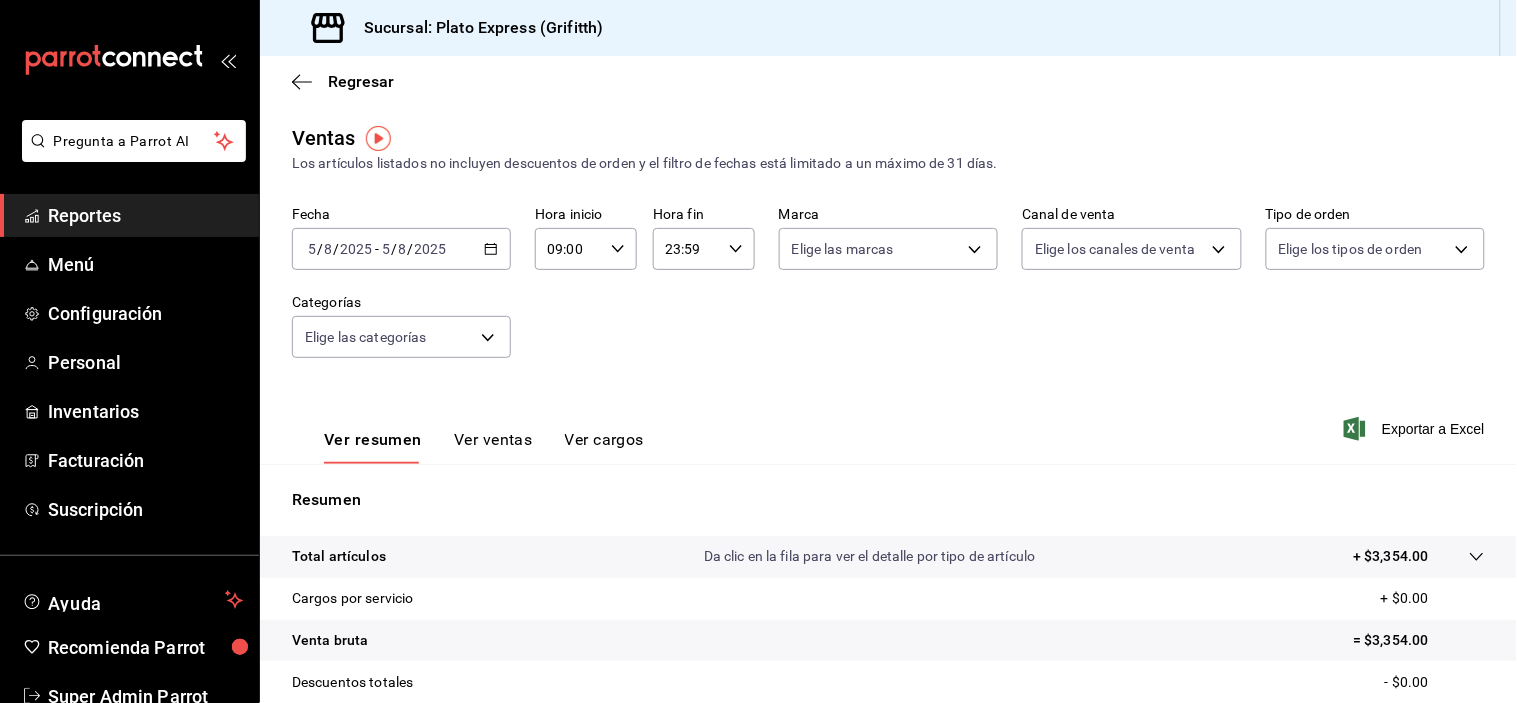 click 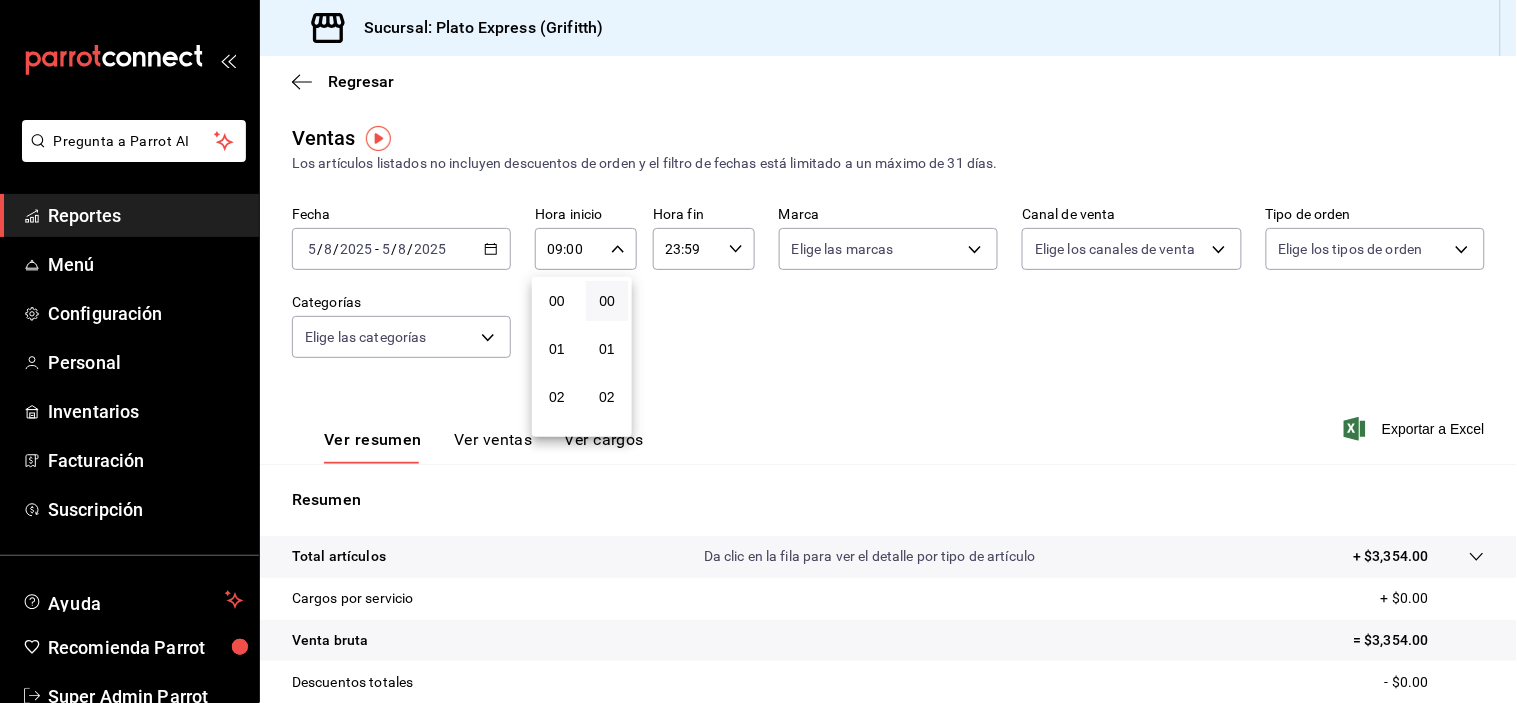 scroll, scrollTop: 447, scrollLeft: 0, axis: vertical 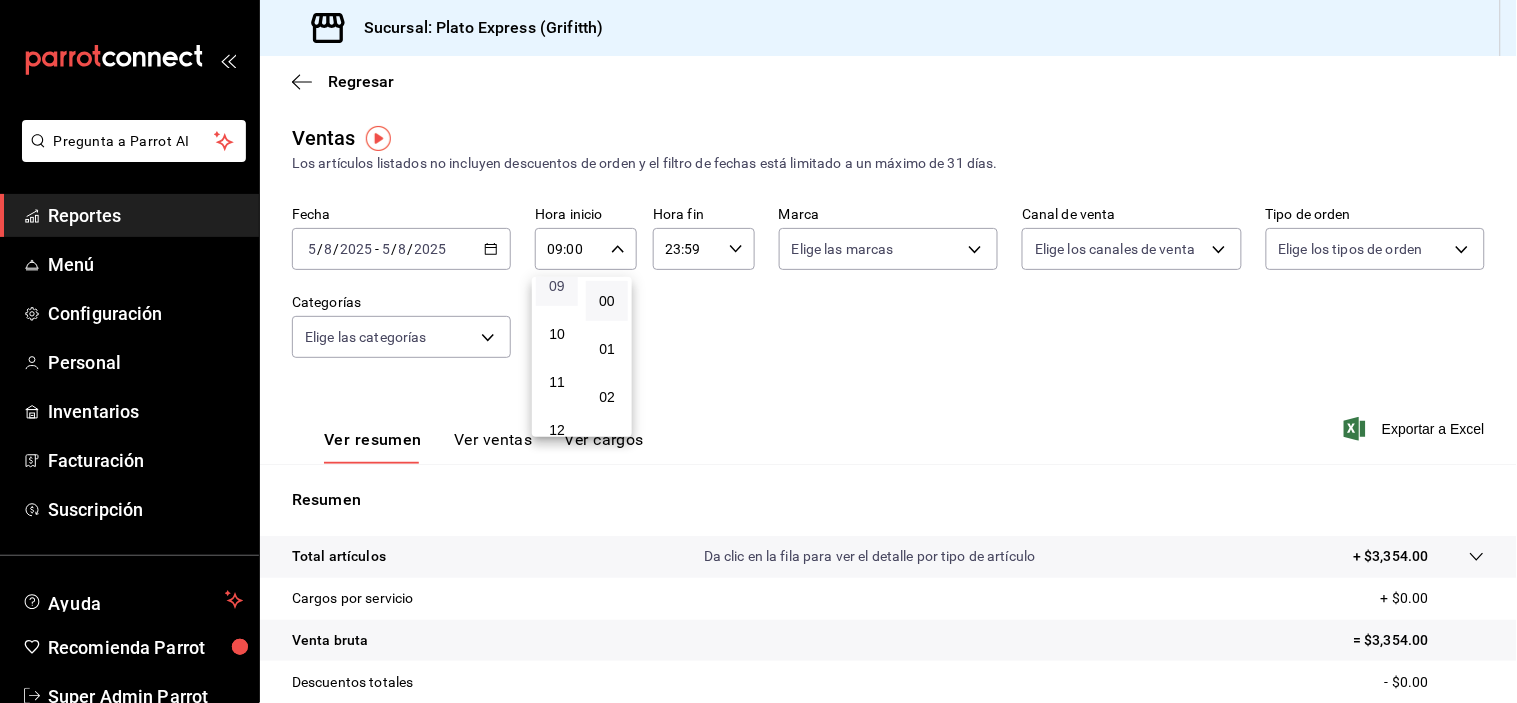 click on "09" at bounding box center [557, 286] 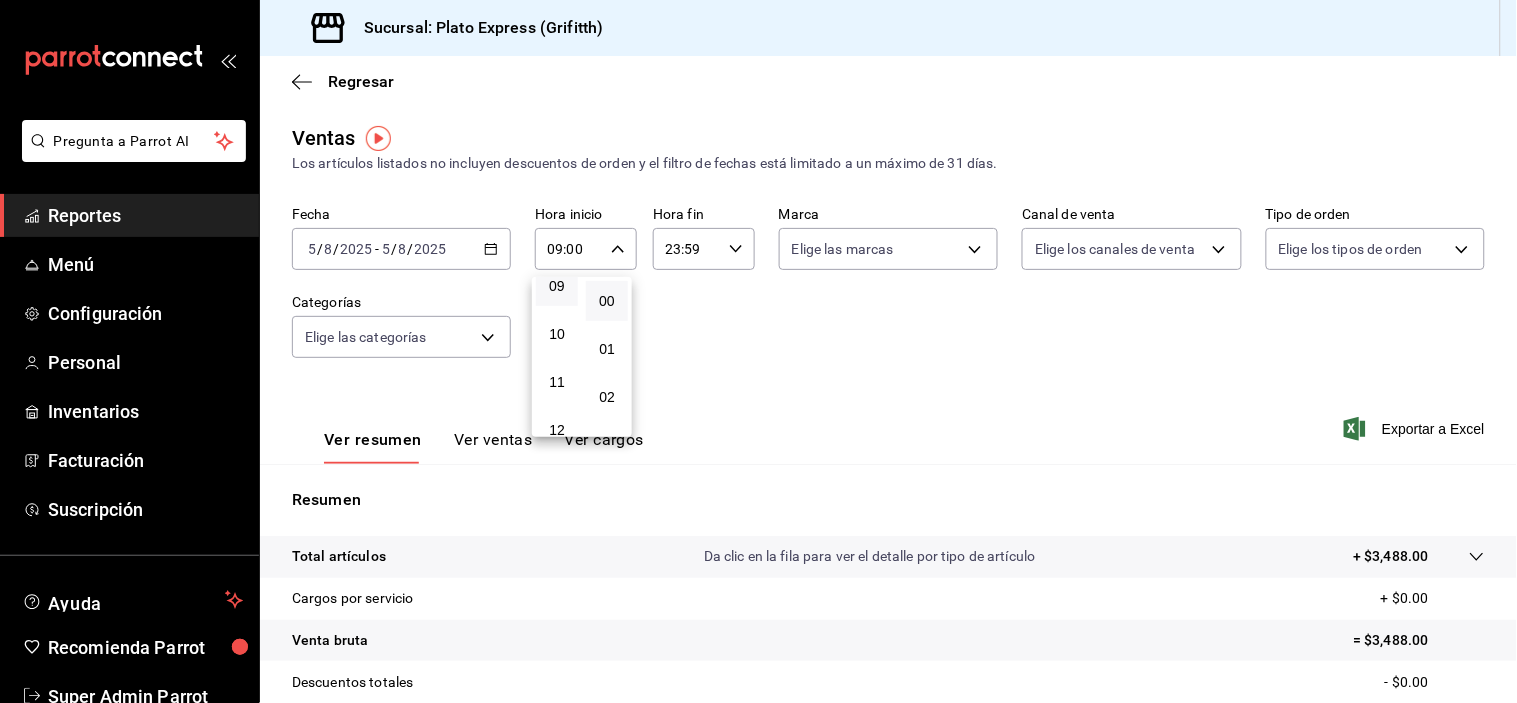 click on "09" at bounding box center [557, 286] 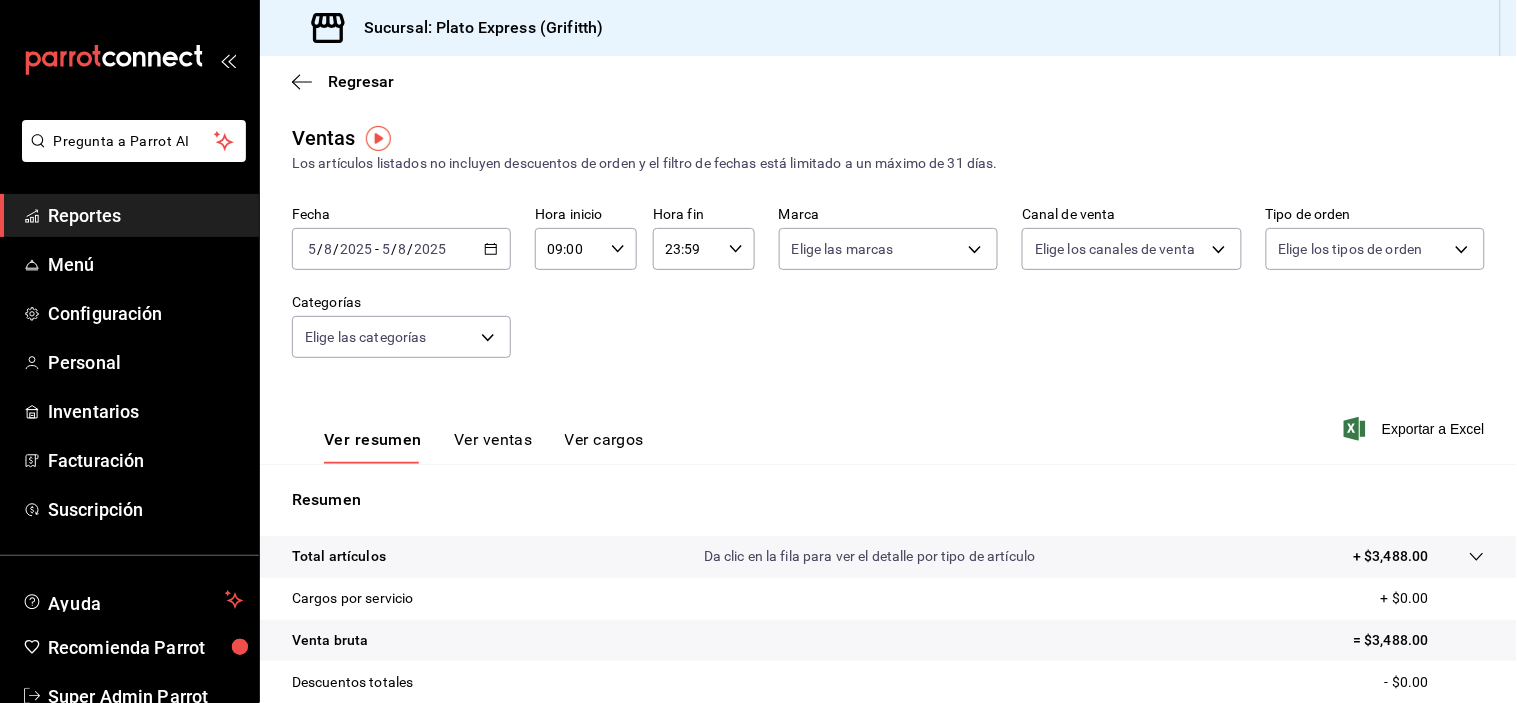 click on "Ver ventas" at bounding box center [493, 447] 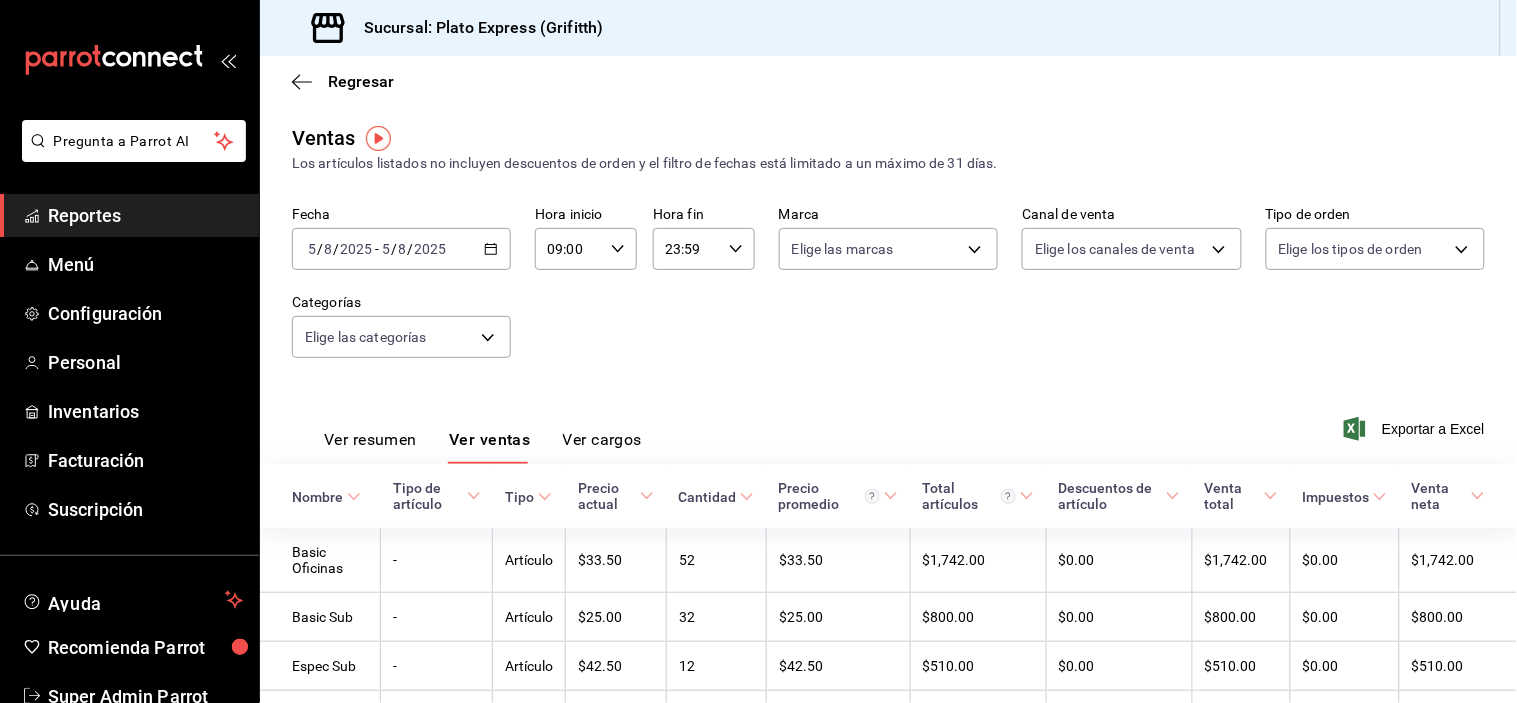 scroll, scrollTop: 111, scrollLeft: 0, axis: vertical 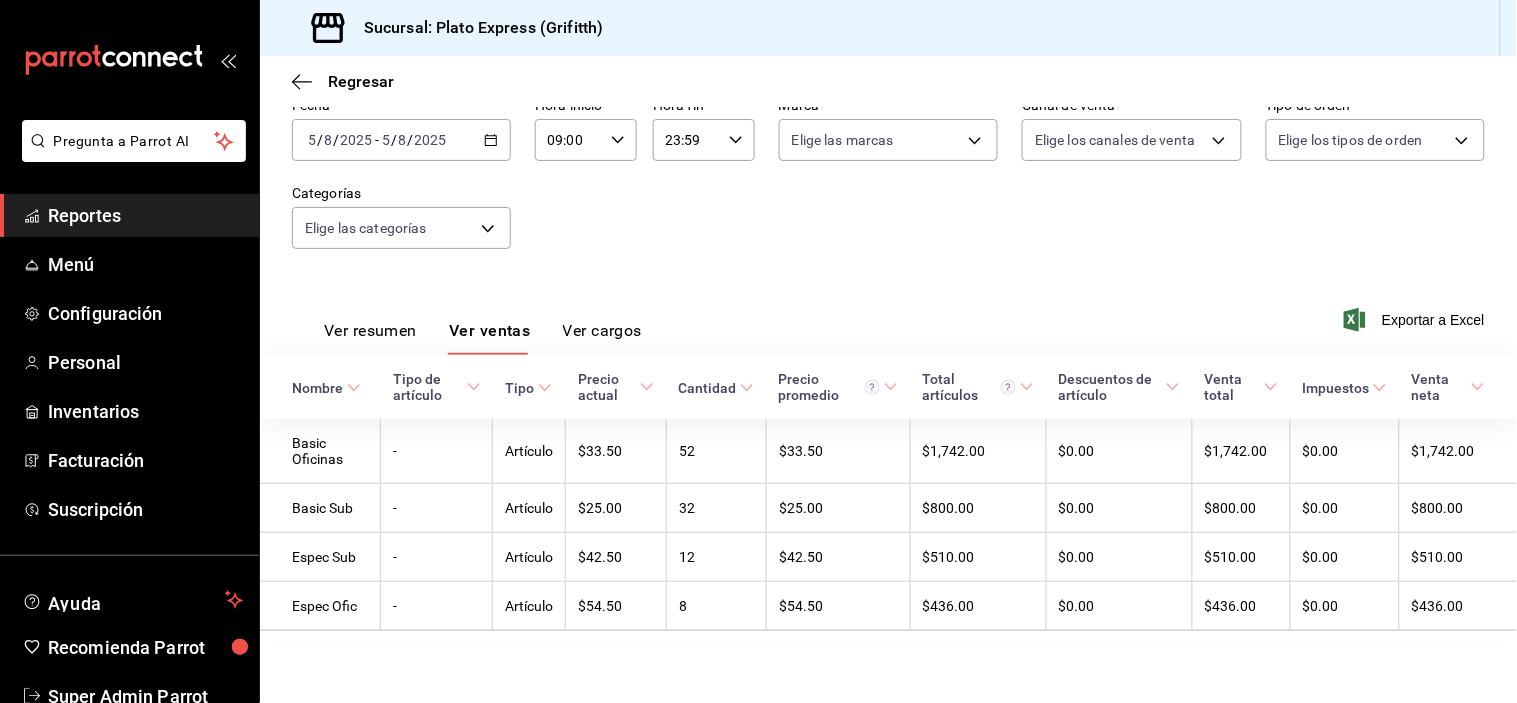 click on "09:00 Hora inicio" at bounding box center (586, 140) 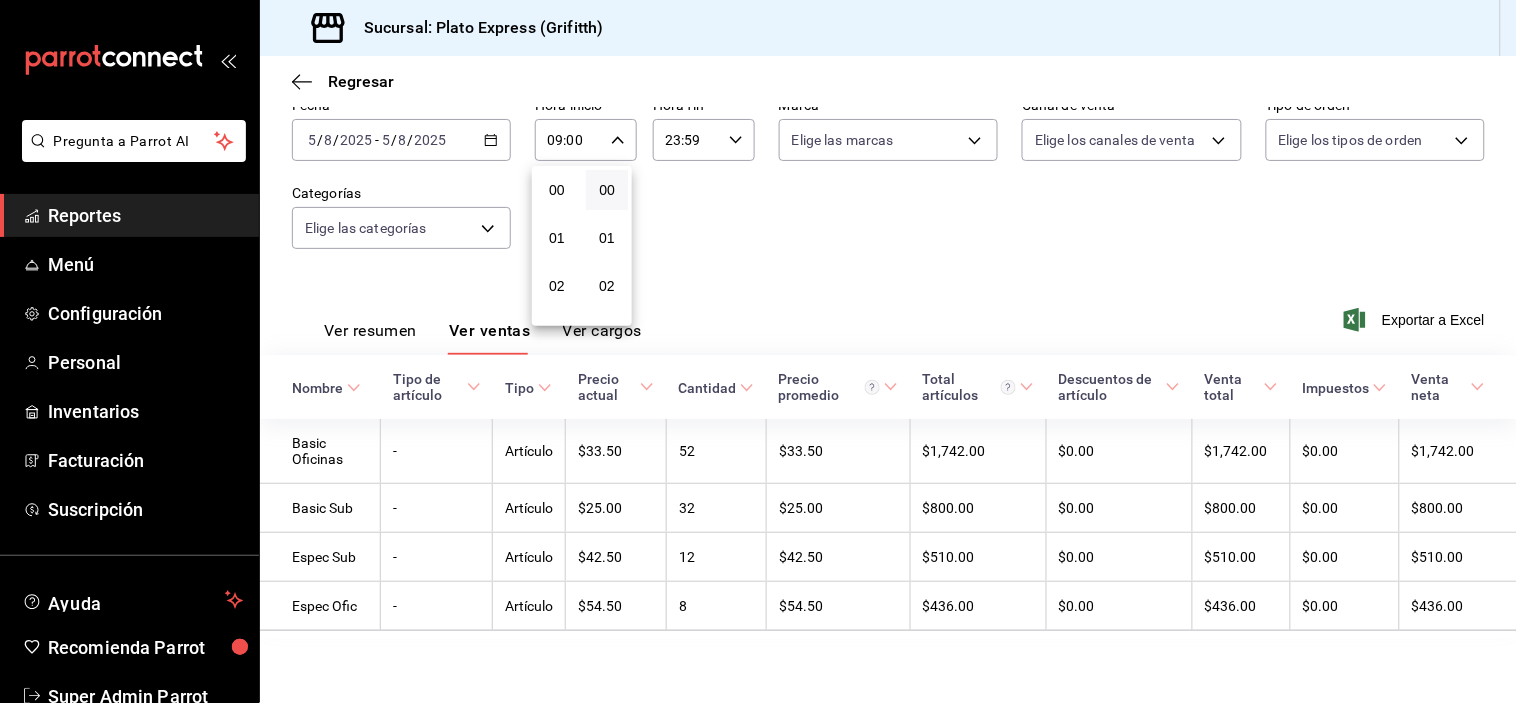 scroll, scrollTop: 447, scrollLeft: 0, axis: vertical 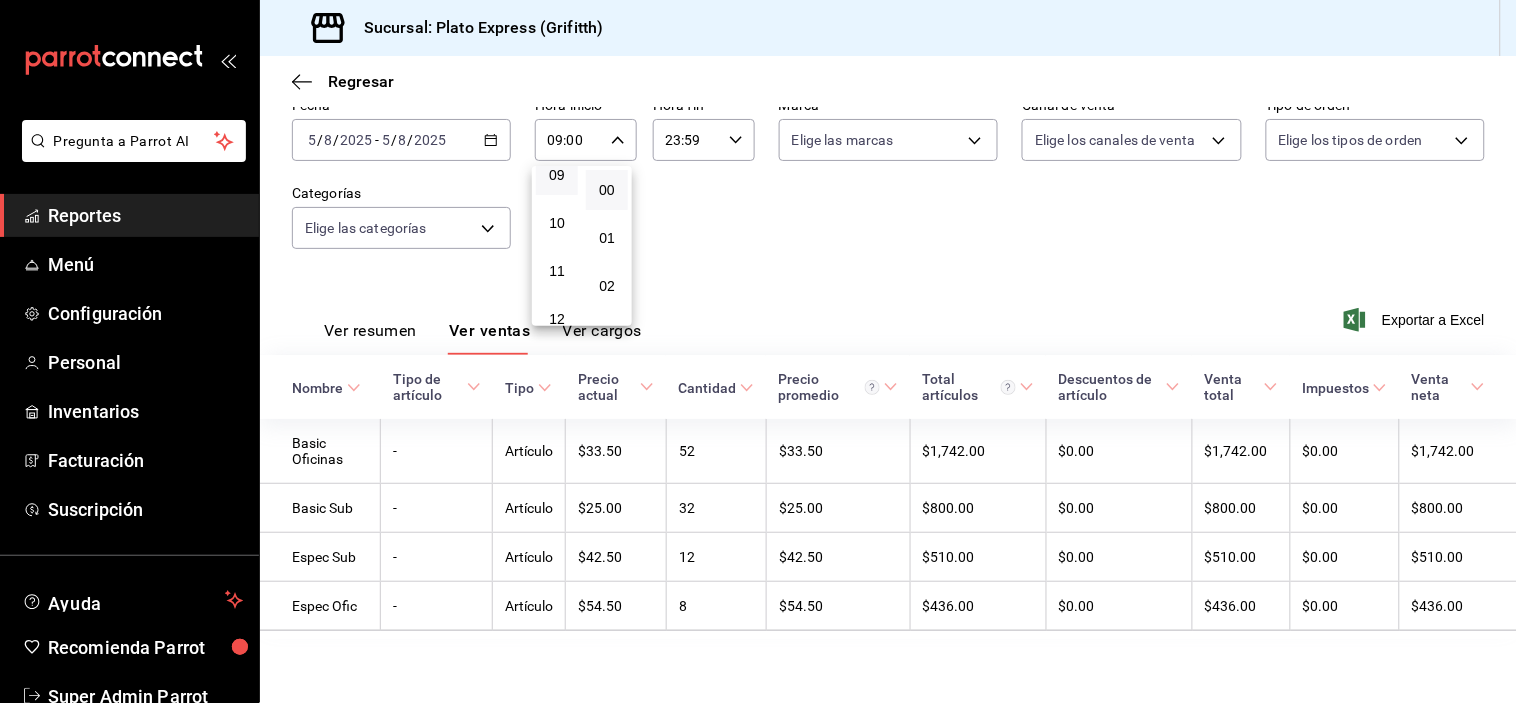 click on "09" at bounding box center [557, 175] 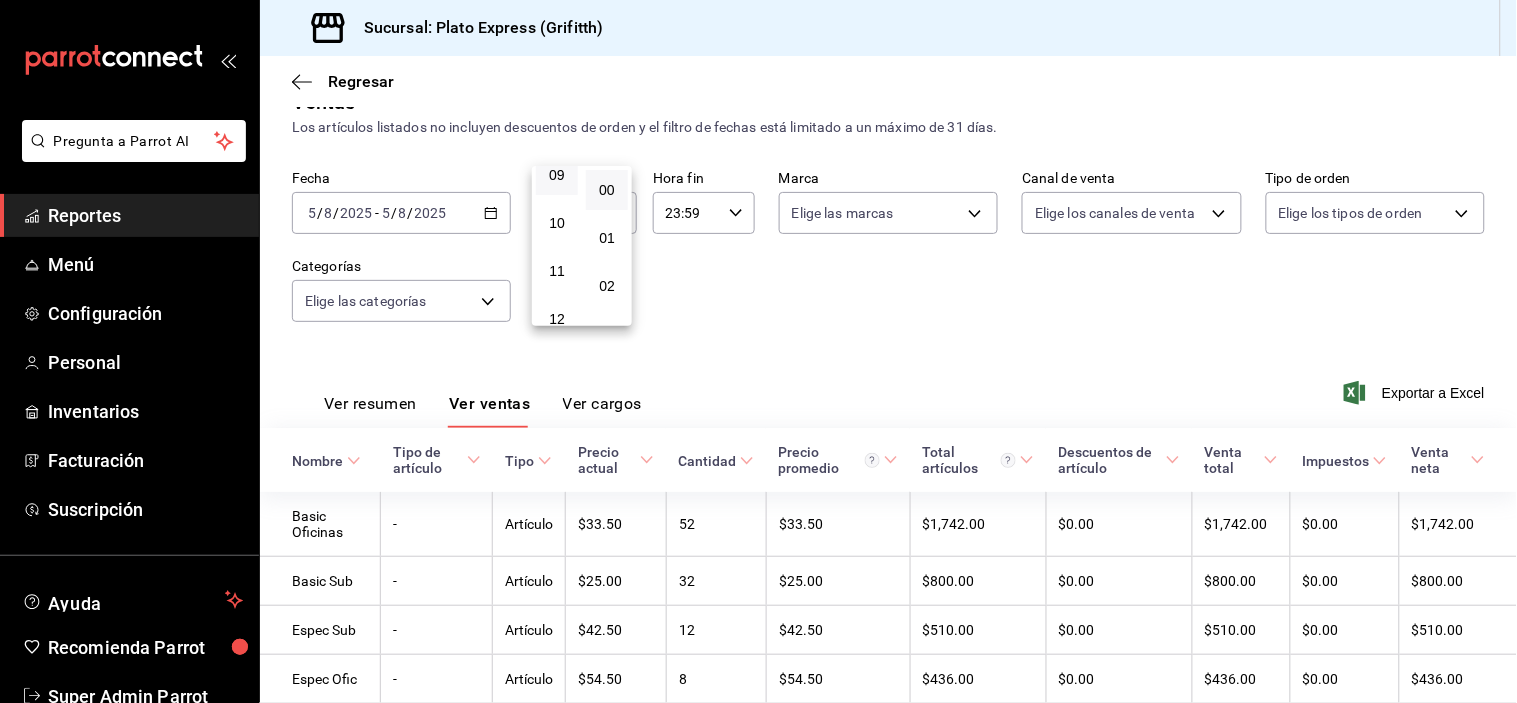 scroll, scrollTop: 111, scrollLeft: 0, axis: vertical 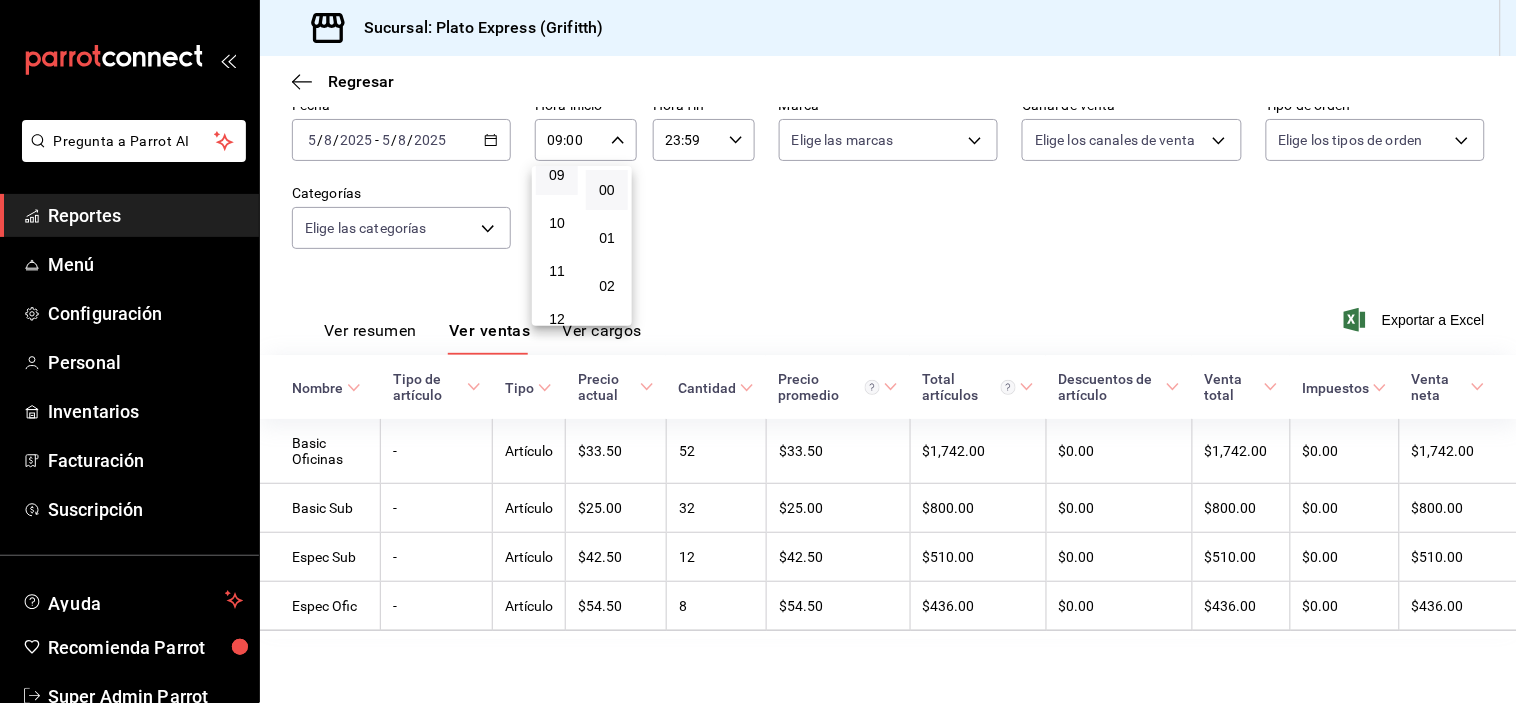 click at bounding box center (758, 351) 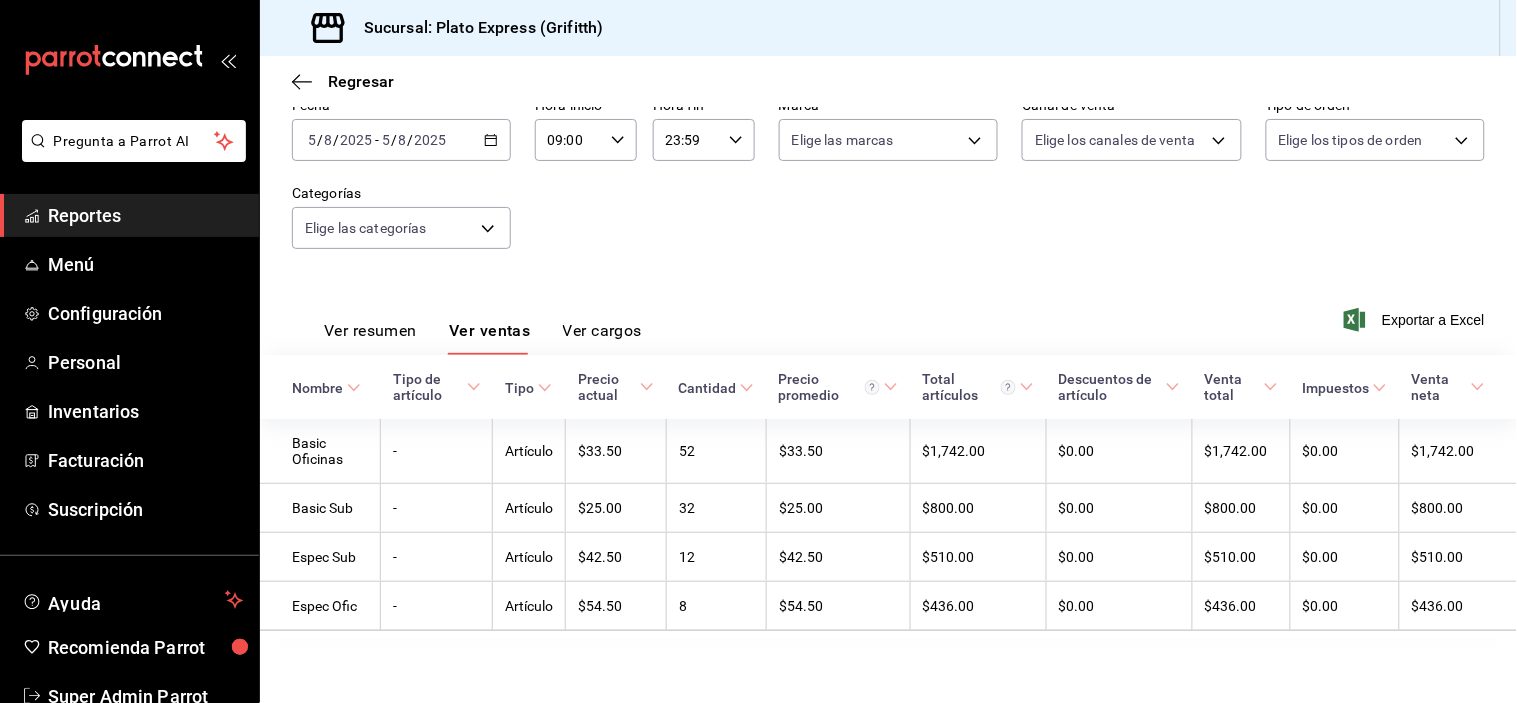 click on "00 01 02 03 04 05 06 07 08 09 10 11 12 13 14 15 16 17 18 19 20 21 22 23 00 01 02 03 04 05 06 07 08 09 10 11 12 13 14 15 16 17 18 19 20 21 22 23 24 25 26 27 28 29 30 31 32 33 34 35 36 37 38 39 40 41 42 43 44 45 46 47 48 49 50 51 52 53 54 55 56 57 58 59" at bounding box center (758, 354) 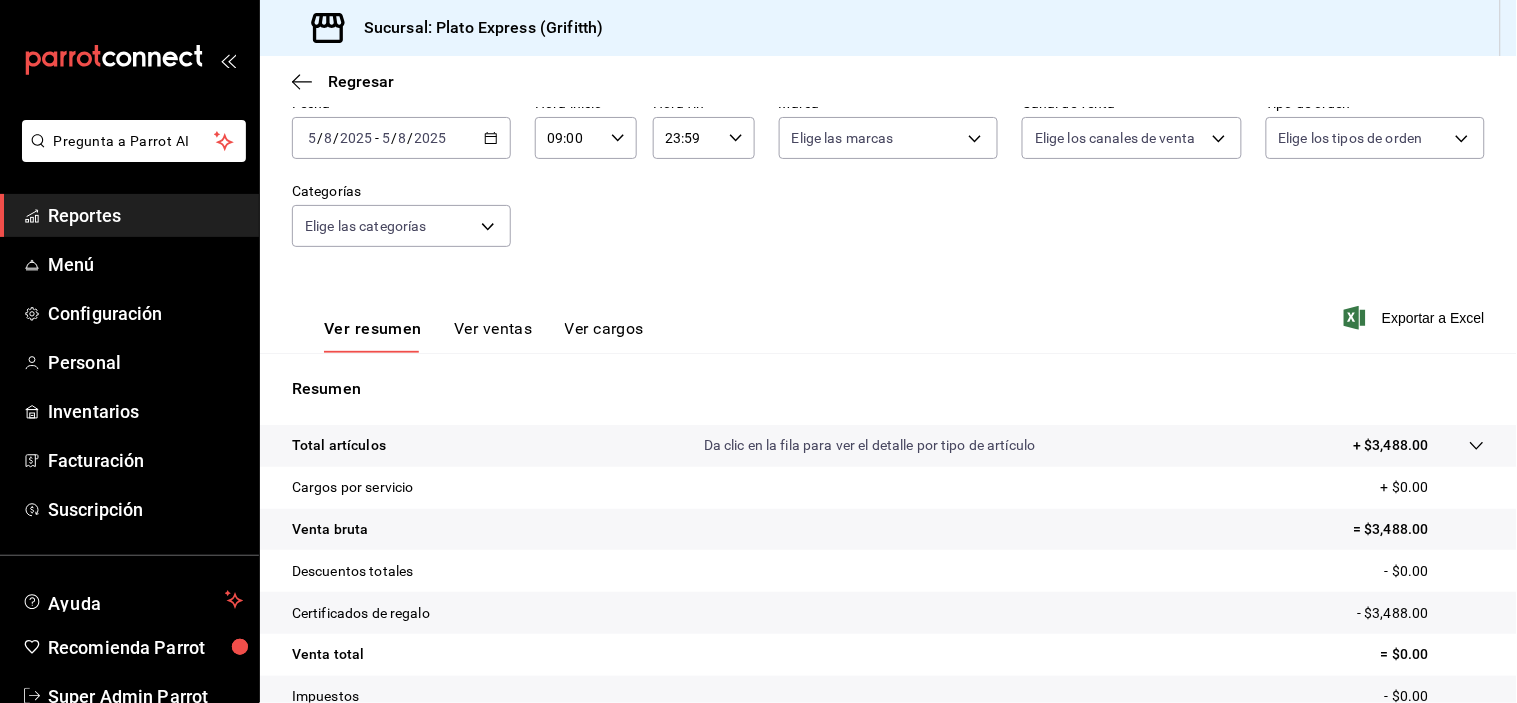 click on "09:00" at bounding box center [569, 138] 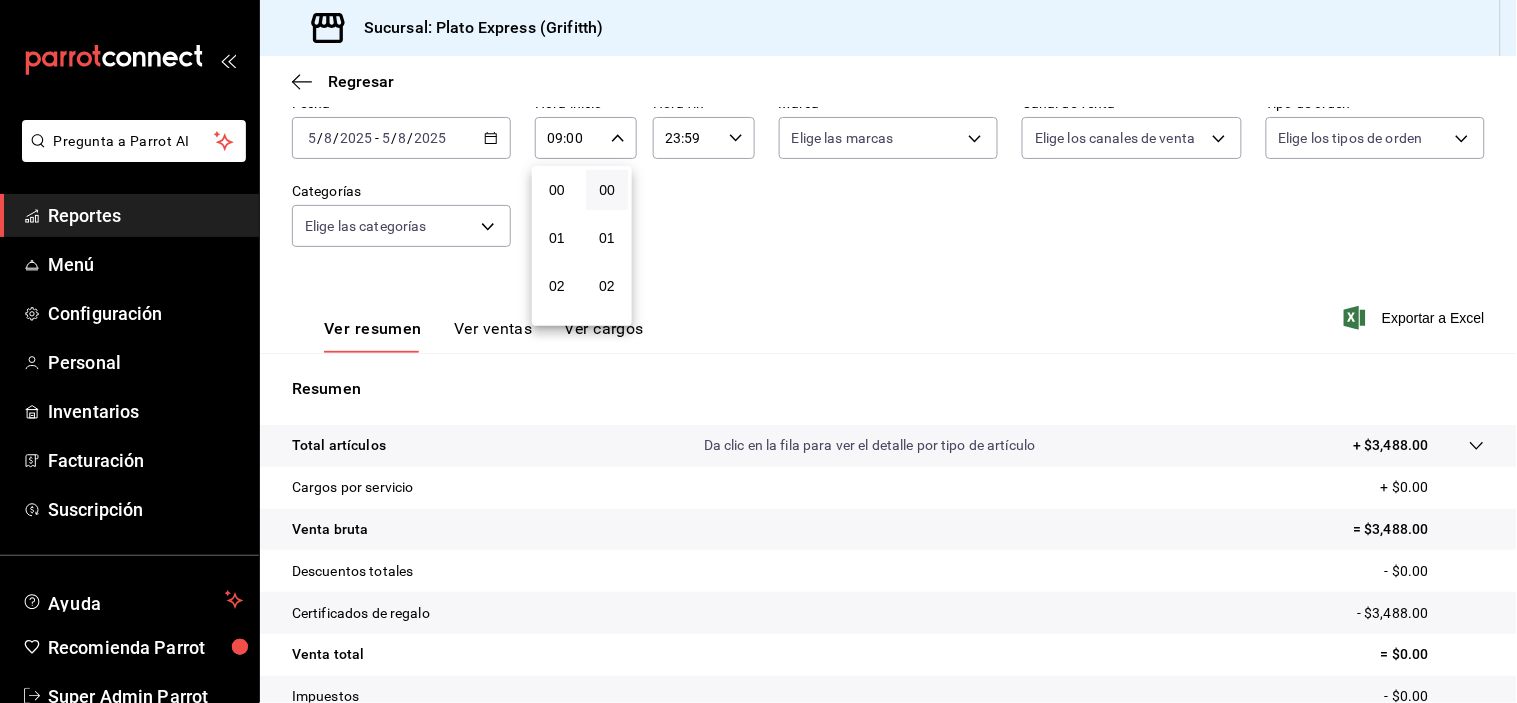 scroll, scrollTop: 447, scrollLeft: 0, axis: vertical 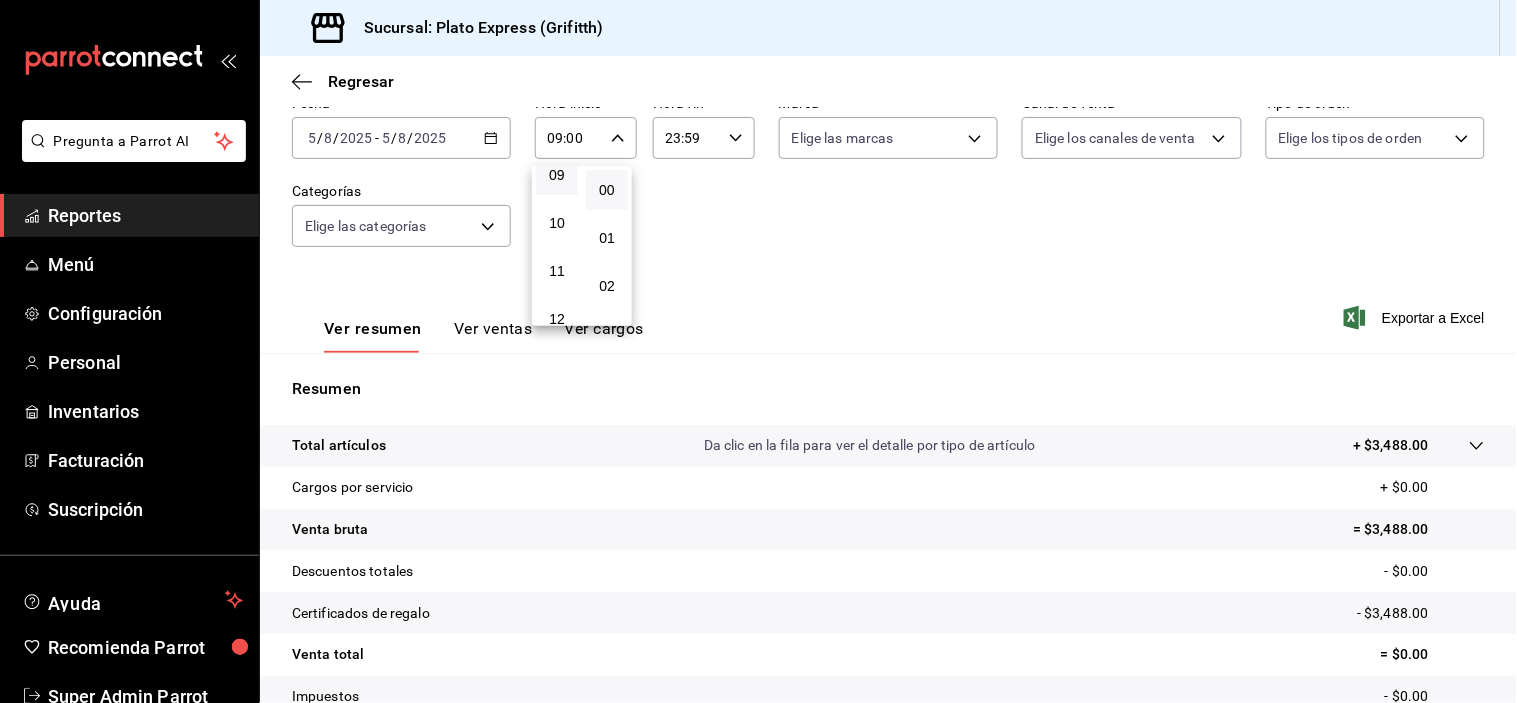 click on "09" at bounding box center [557, 175] 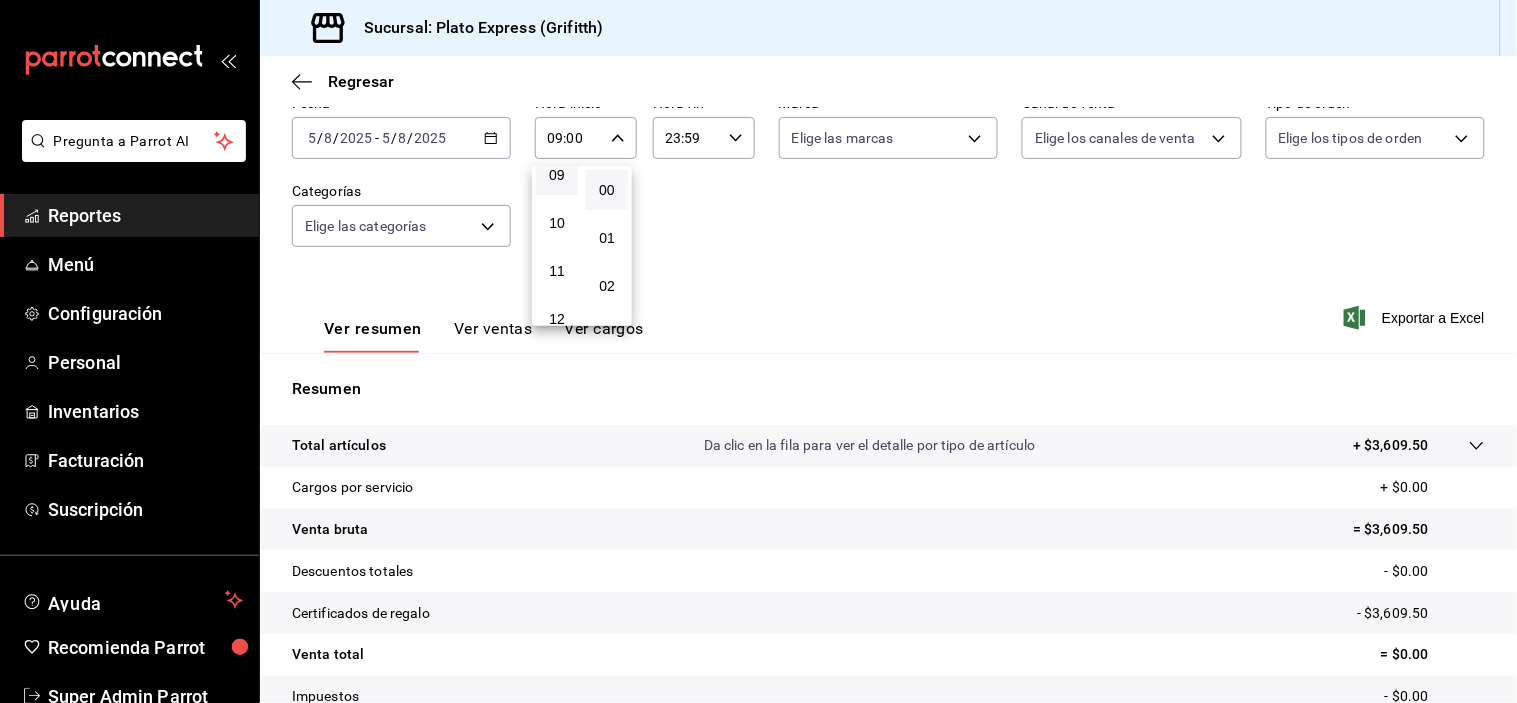 click at bounding box center [758, 351] 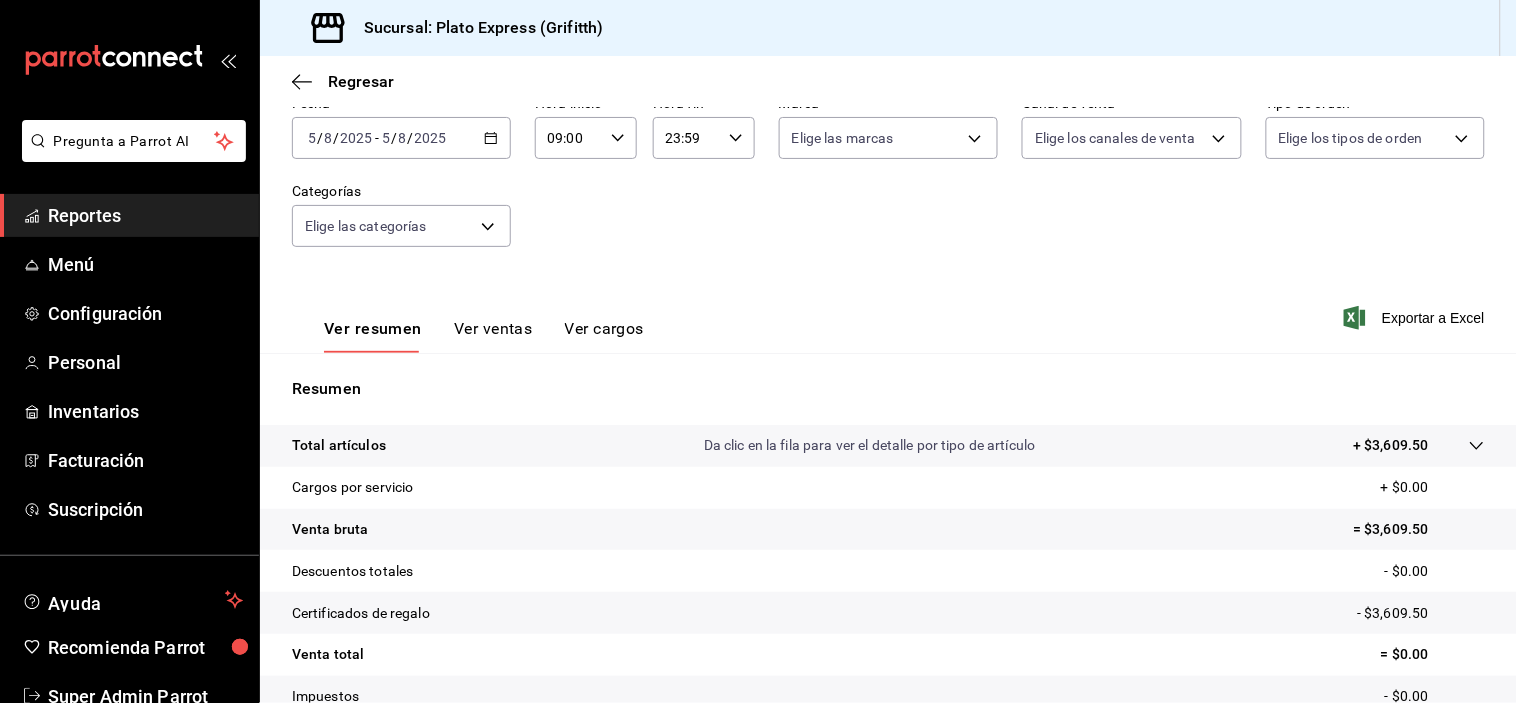 click on "09:00 Hora inicio" at bounding box center (586, 138) 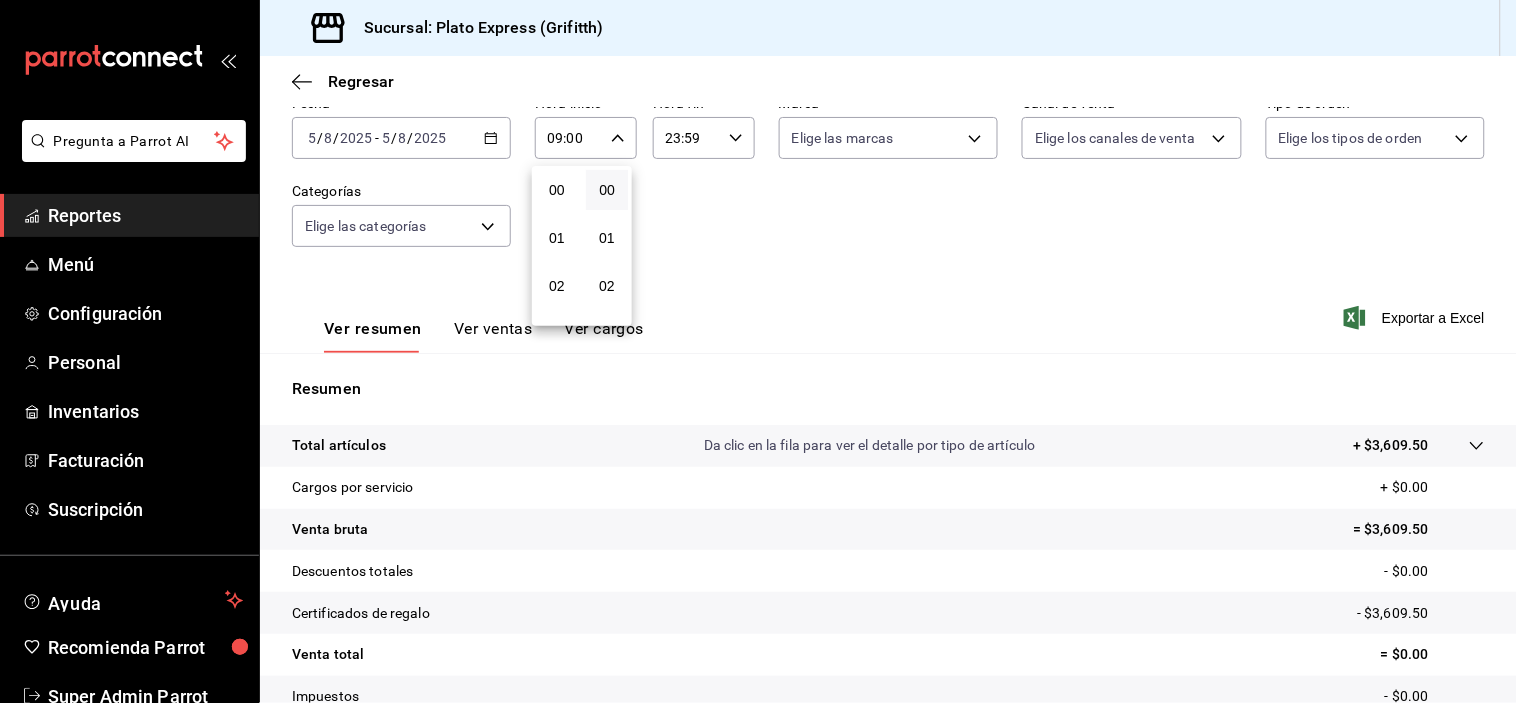 scroll, scrollTop: 447, scrollLeft: 0, axis: vertical 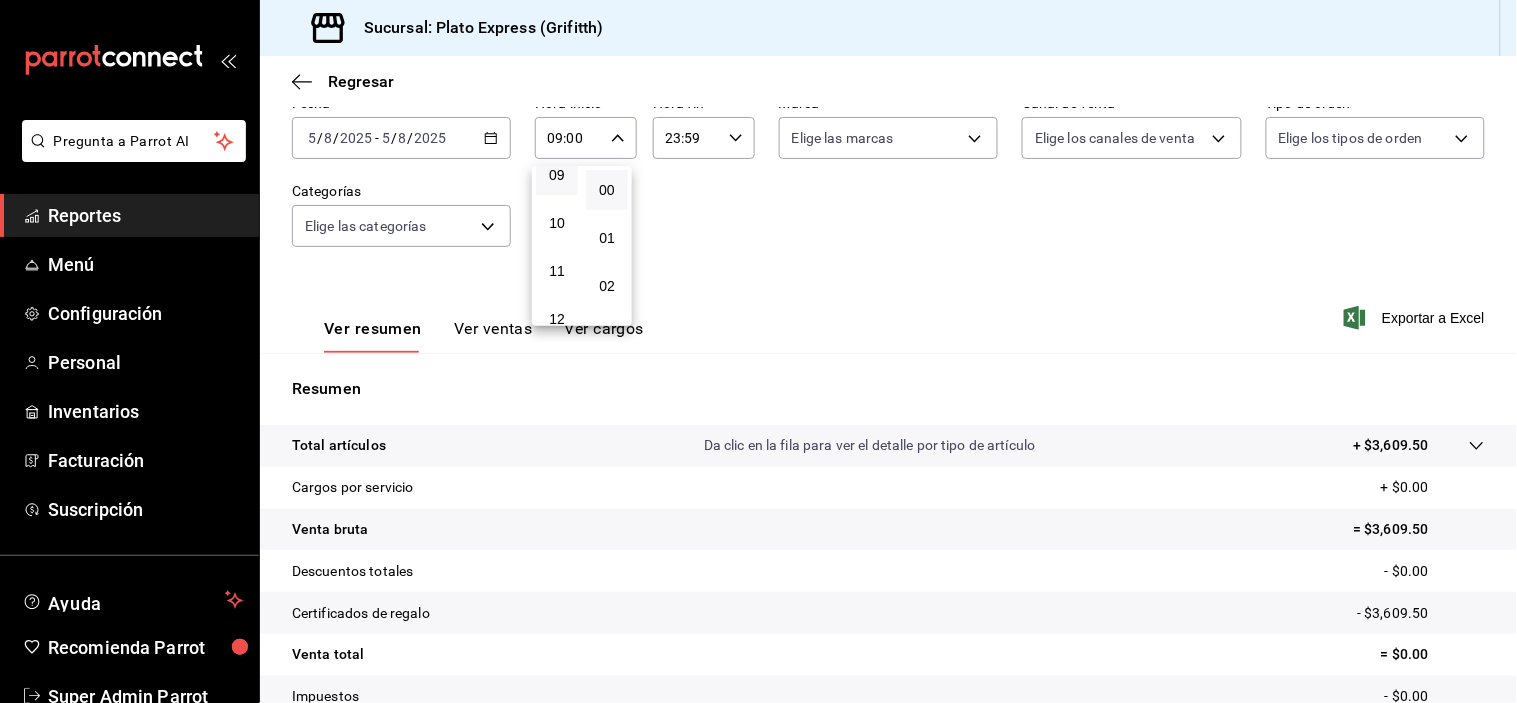 click on "09" at bounding box center [557, 175] 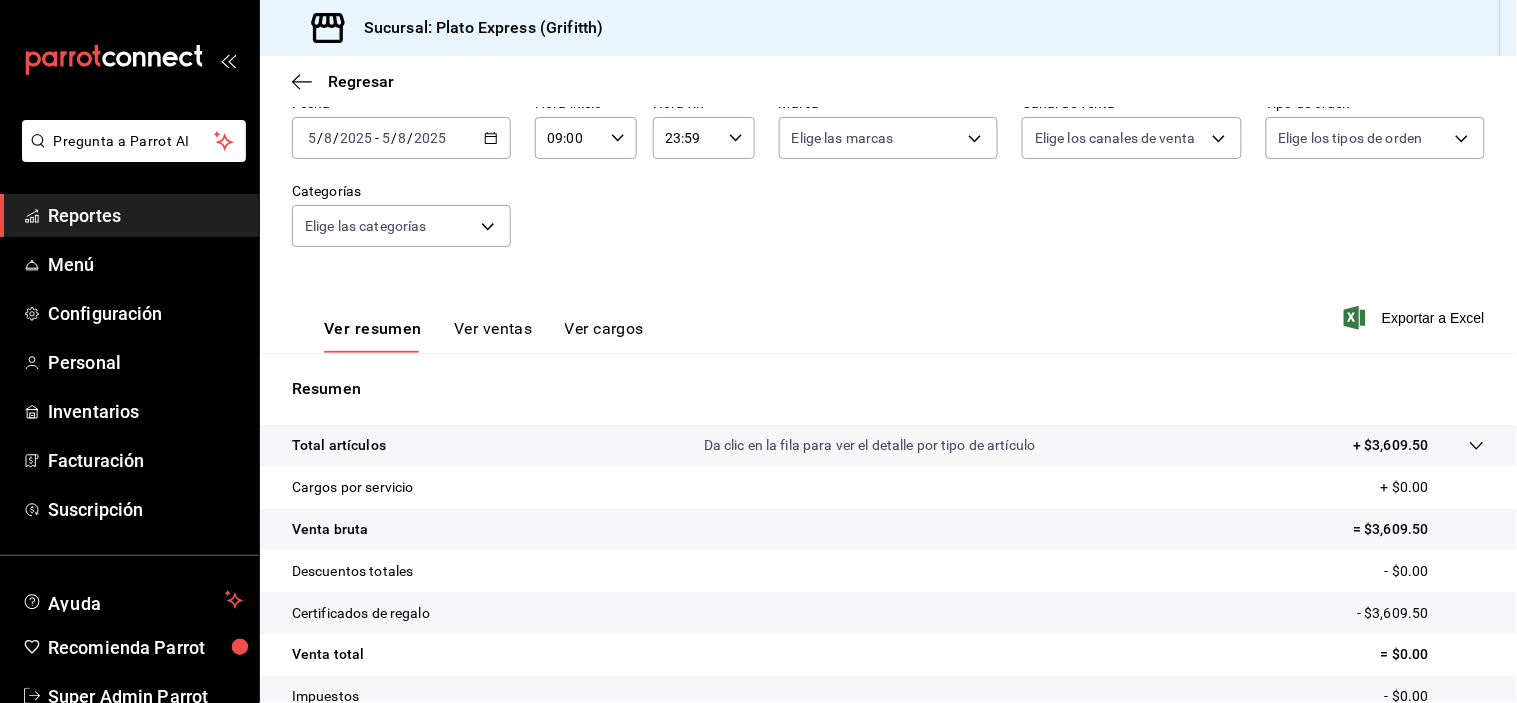 click on "Ver ventas" at bounding box center (493, 336) 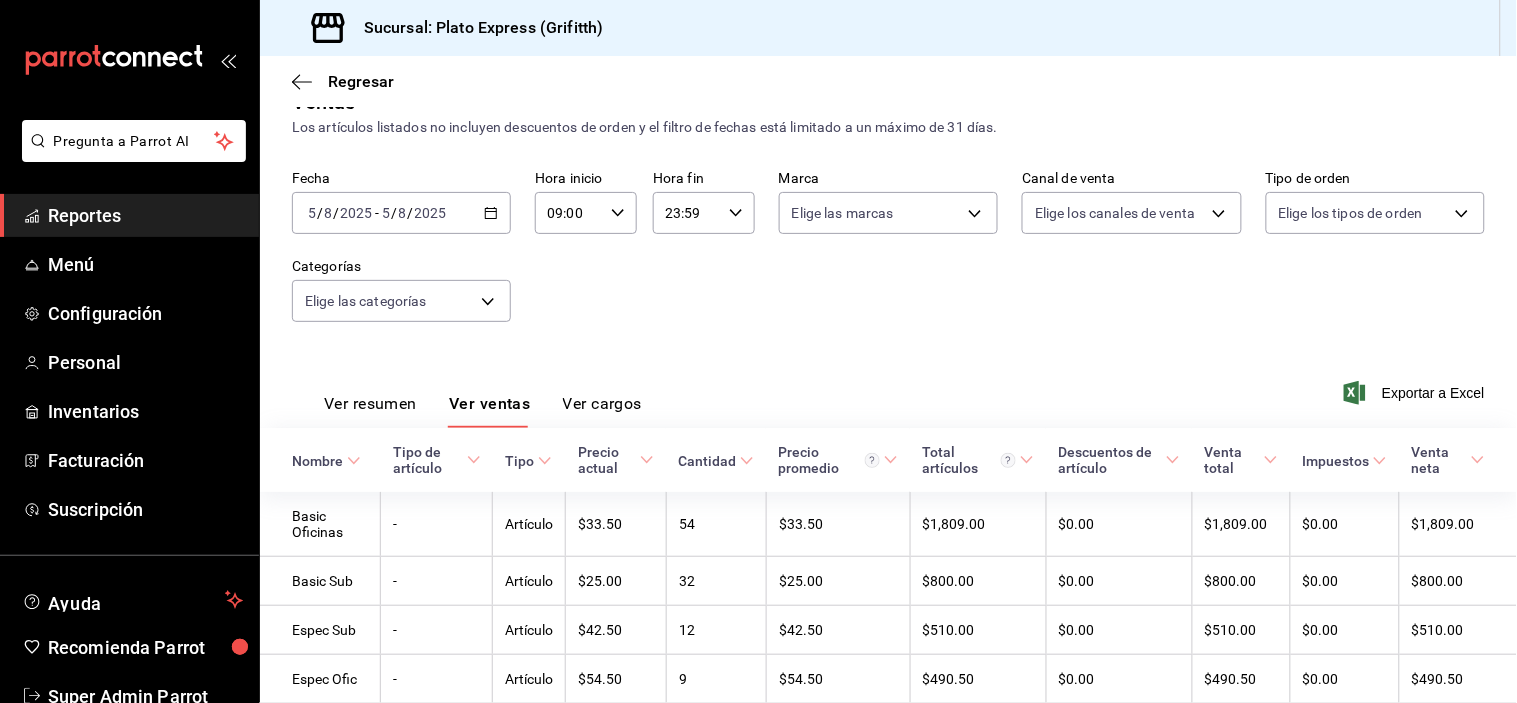 scroll, scrollTop: 111, scrollLeft: 0, axis: vertical 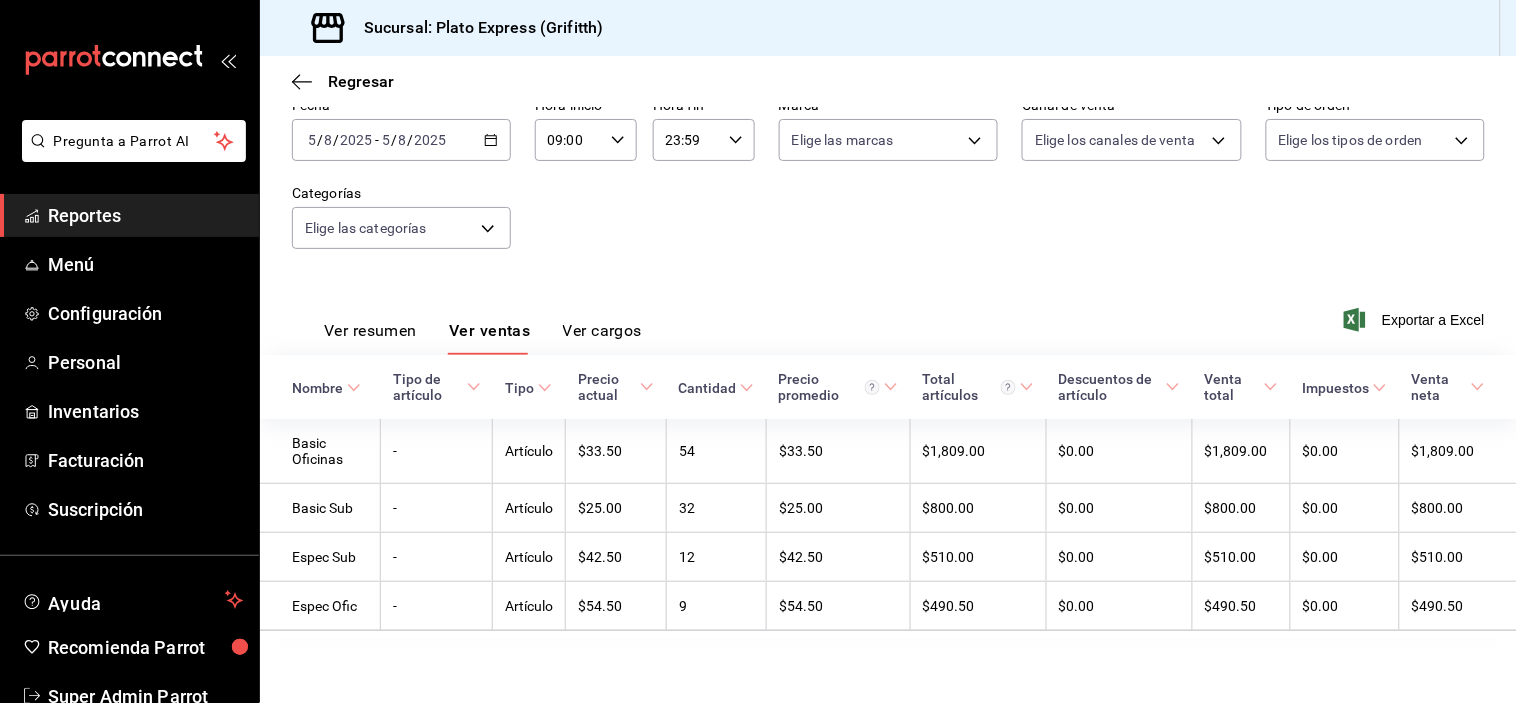 click on "Ver resumen" at bounding box center [370, 338] 